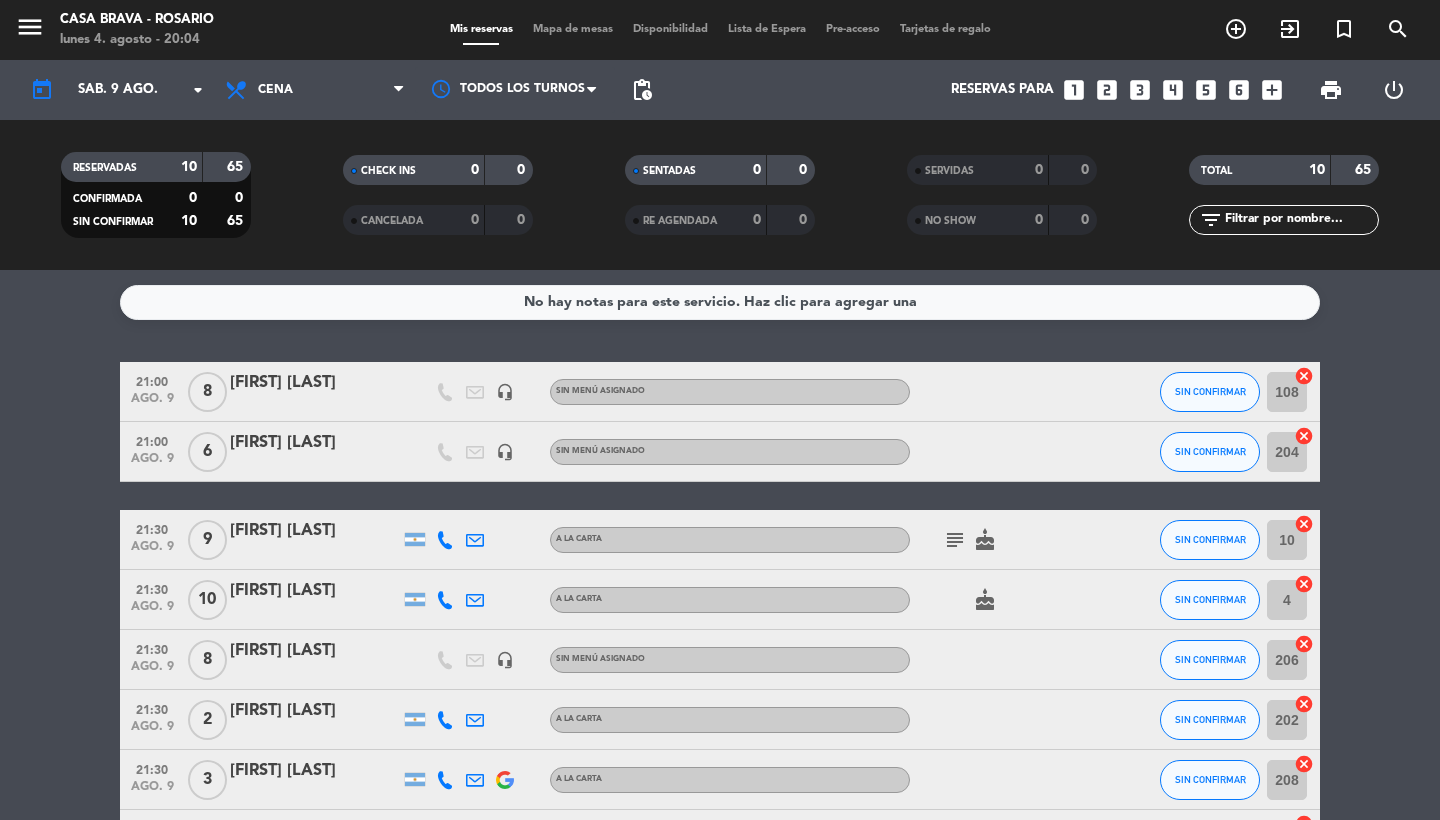 scroll, scrollTop: 0, scrollLeft: 0, axis: both 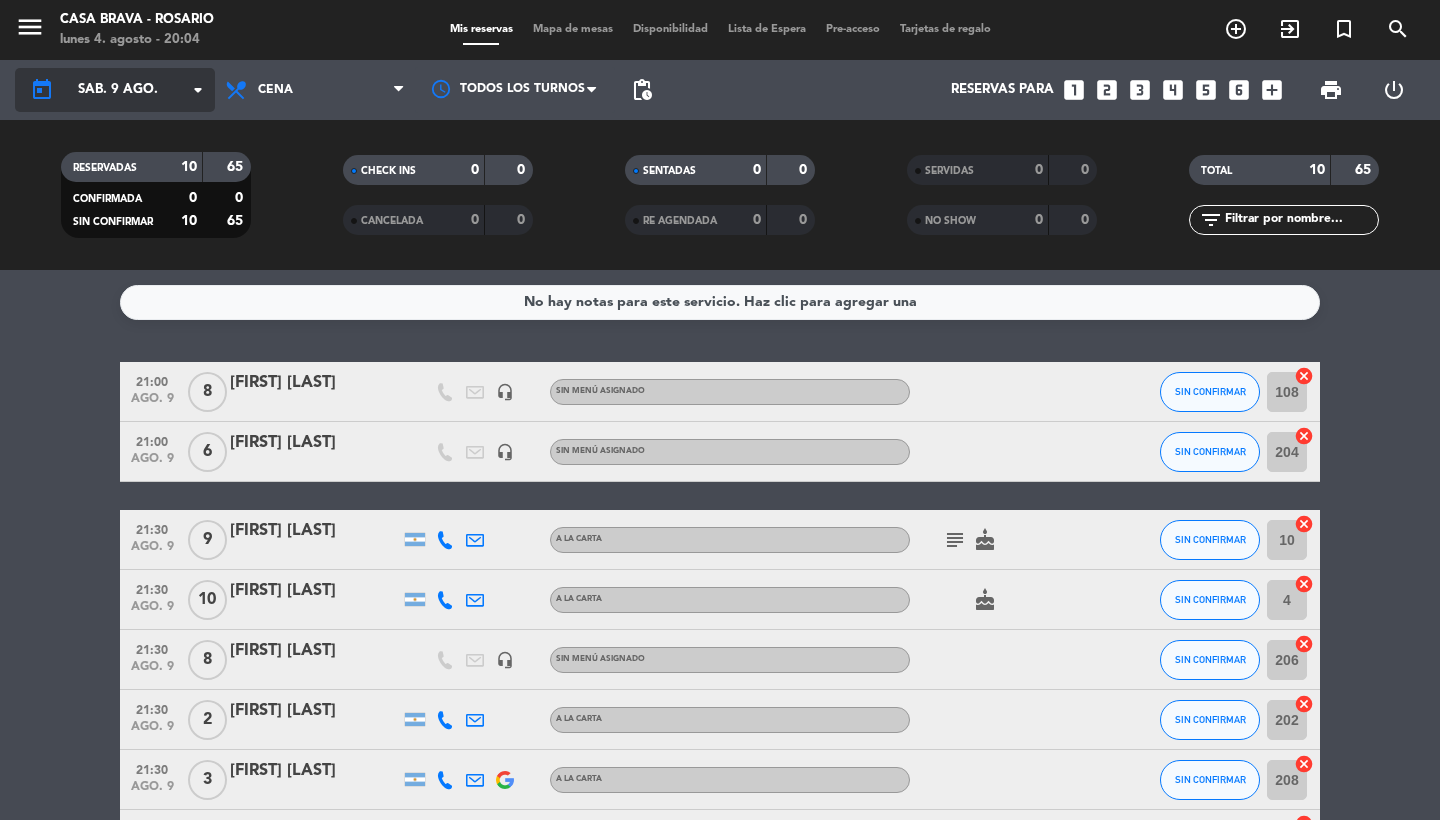 click on "arrow_drop_down" 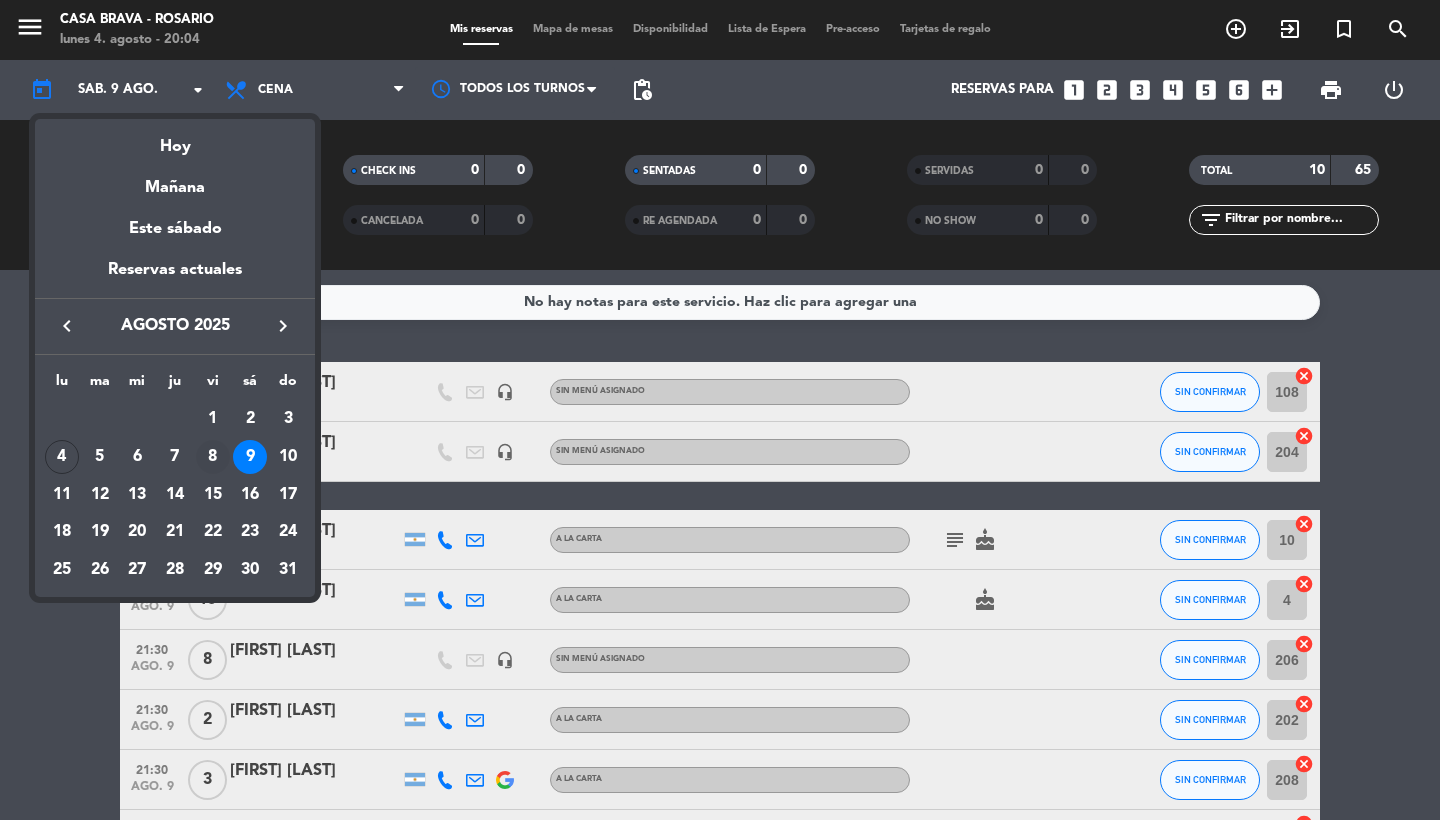 click on "8" at bounding box center (213, 457) 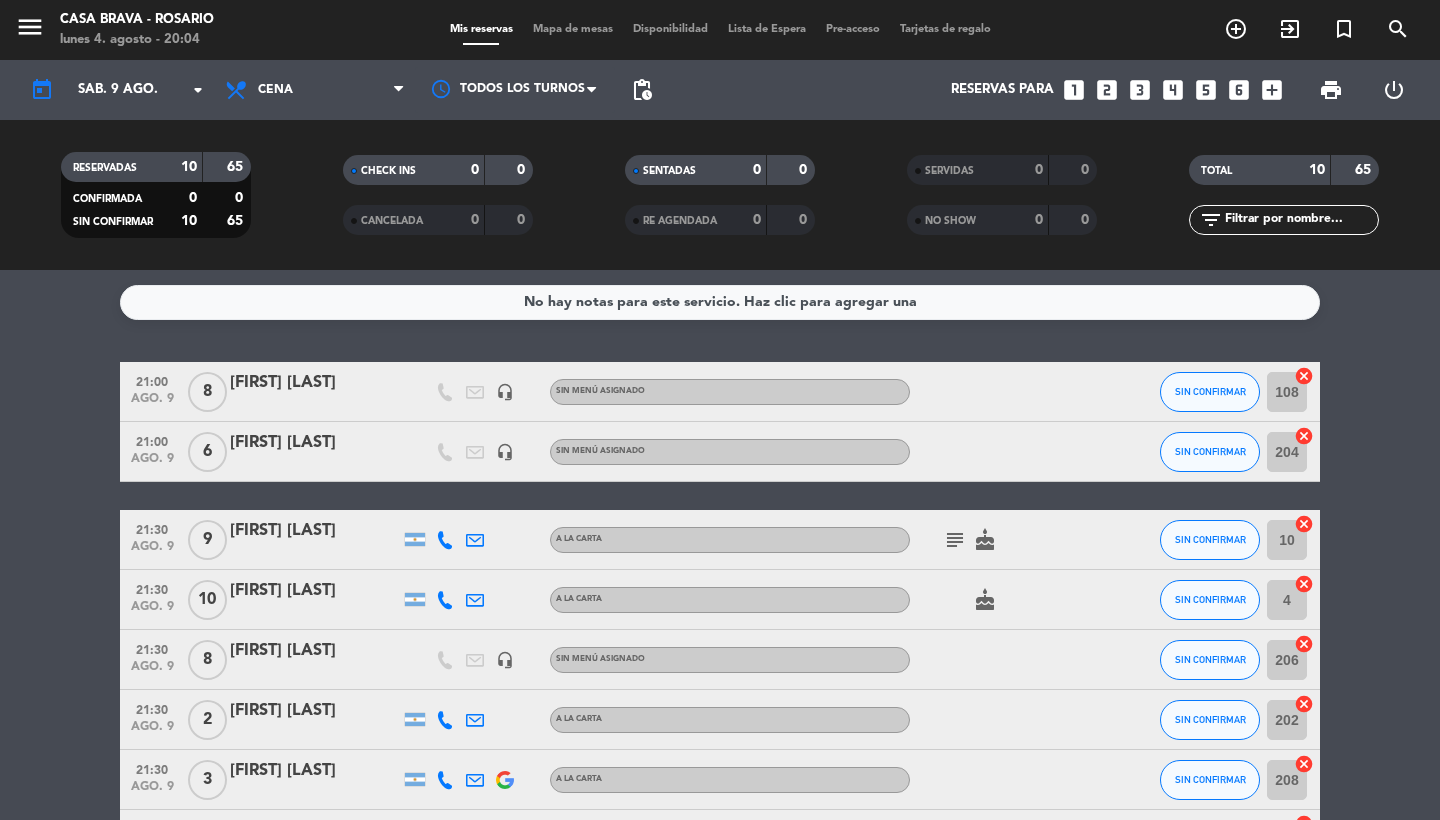 type on "vie. 8 ago." 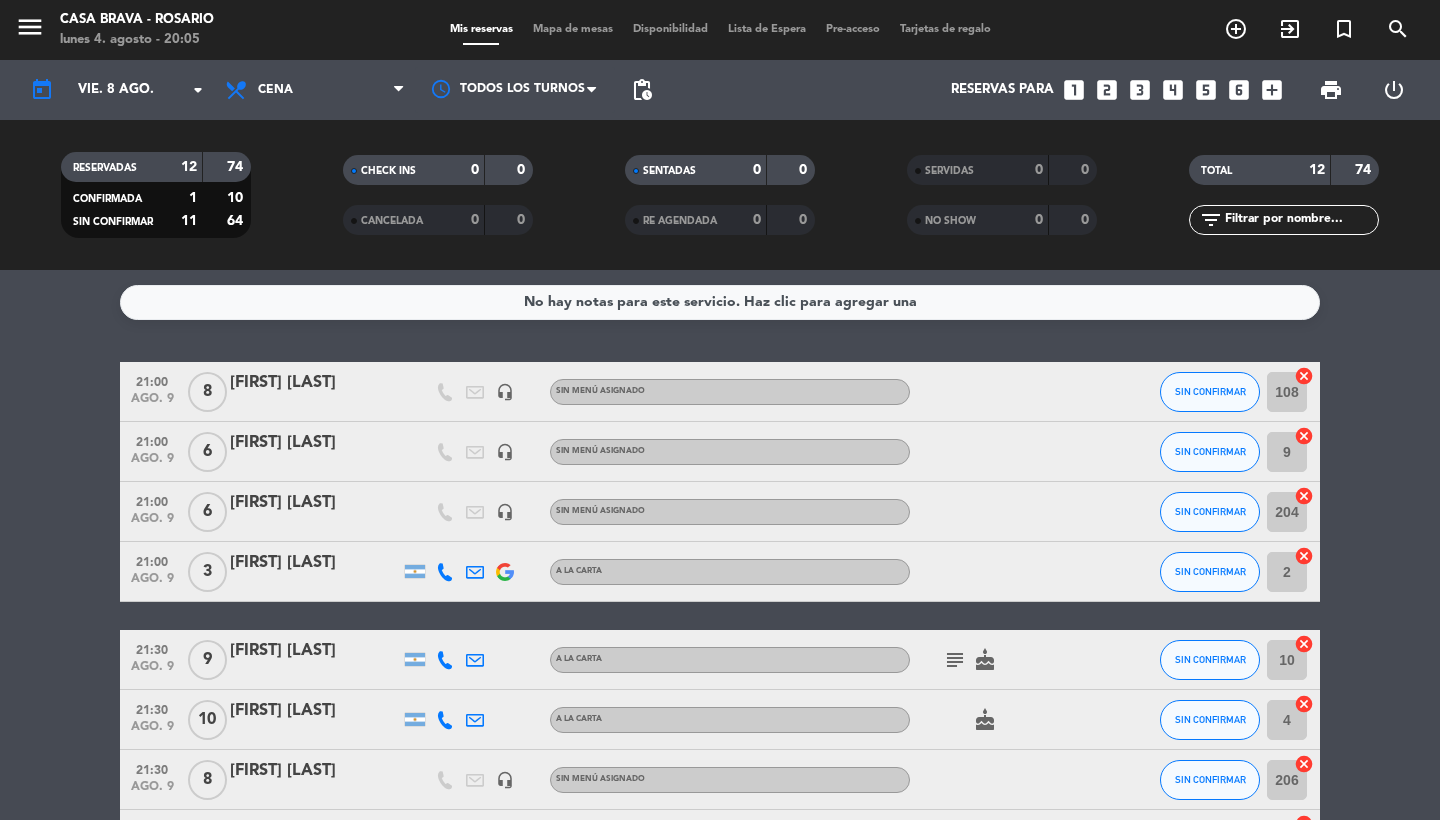 click on "Disponibilidad" at bounding box center [670, 29] 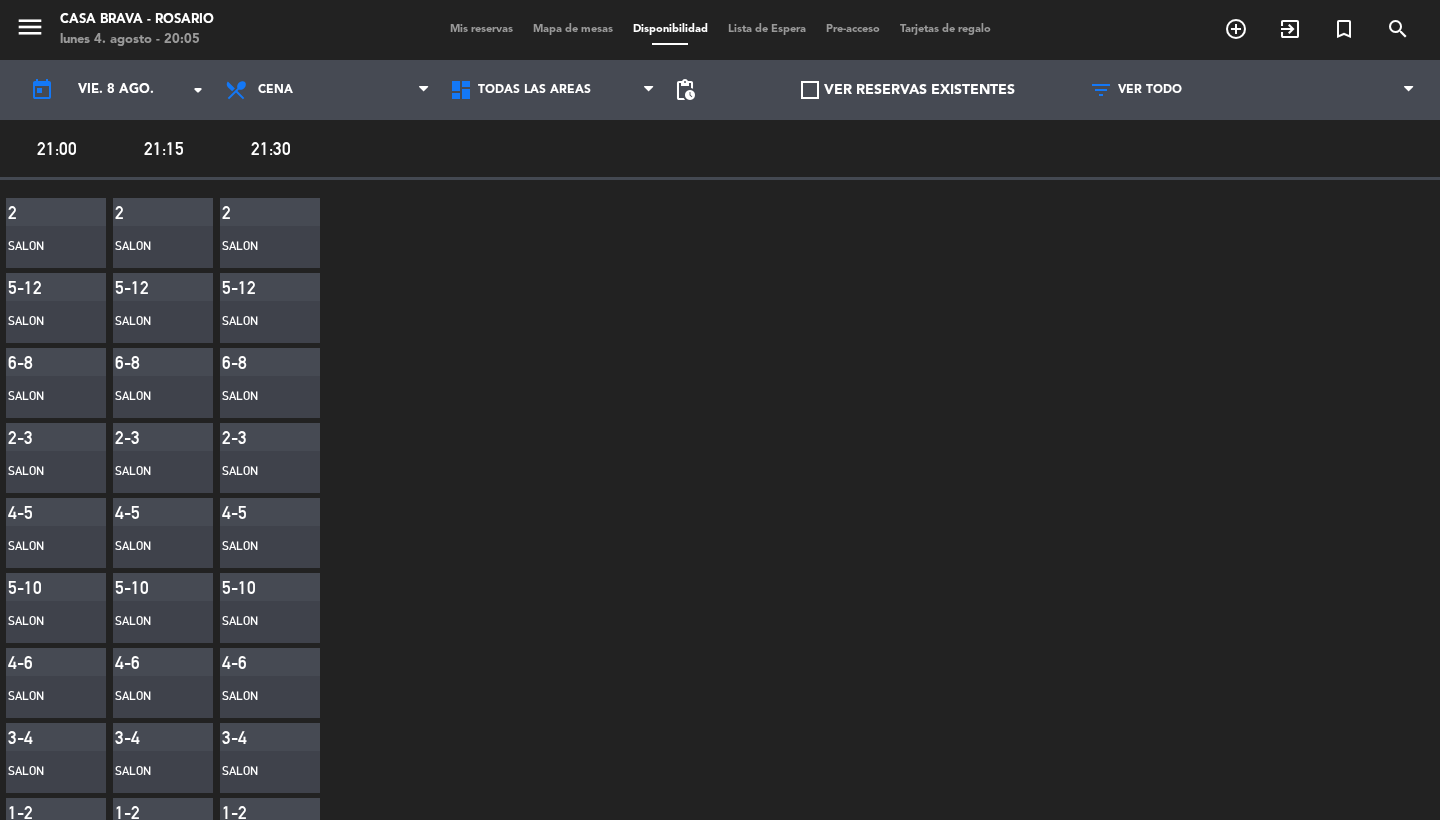 click on "Mis reservas" at bounding box center (481, 29) 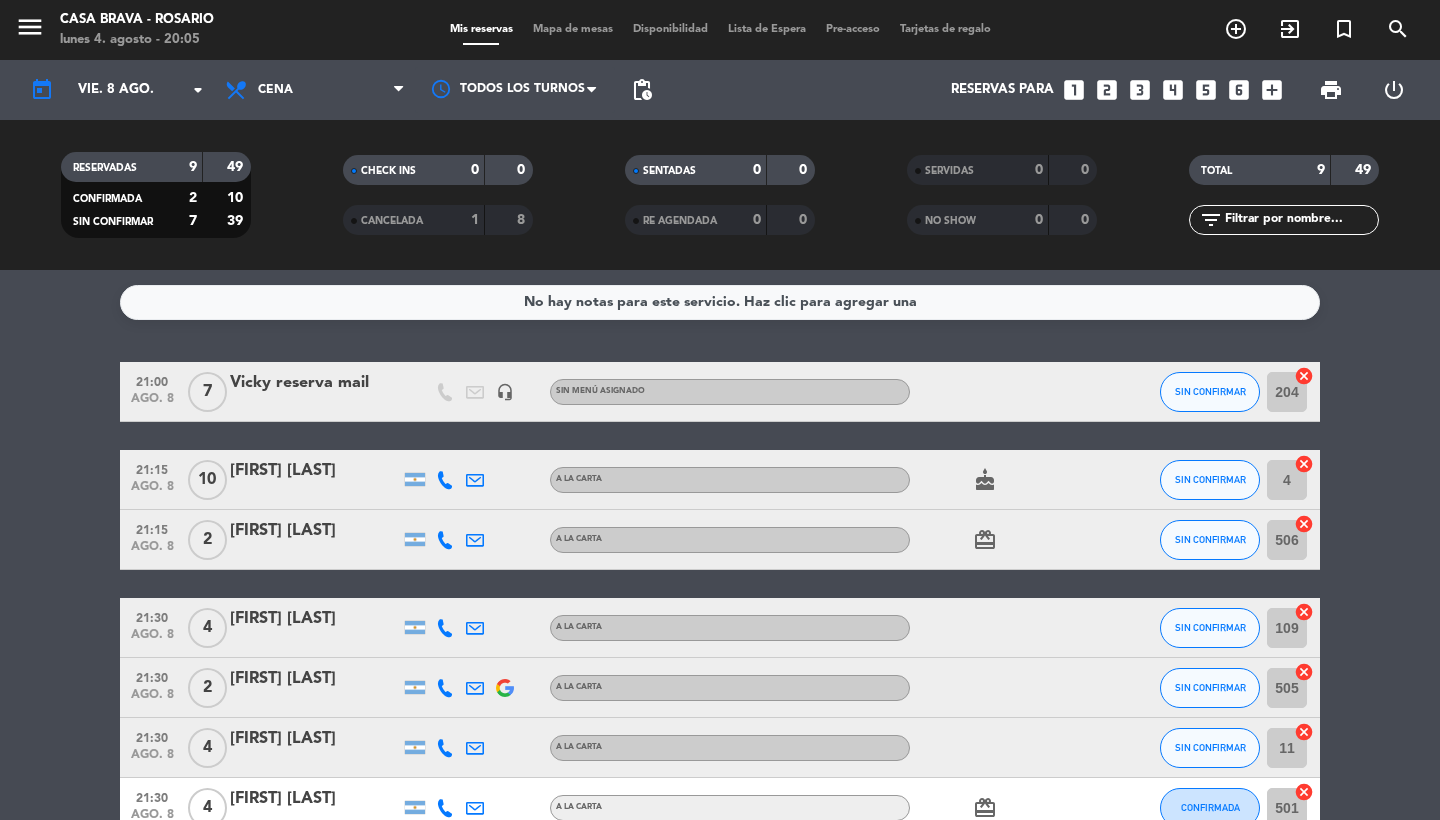 scroll, scrollTop: 0, scrollLeft: 0, axis: both 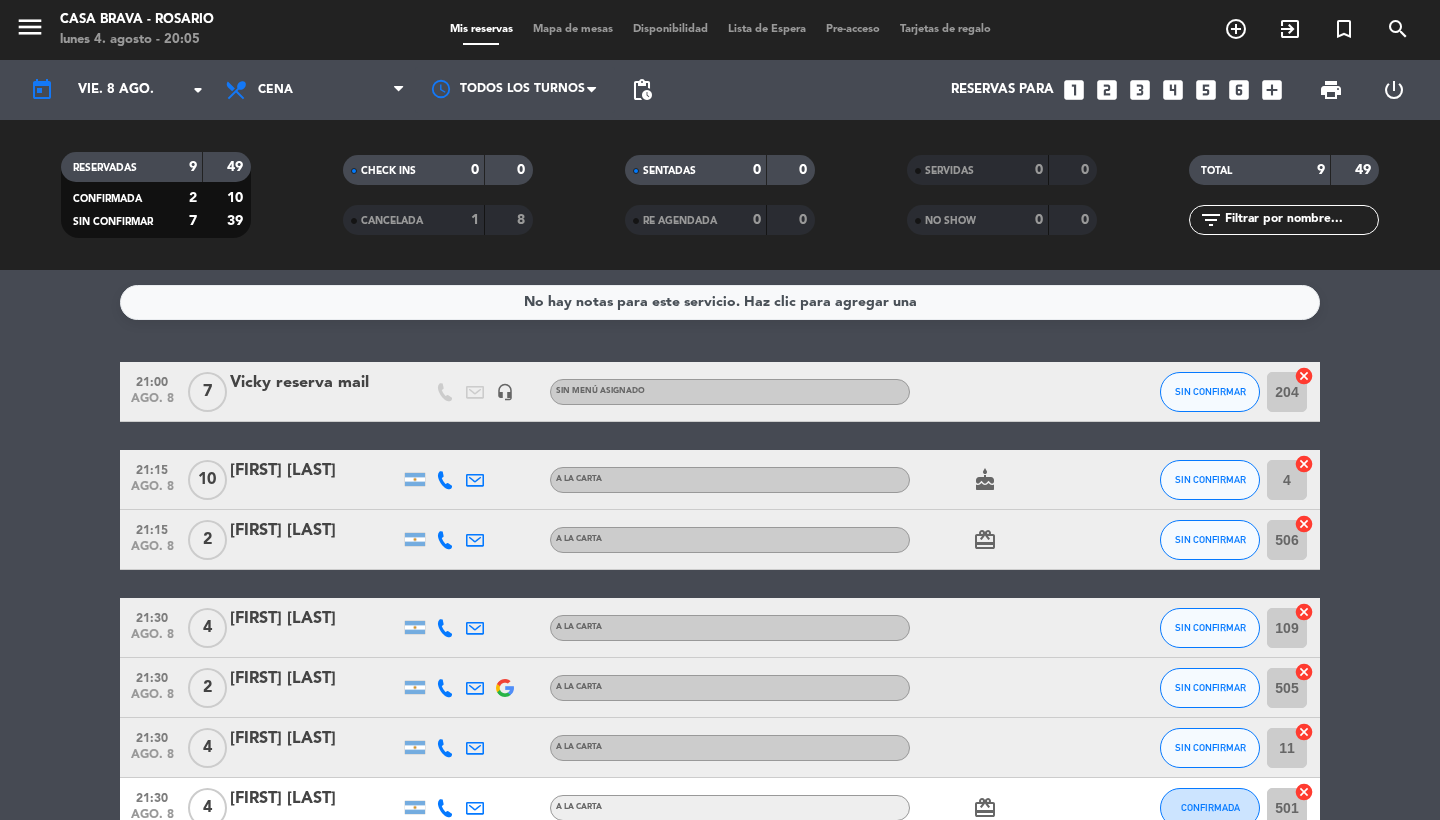 click on "Disponibilidad" at bounding box center [670, 29] 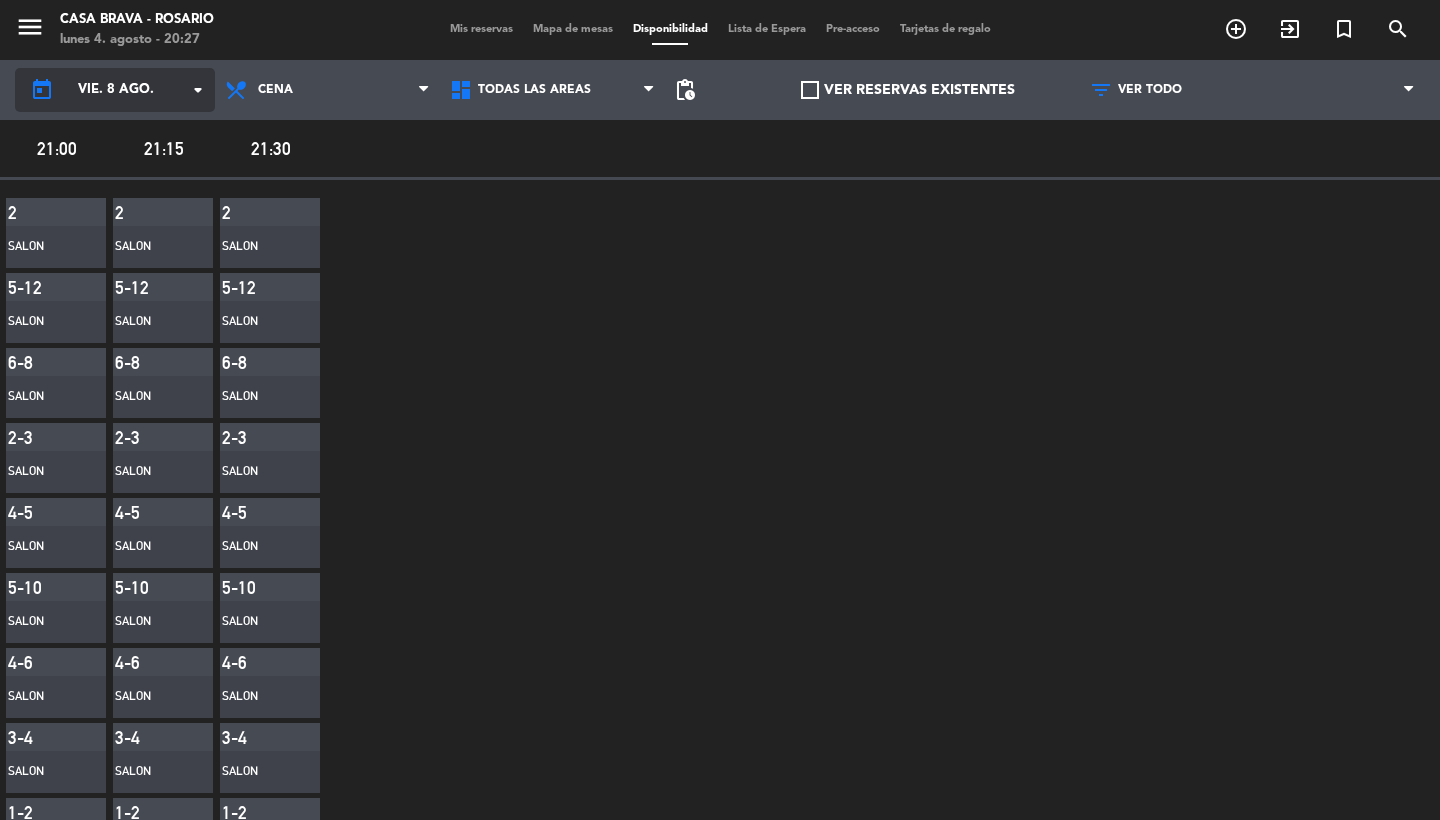 scroll, scrollTop: 0, scrollLeft: 0, axis: both 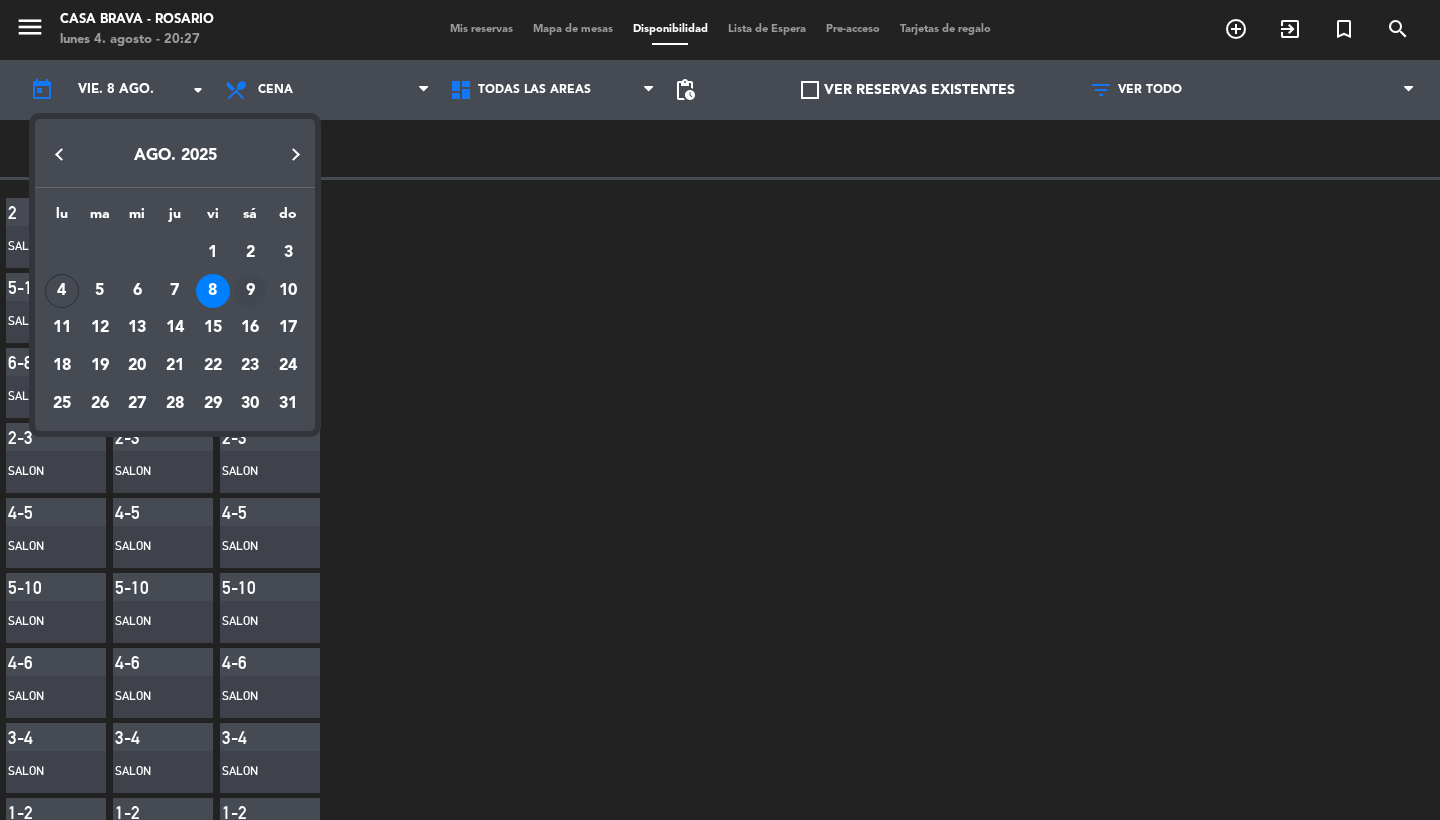 click on "9" at bounding box center (250, 291) 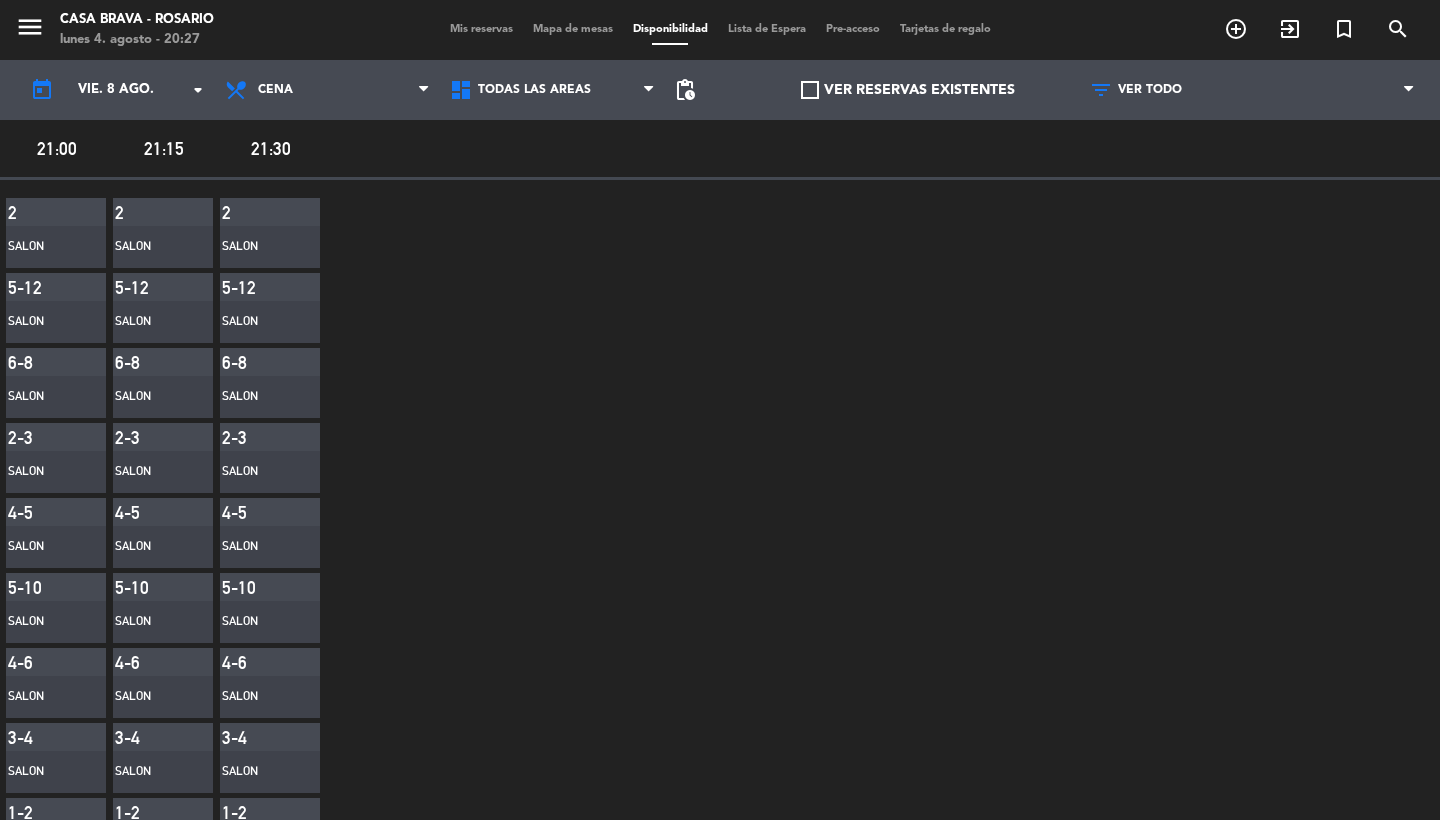 type on "sáb. 9 ago." 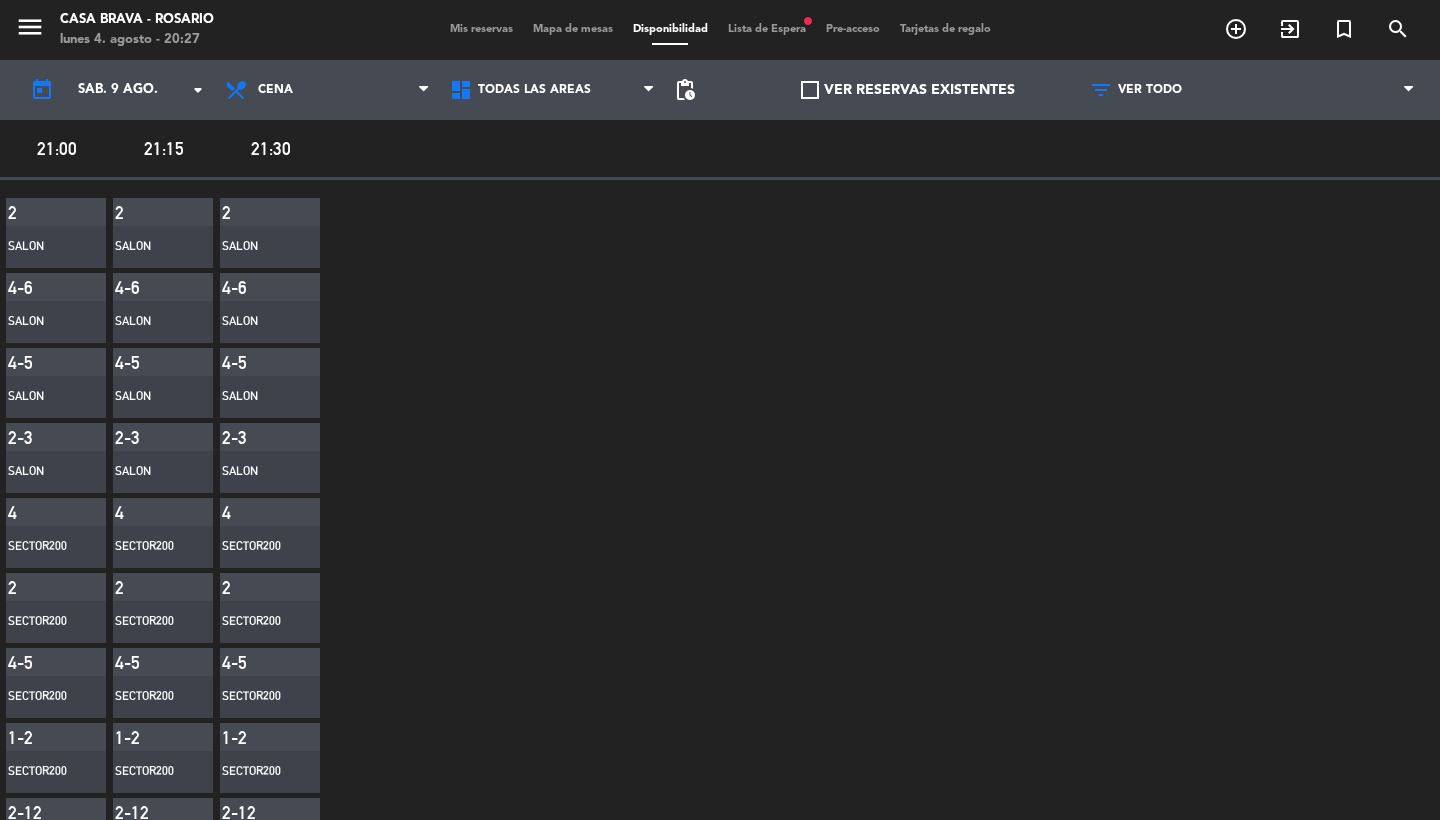click on "Mapa de mesas" at bounding box center (573, 29) 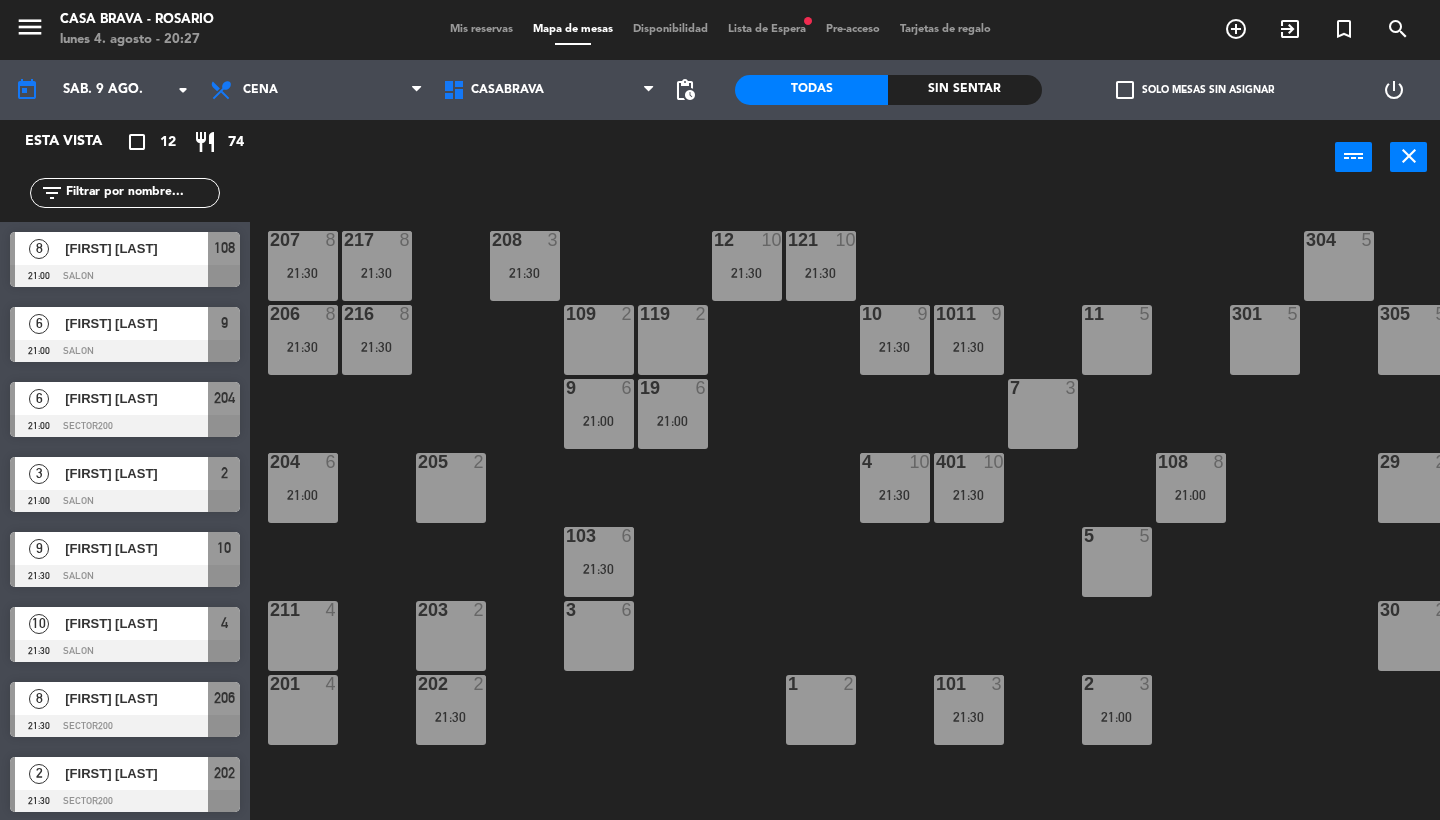 click on "Mis reservas" at bounding box center [481, 29] 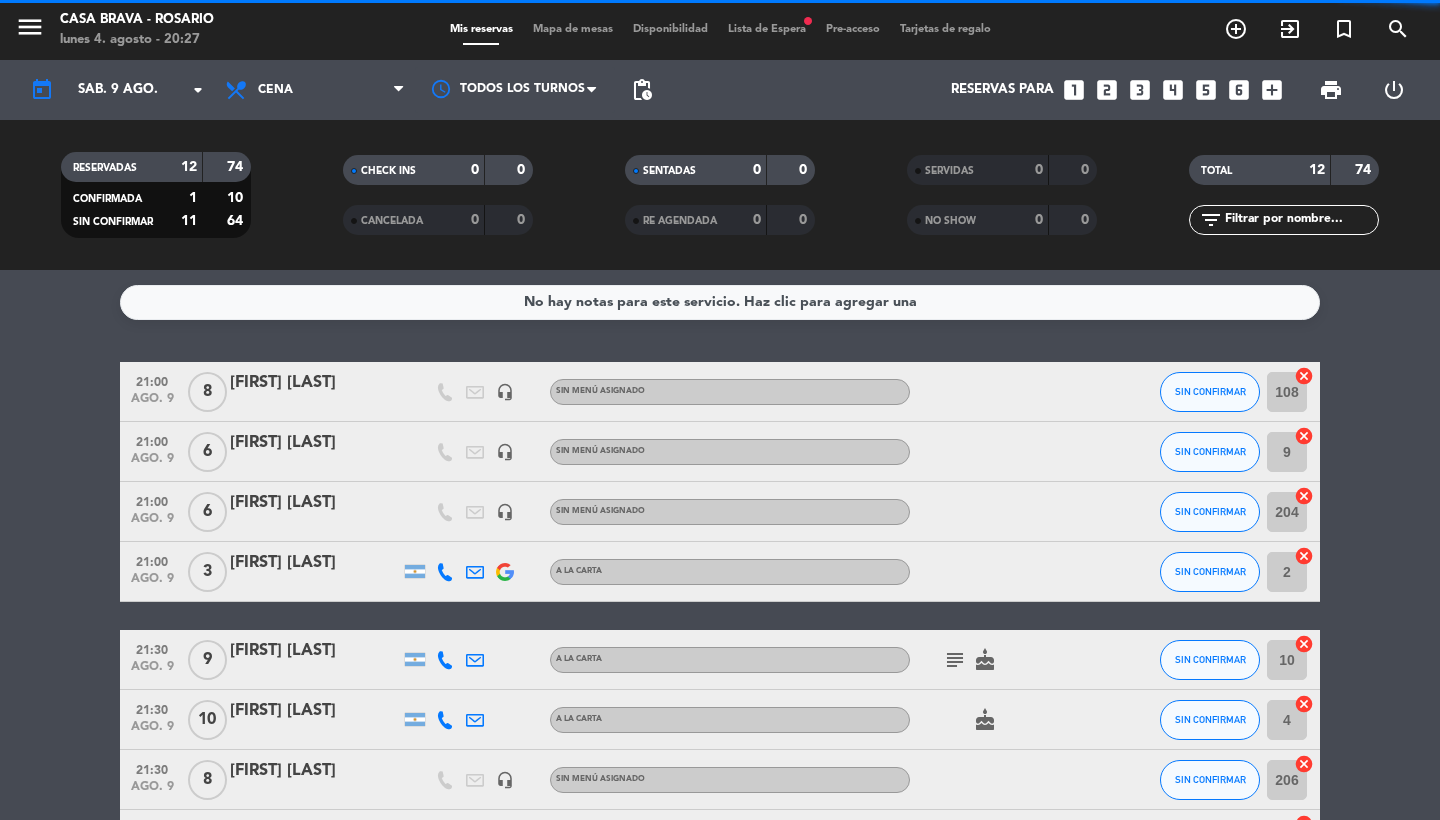 click on "Mapa de mesas" at bounding box center [573, 29] 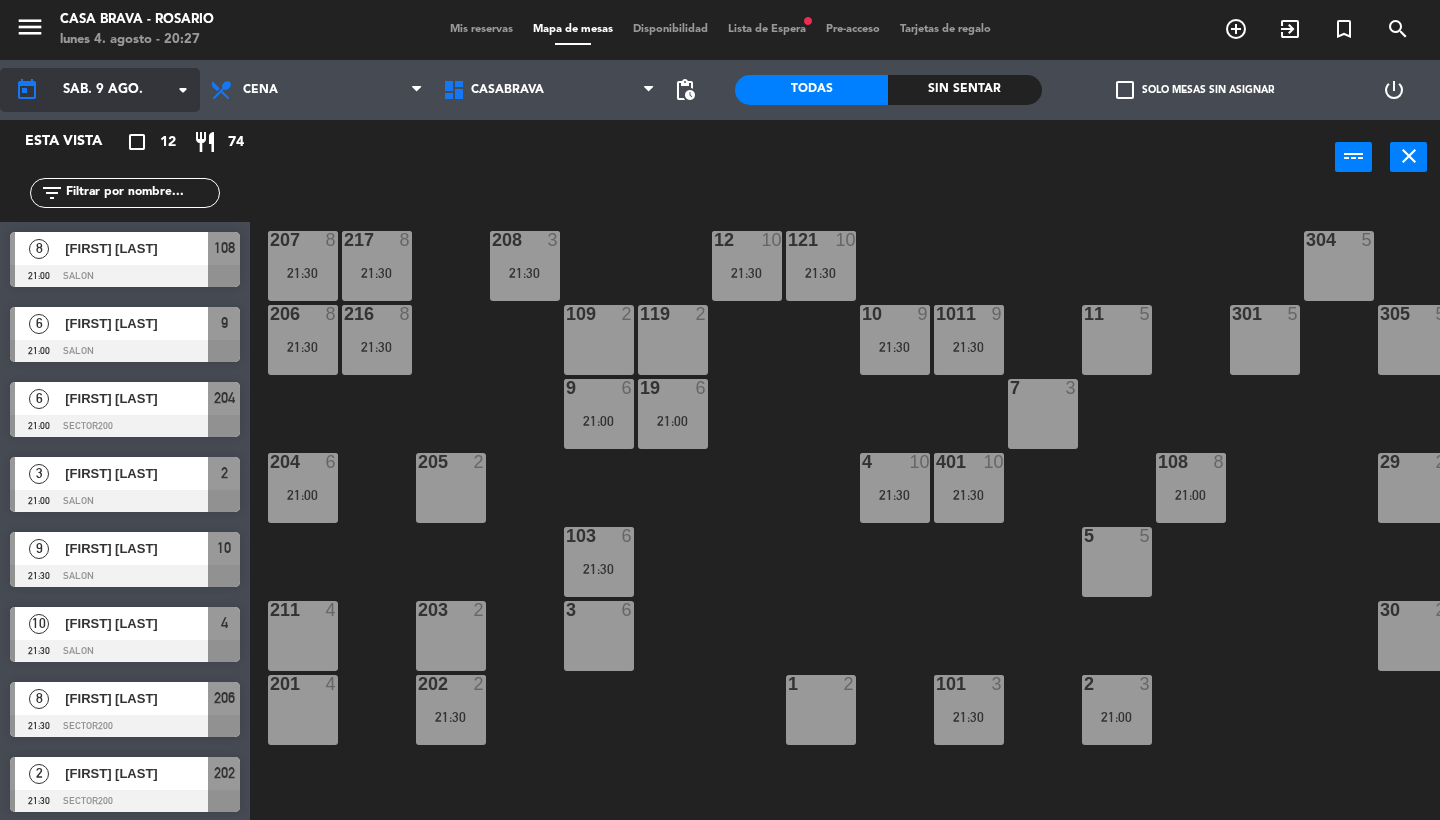 click on "arrow_drop_down" 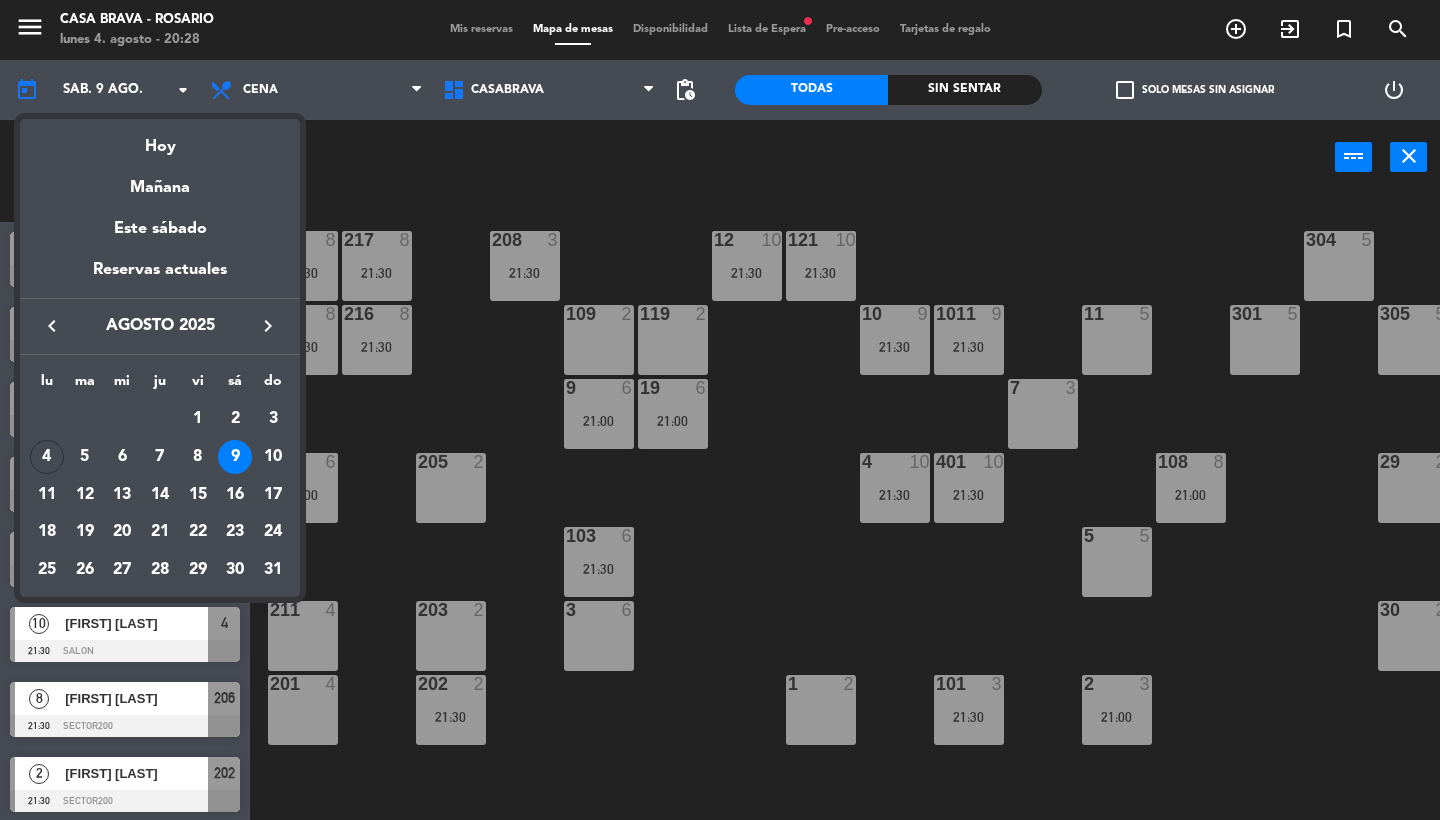 click at bounding box center (720, 410) 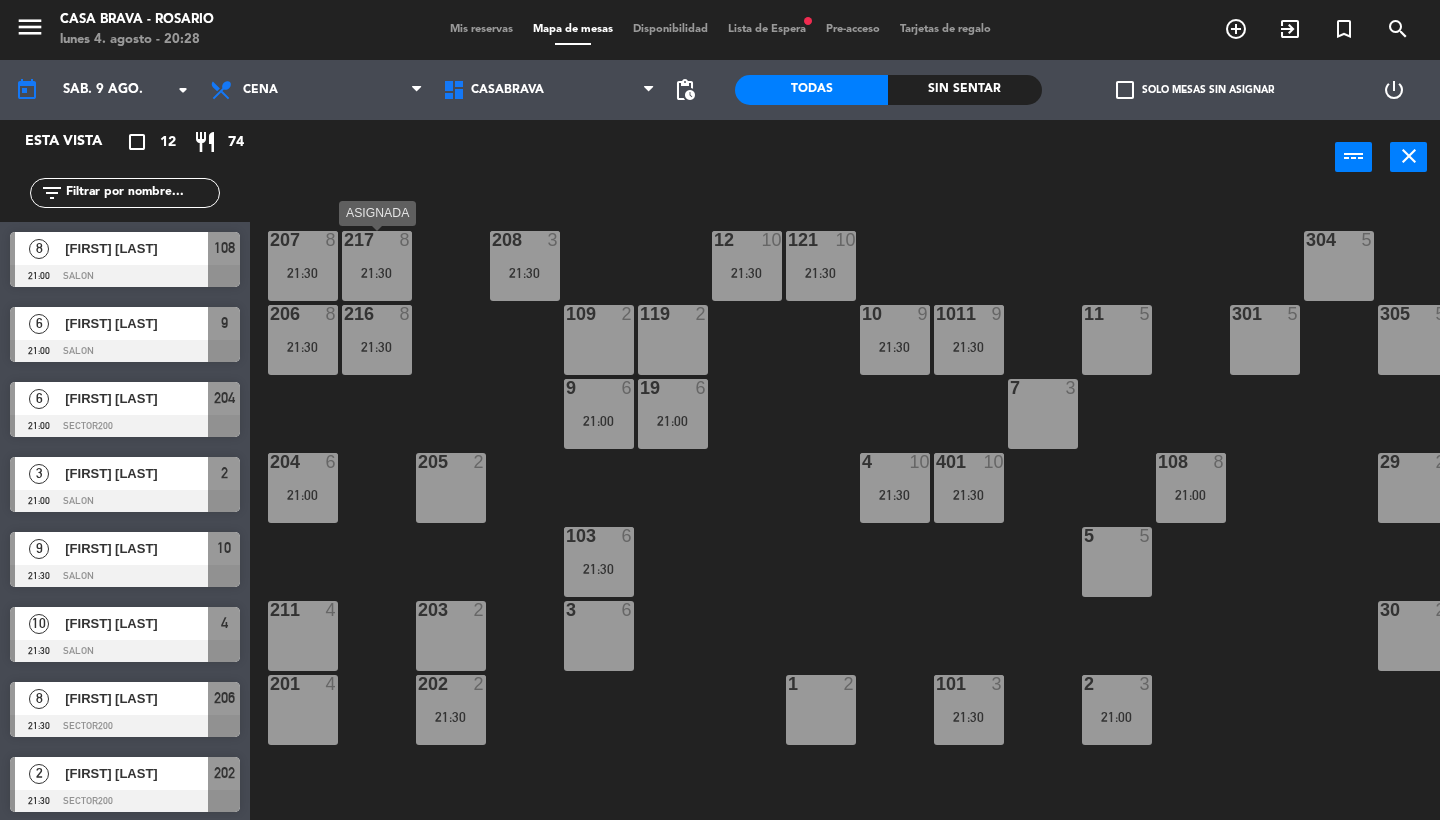 click on "21:30" at bounding box center [377, 273] 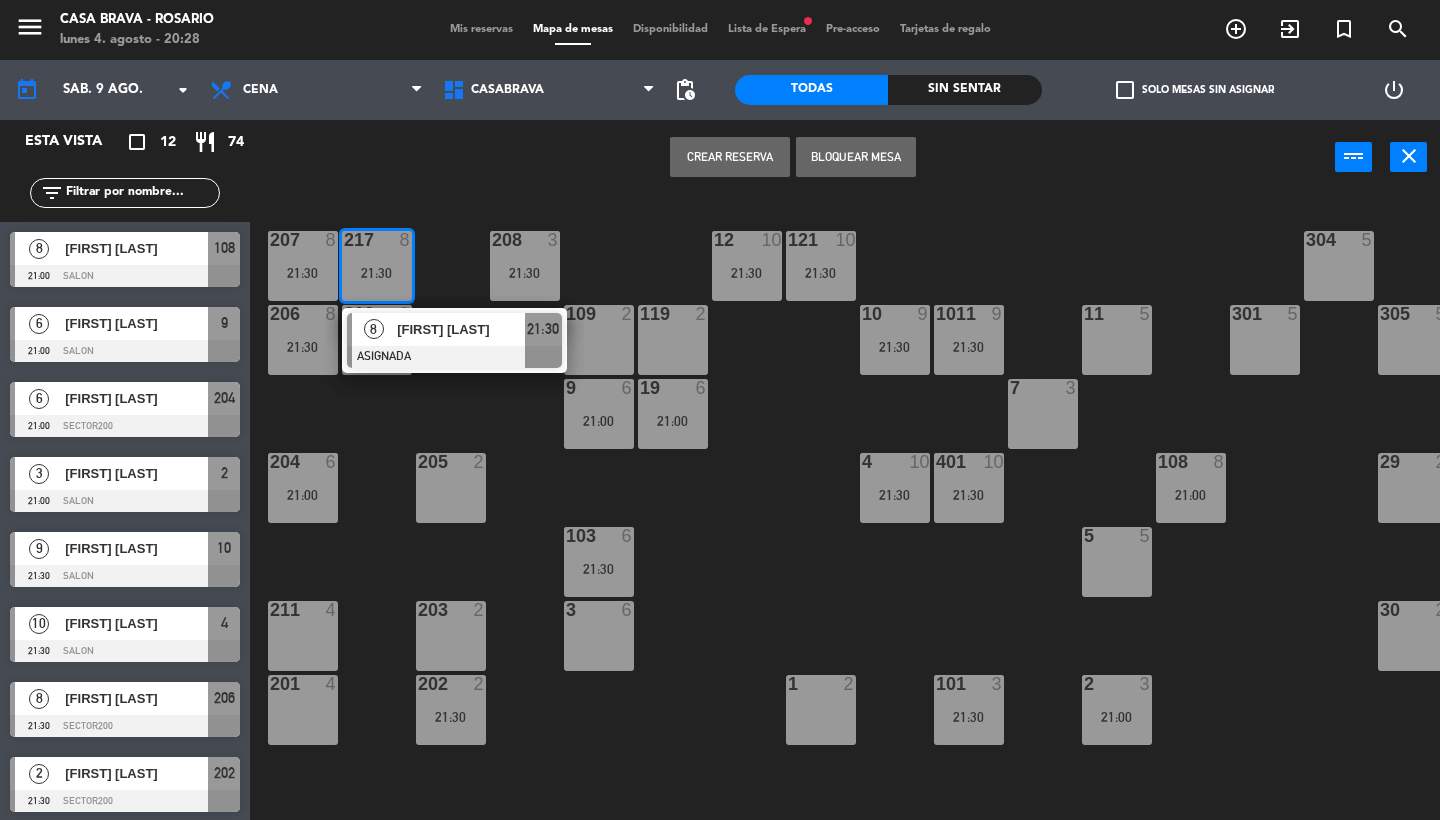 click on "[FIRST] [LAST]" 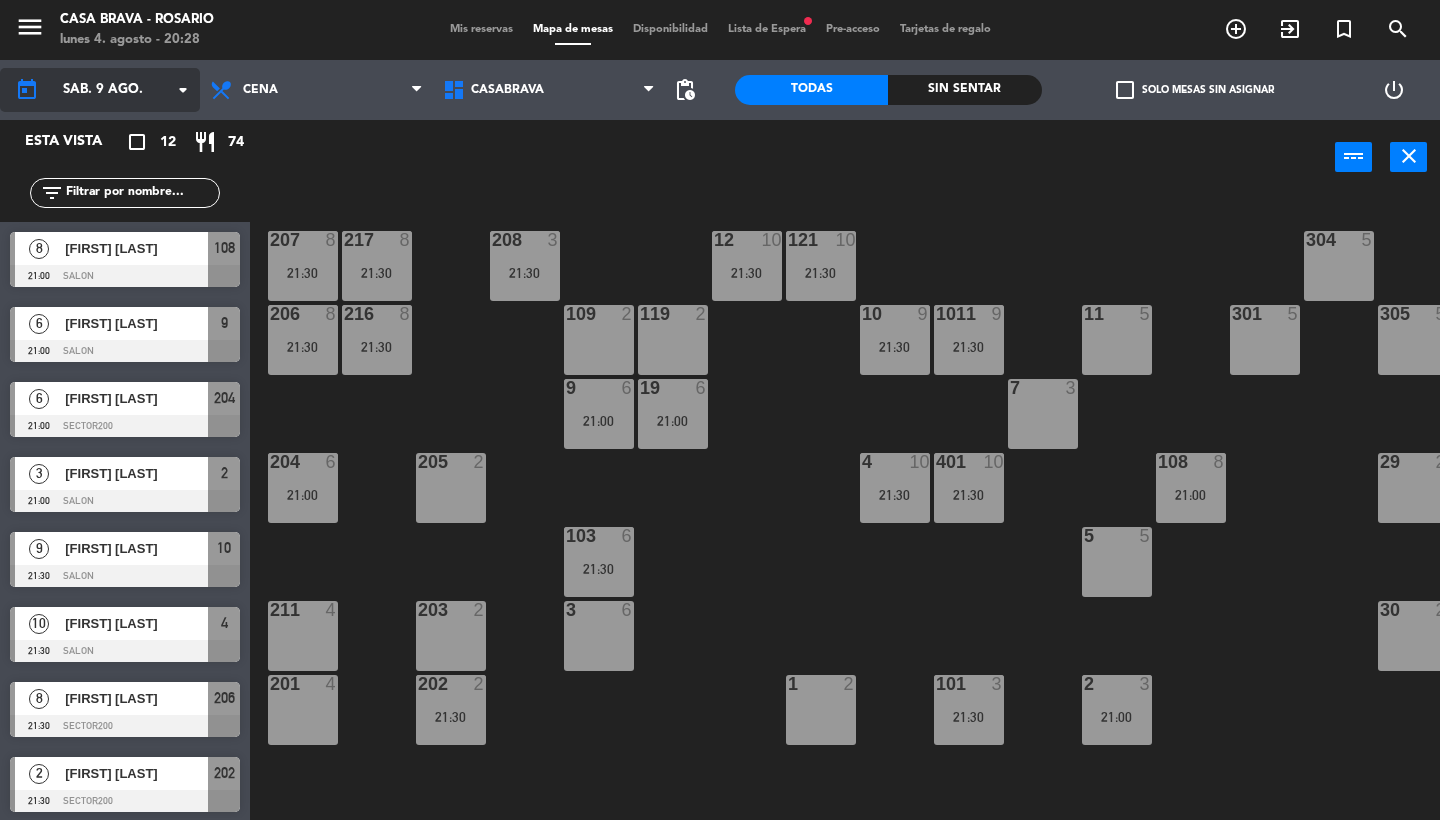 click on "today    sáb. 9 ago. arrow_drop_down" 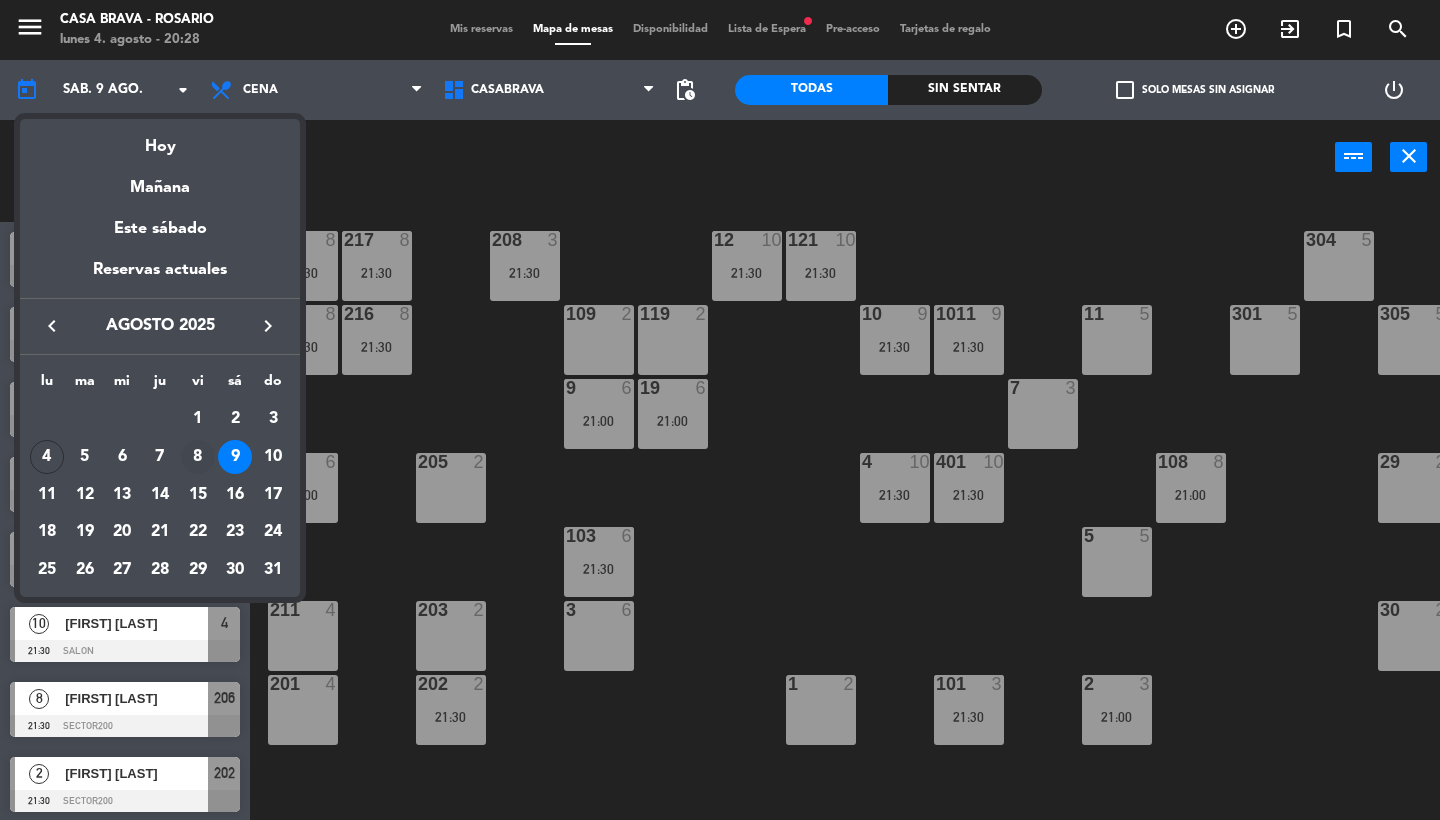 click on "8" at bounding box center (198, 457) 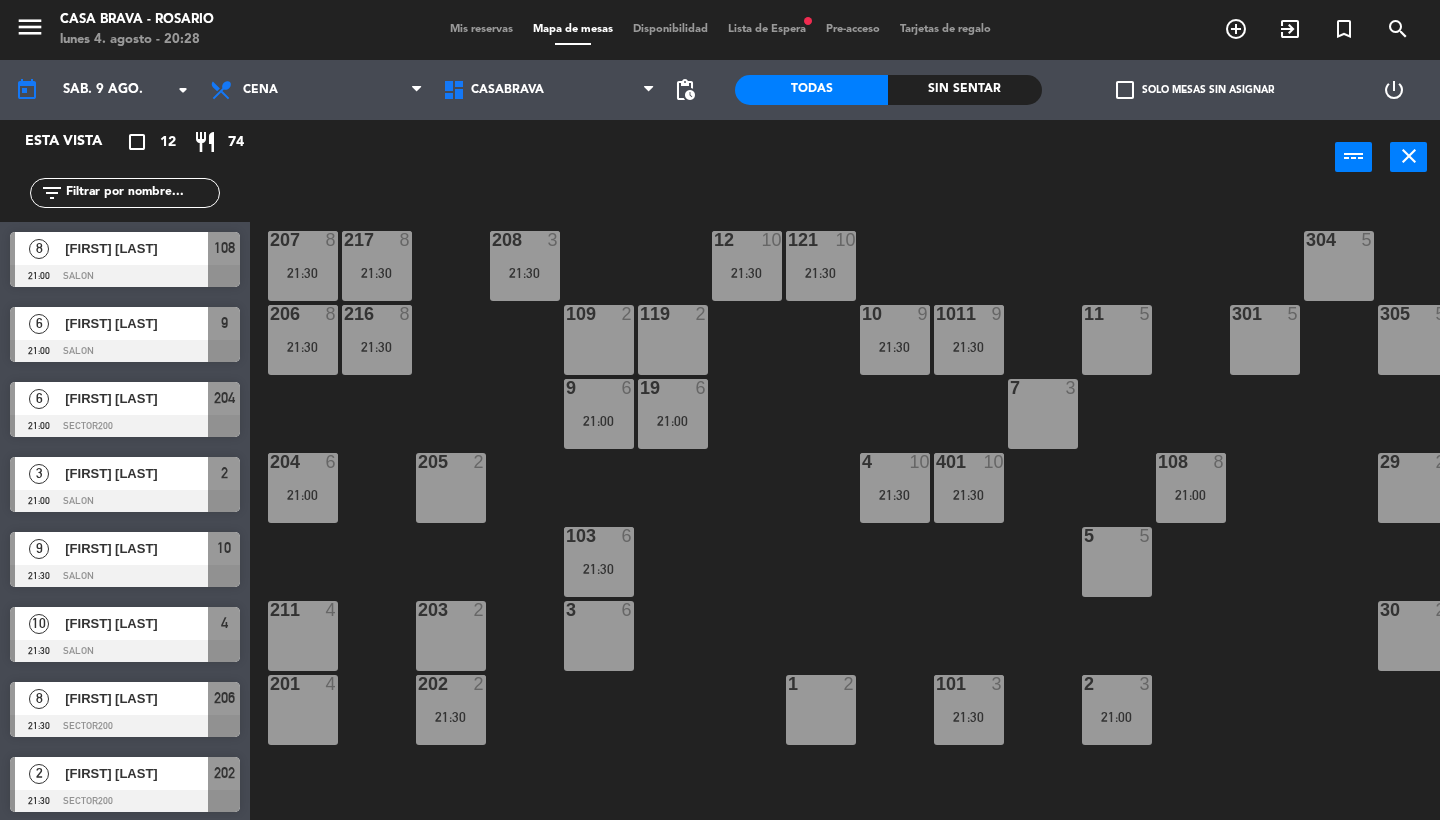 type on "vie. 8 ago." 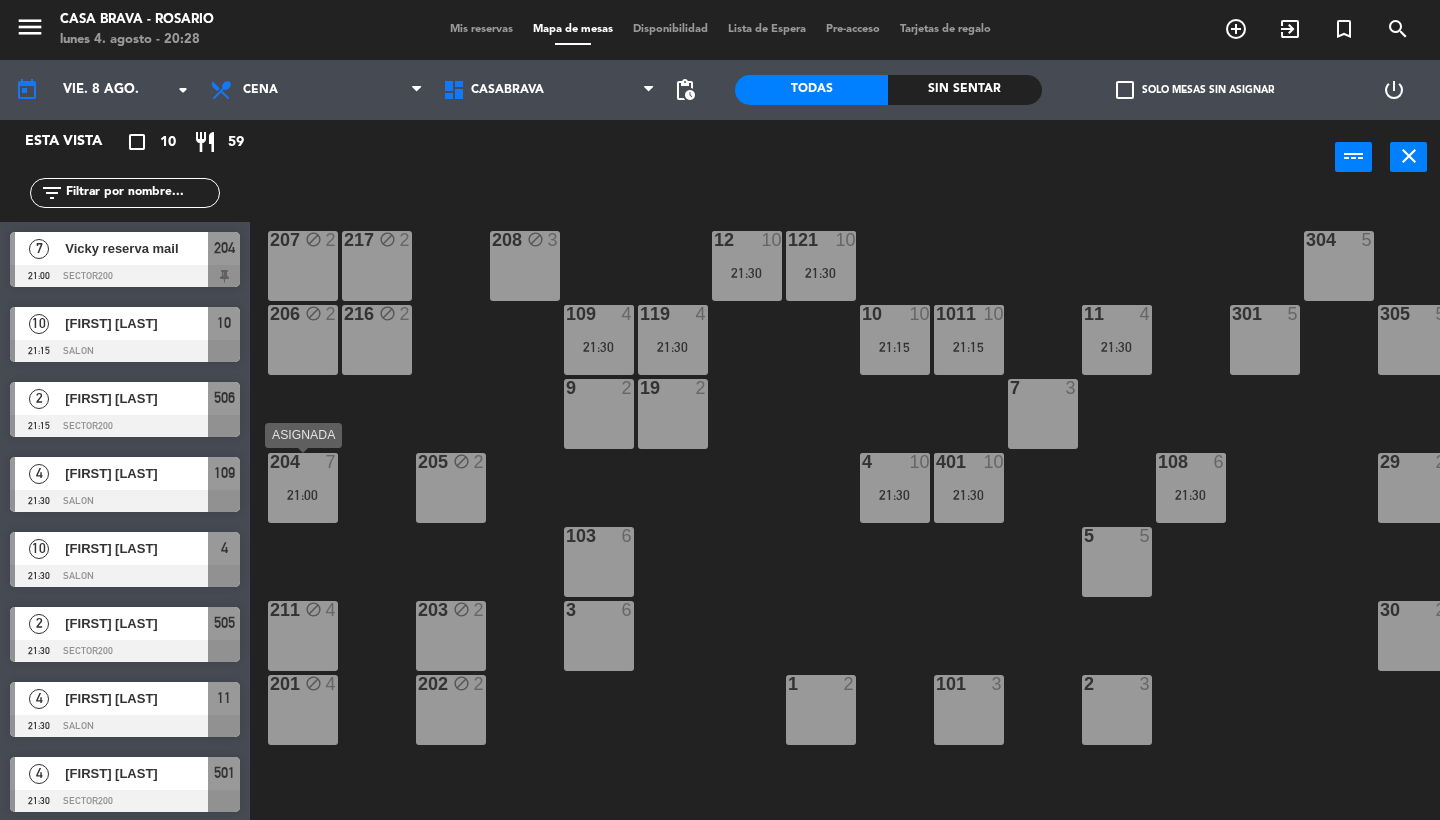 click on "204  7   21:00" at bounding box center (303, 488) 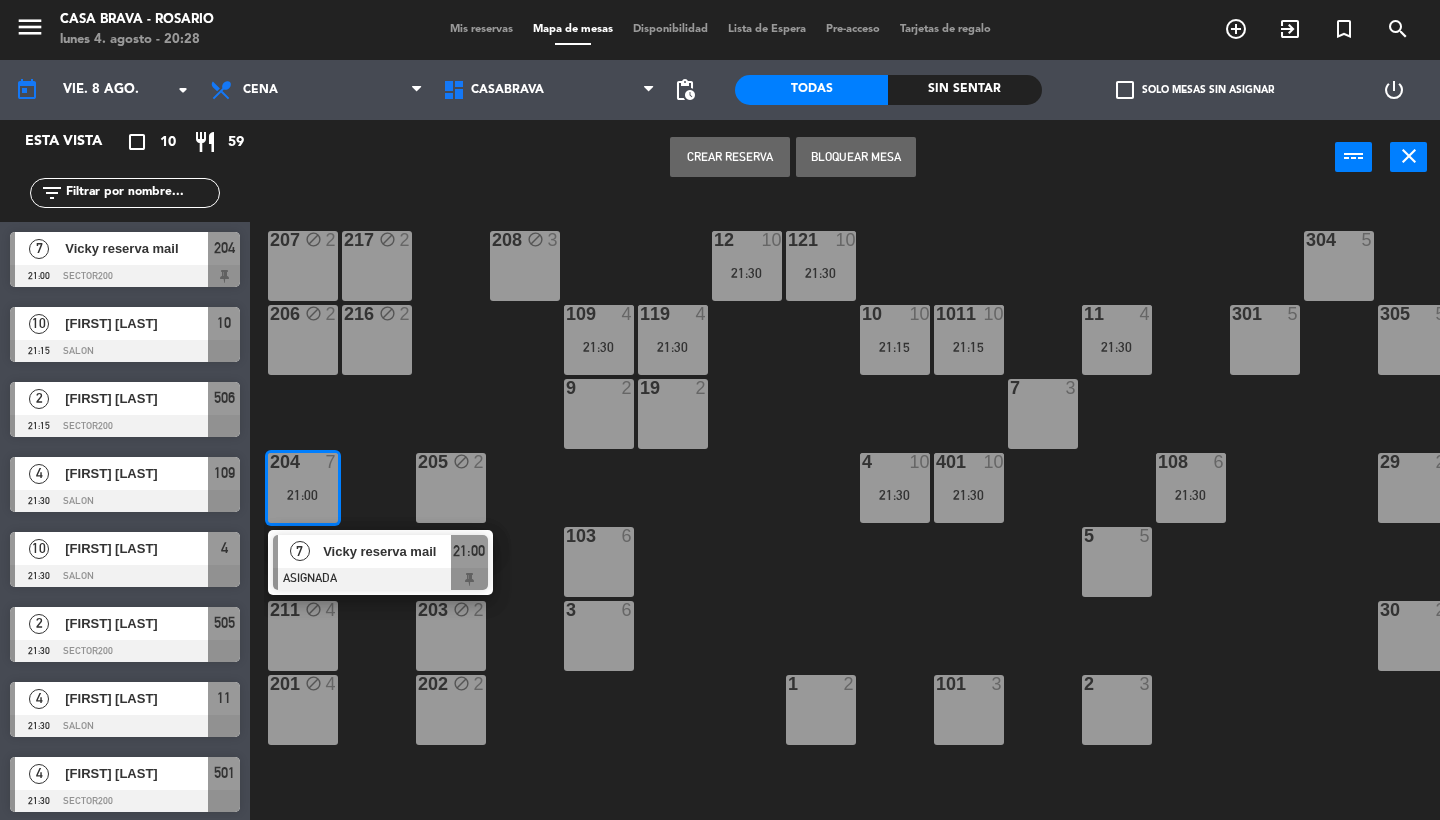click on "Vicky reserva mail" at bounding box center [386, 551] 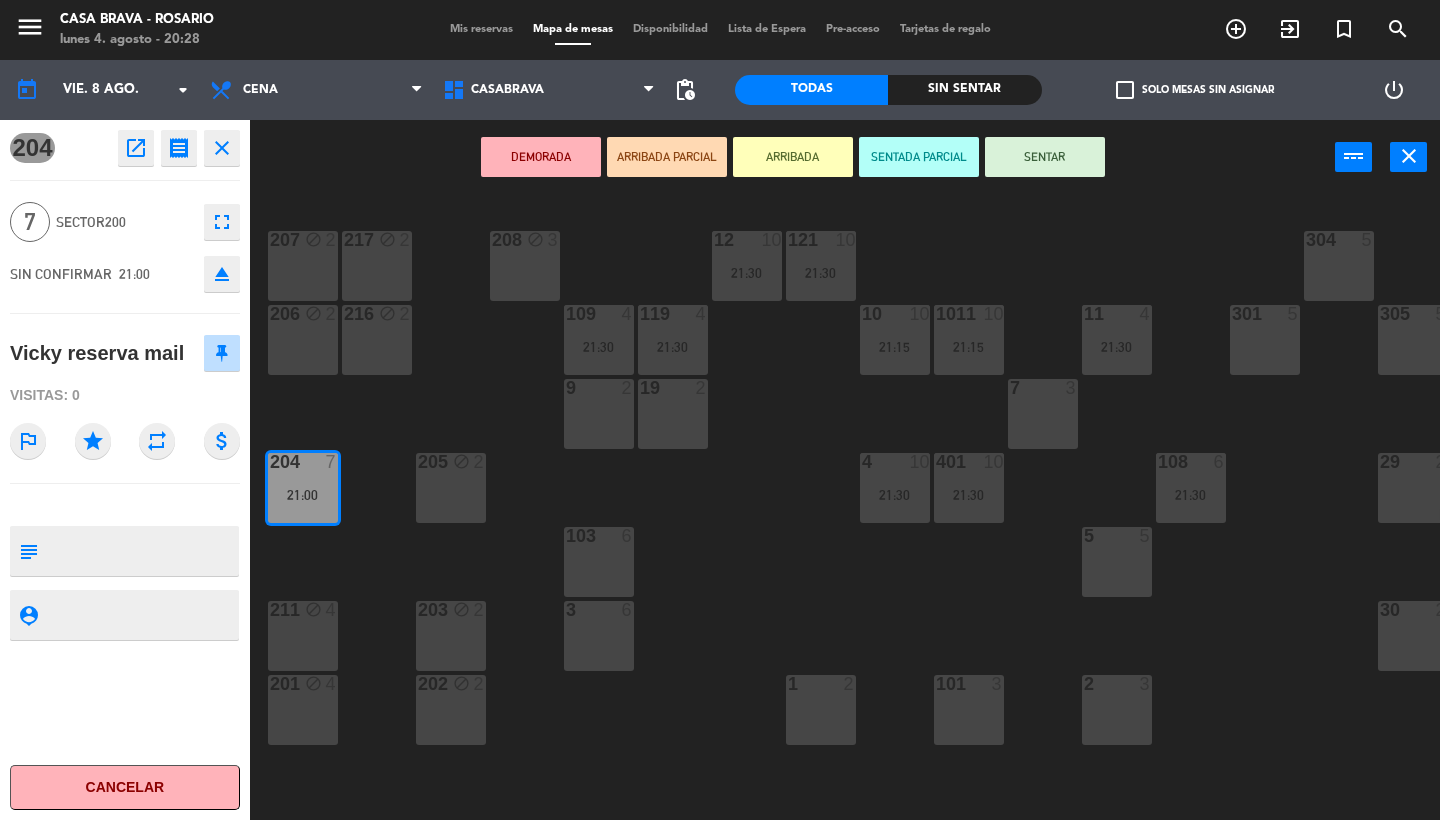 click on "[FIRST] [LAST]" 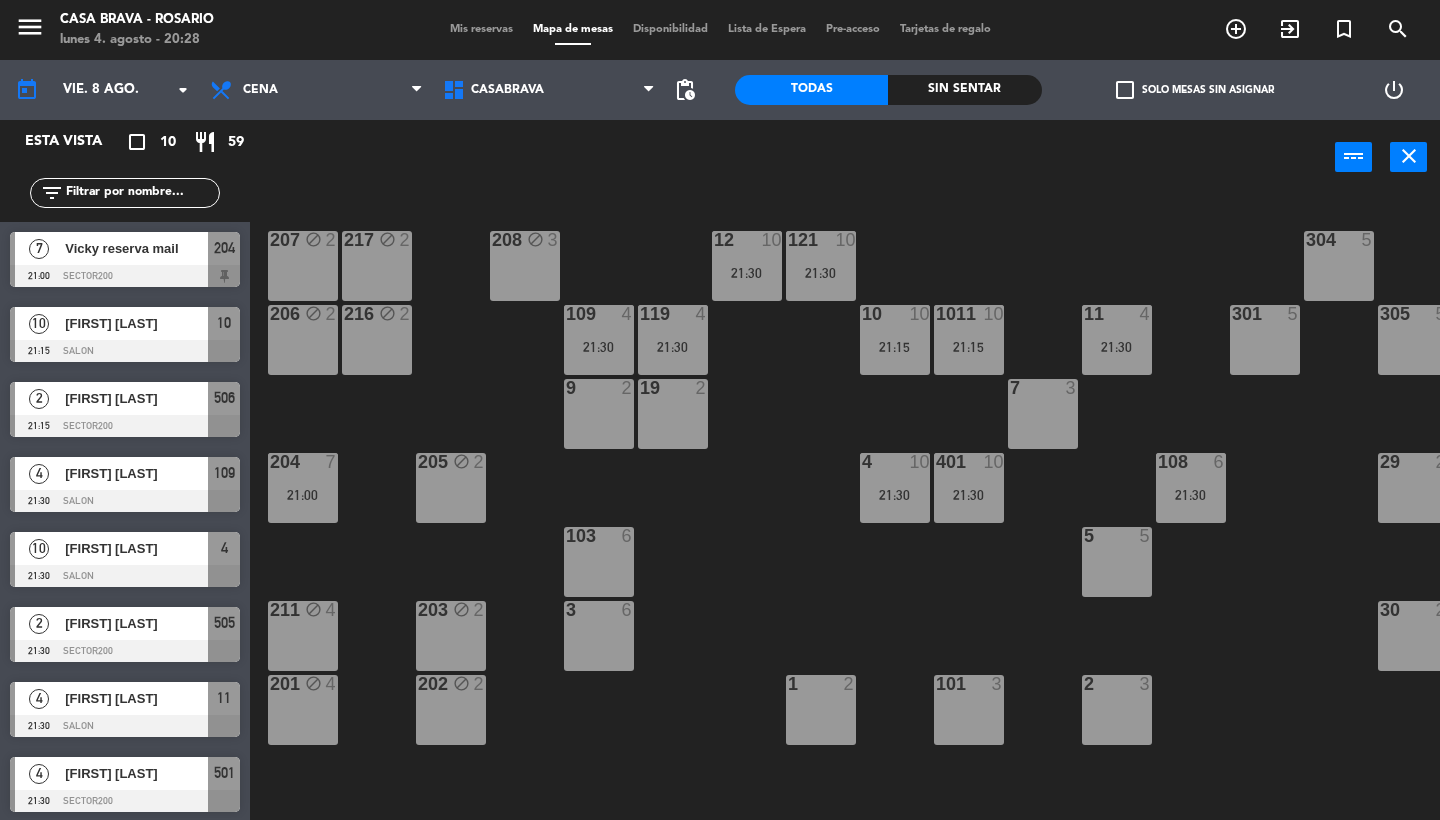 click on "Mis reservas" at bounding box center [481, 29] 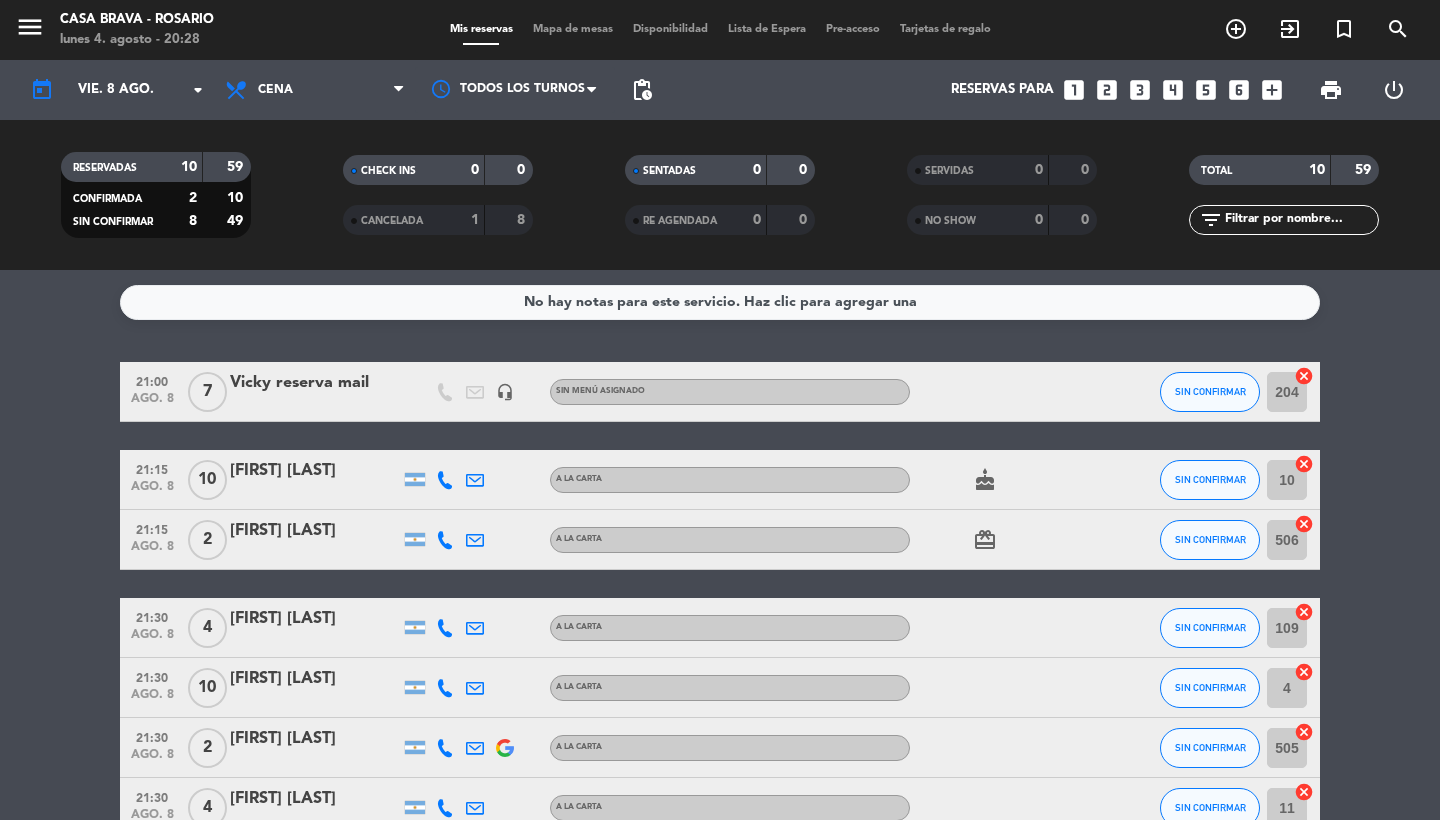 click on "Vicky reserva mail" 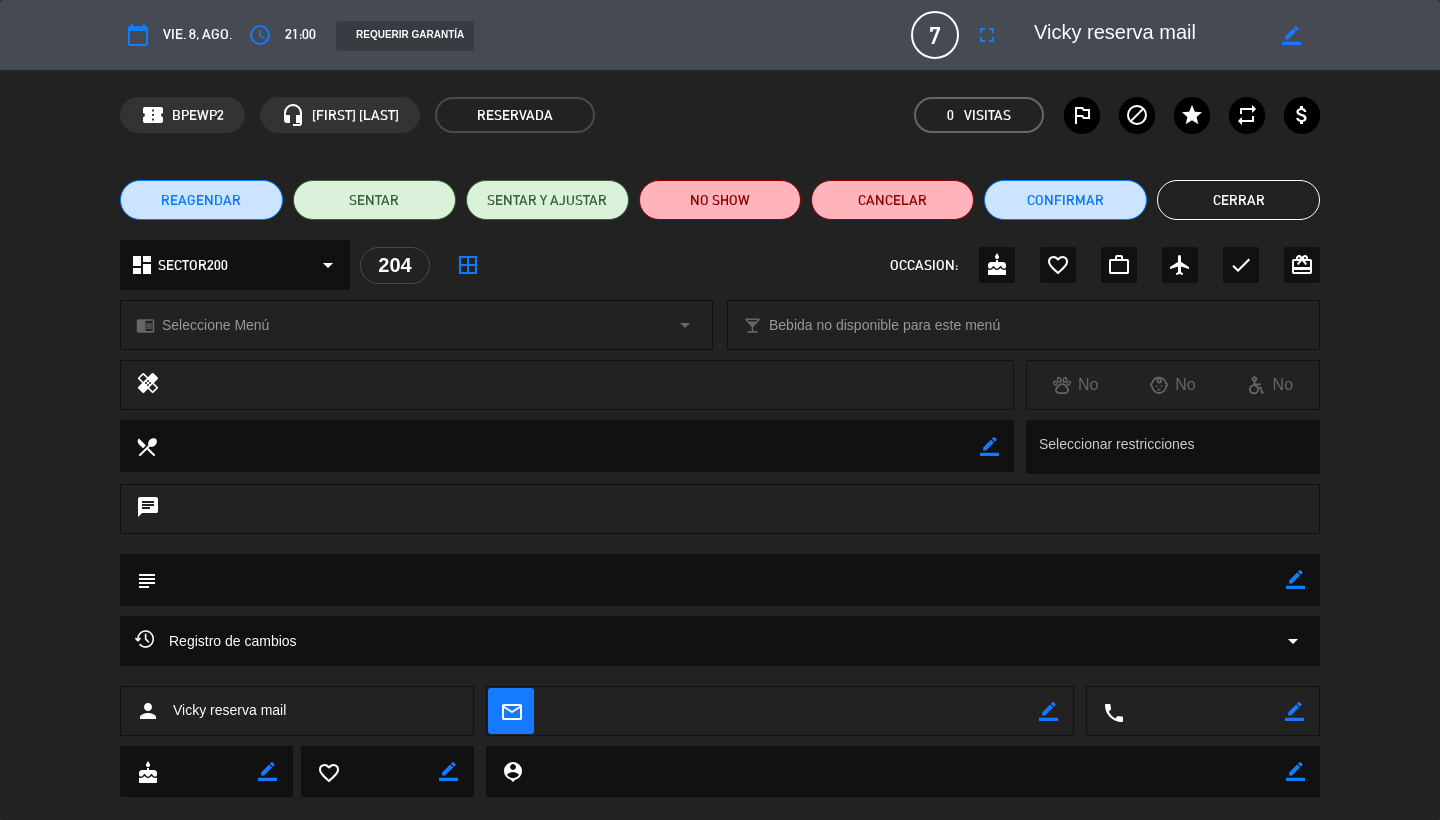 click on "border_color" 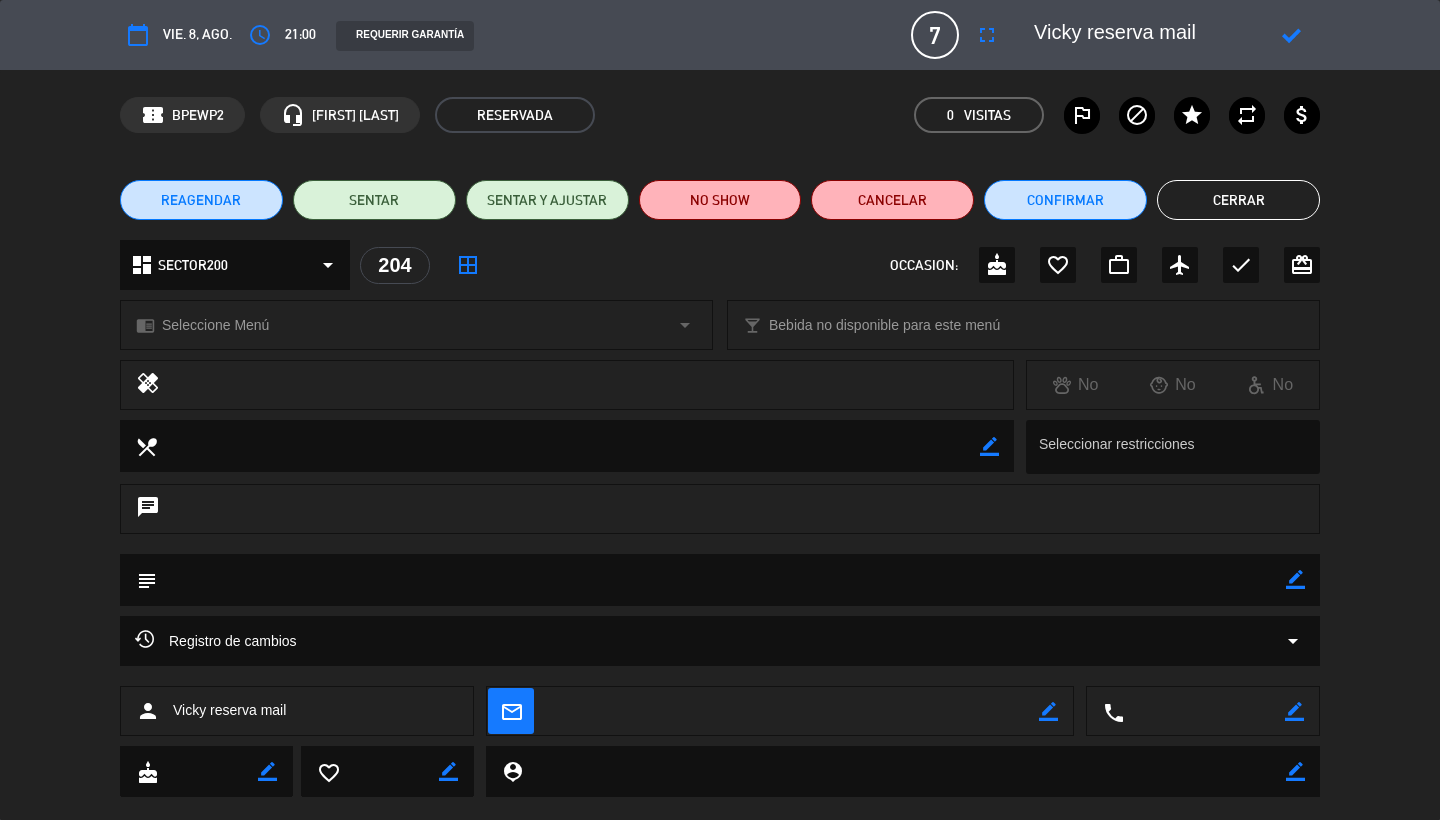 drag, startPoint x: 1207, startPoint y: 36, endPoint x: 1008, endPoint y: 38, distance: 199.01006 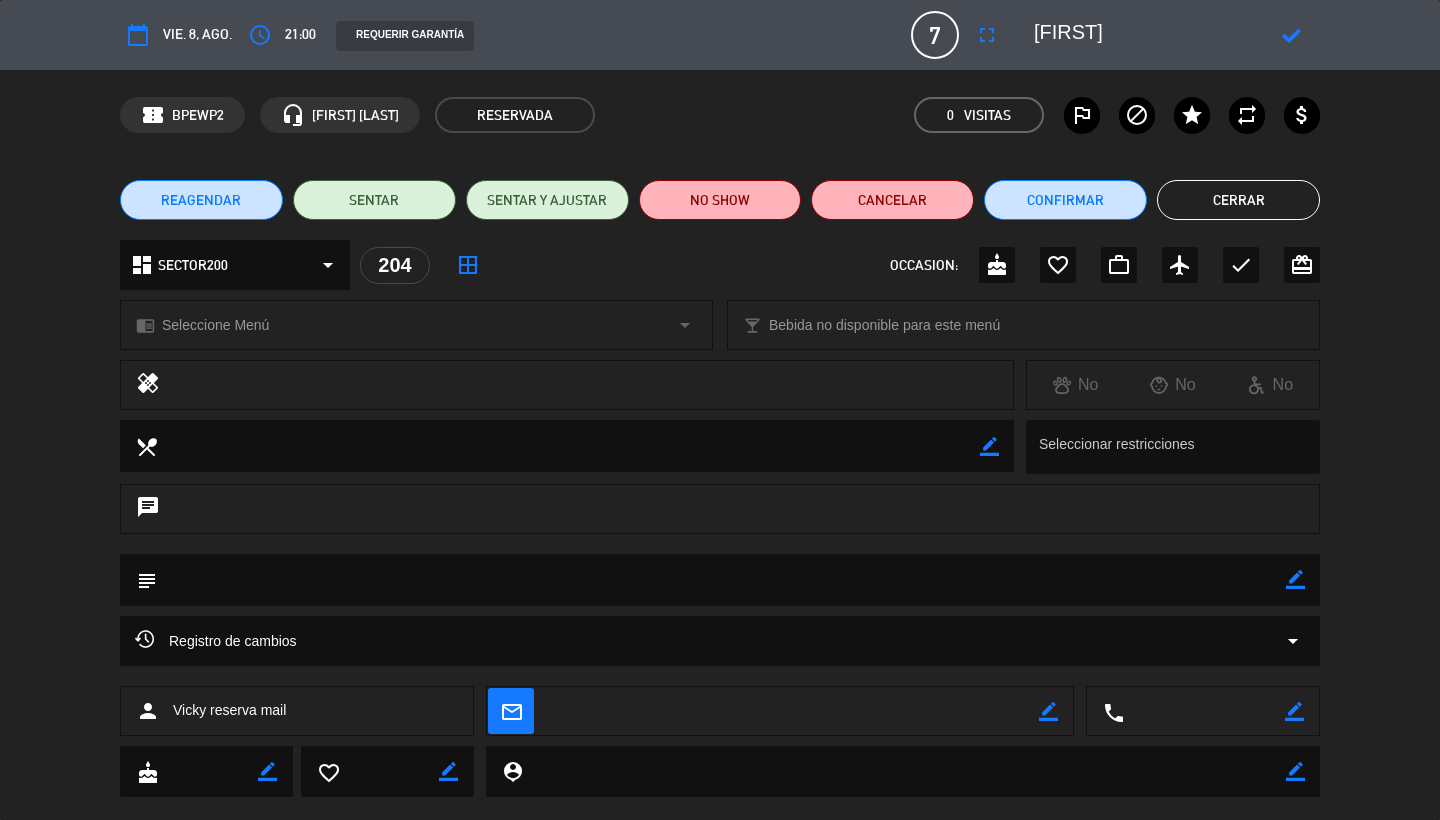 paste on "[FIRST] [LAST]" 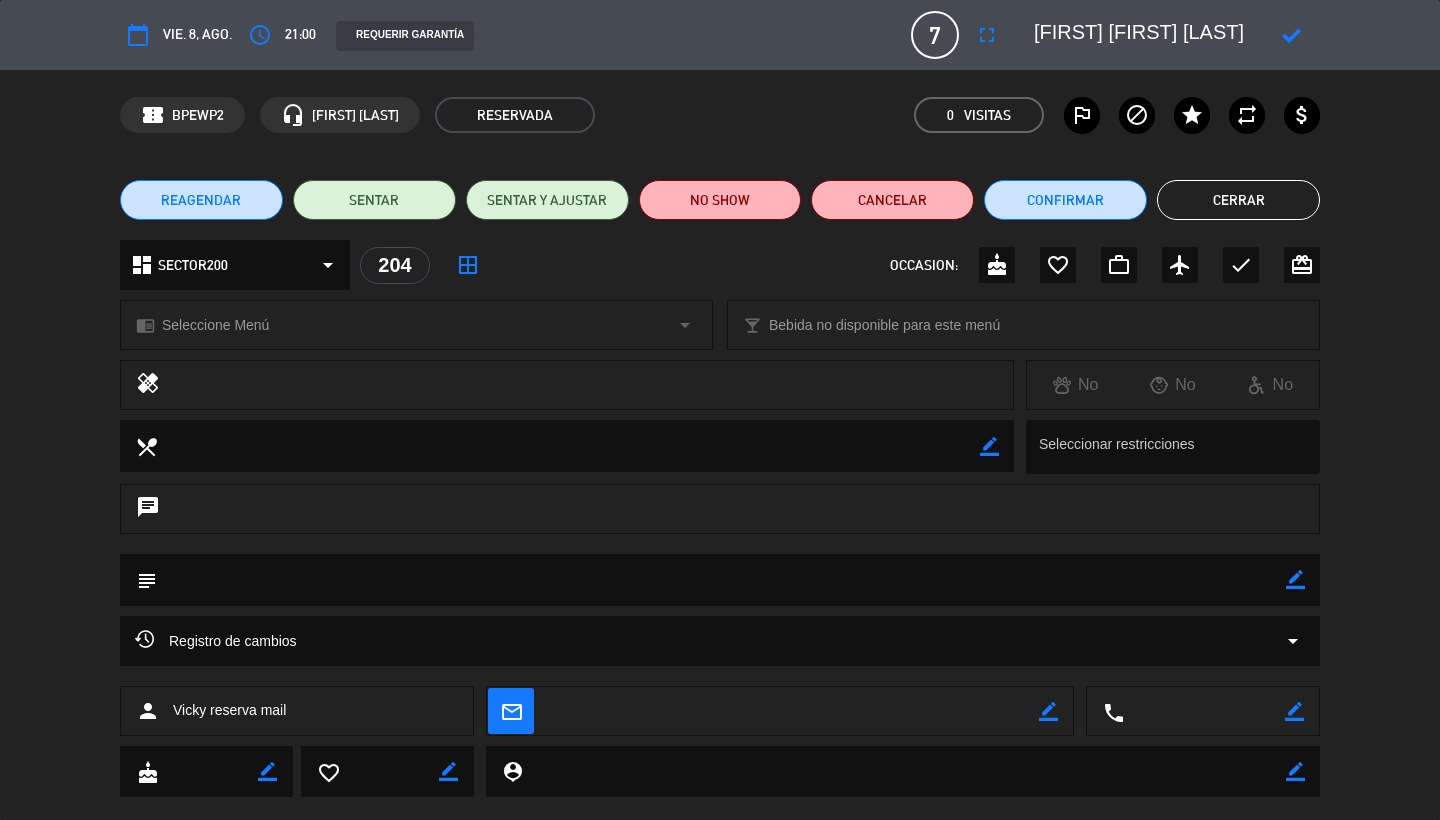 scroll, scrollTop: 0, scrollLeft: 35, axis: horizontal 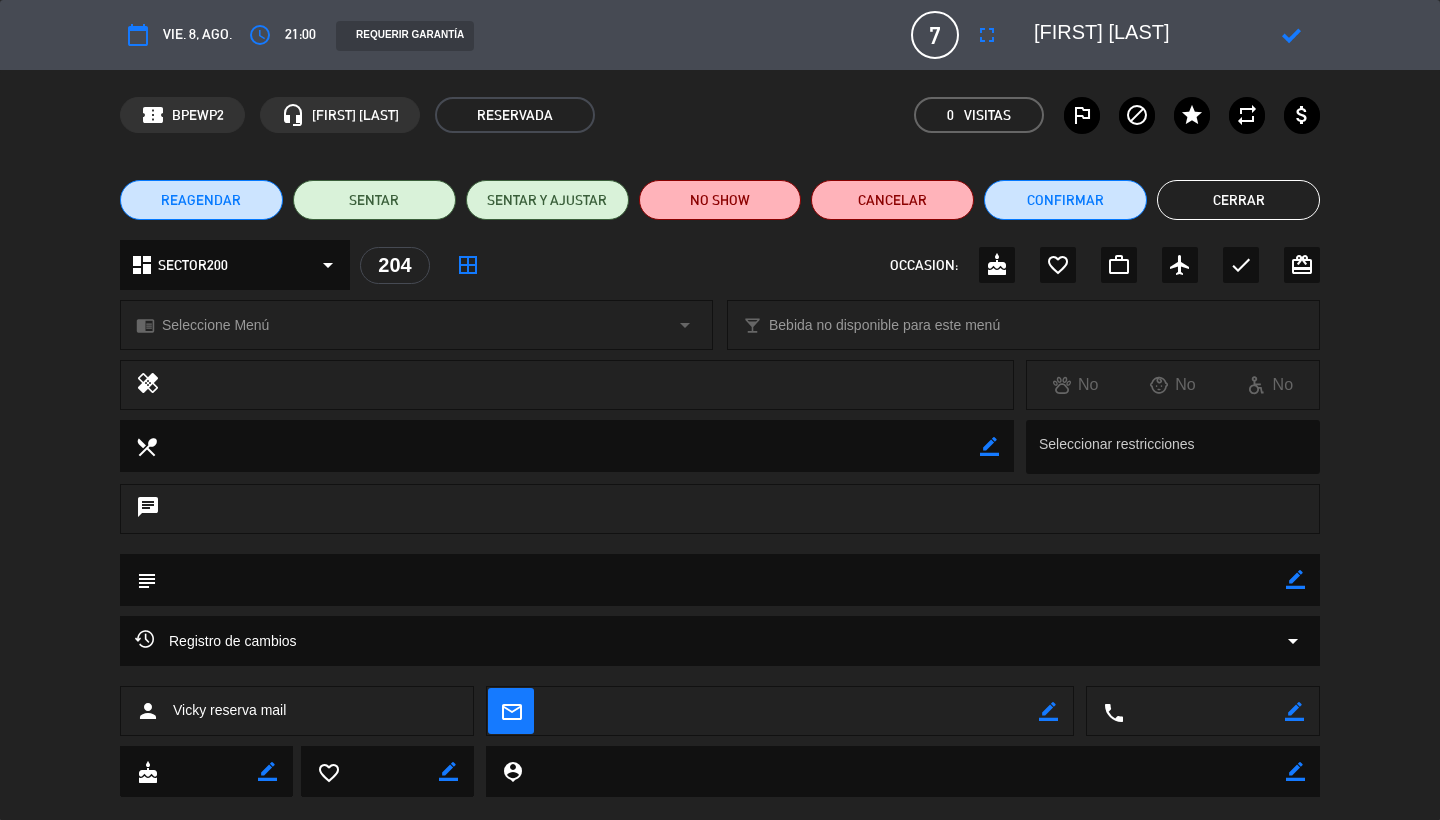 type on "[FIRST] [LAST]" 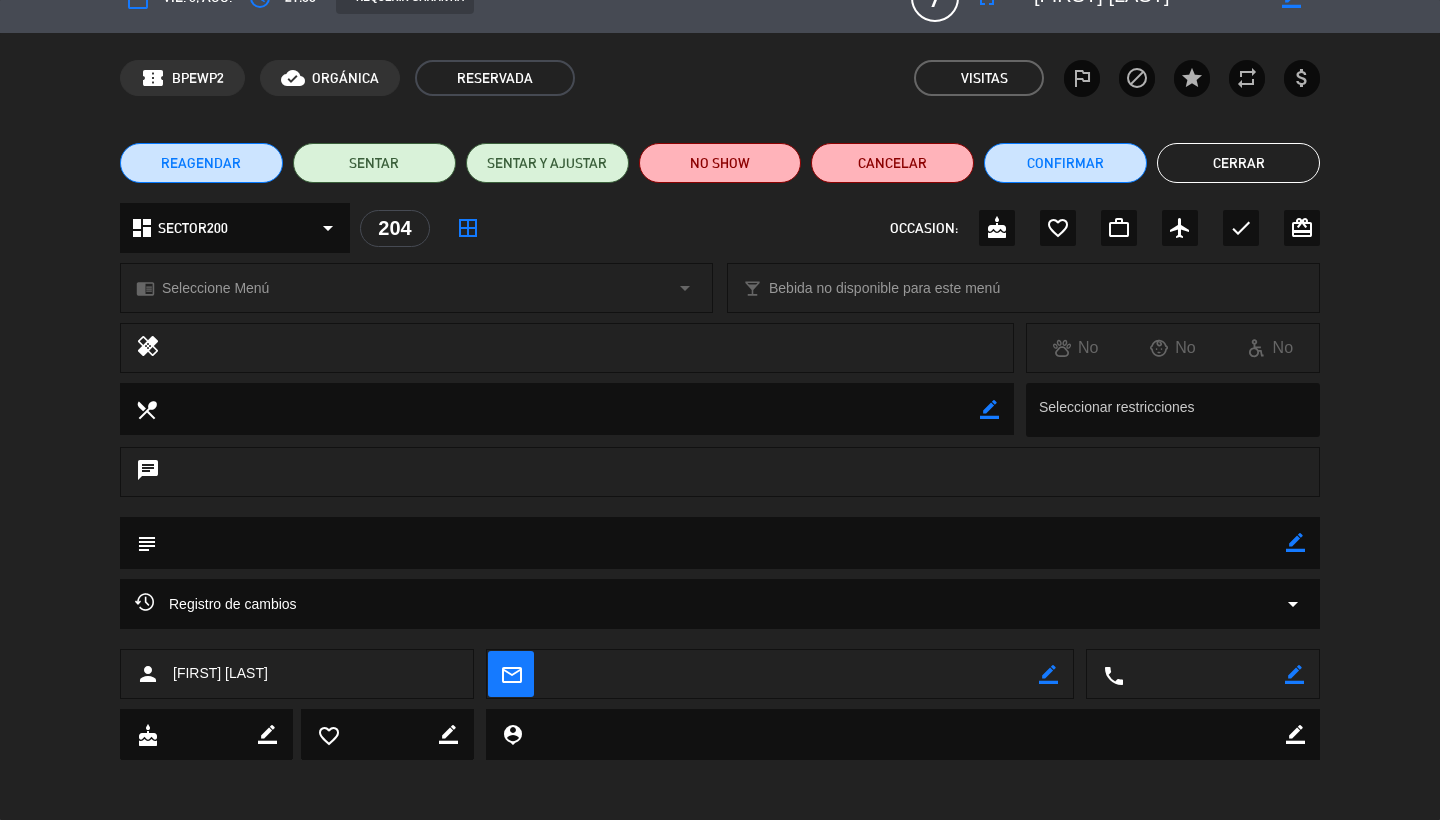 scroll, scrollTop: 36, scrollLeft: 0, axis: vertical 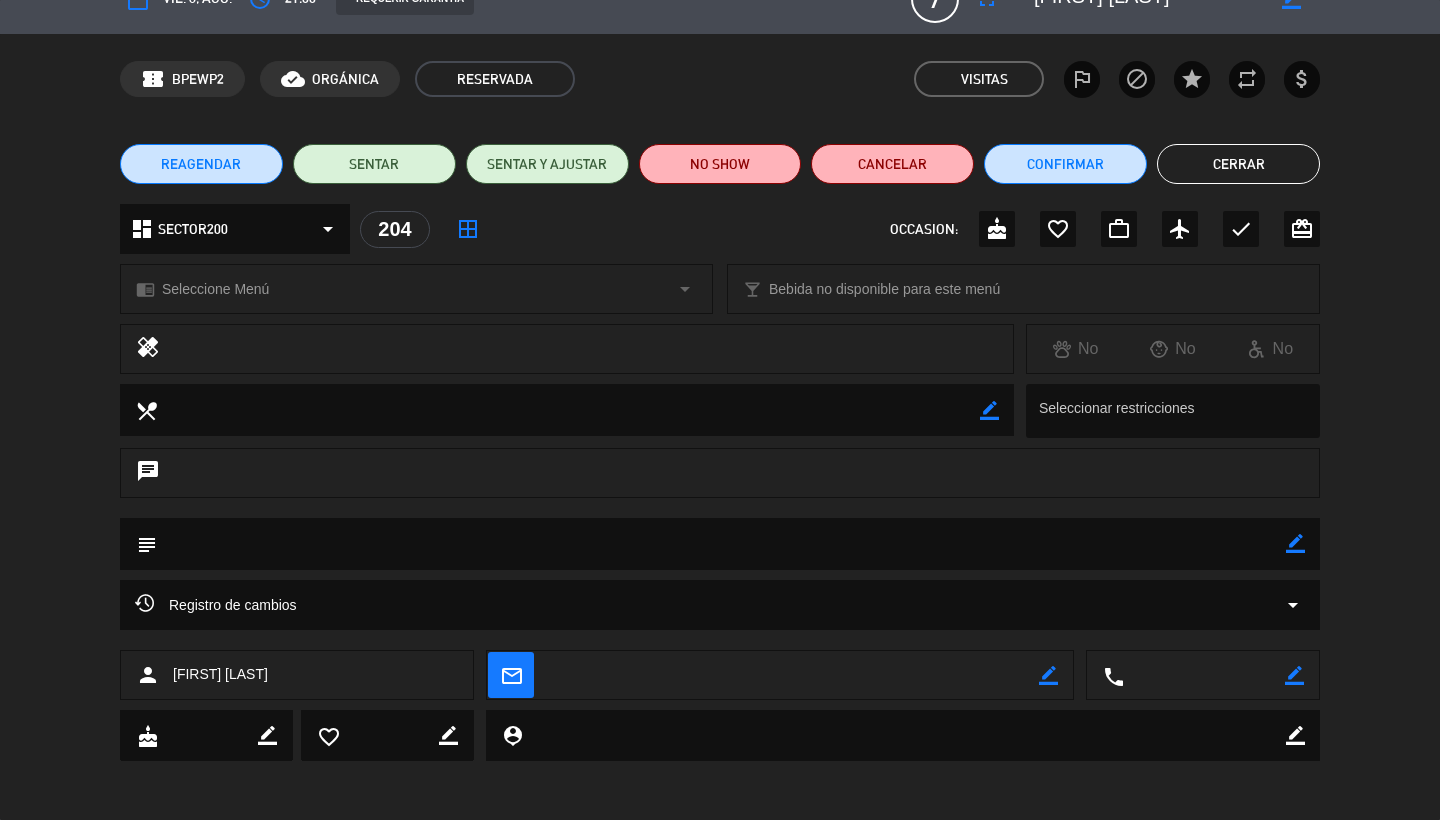 click 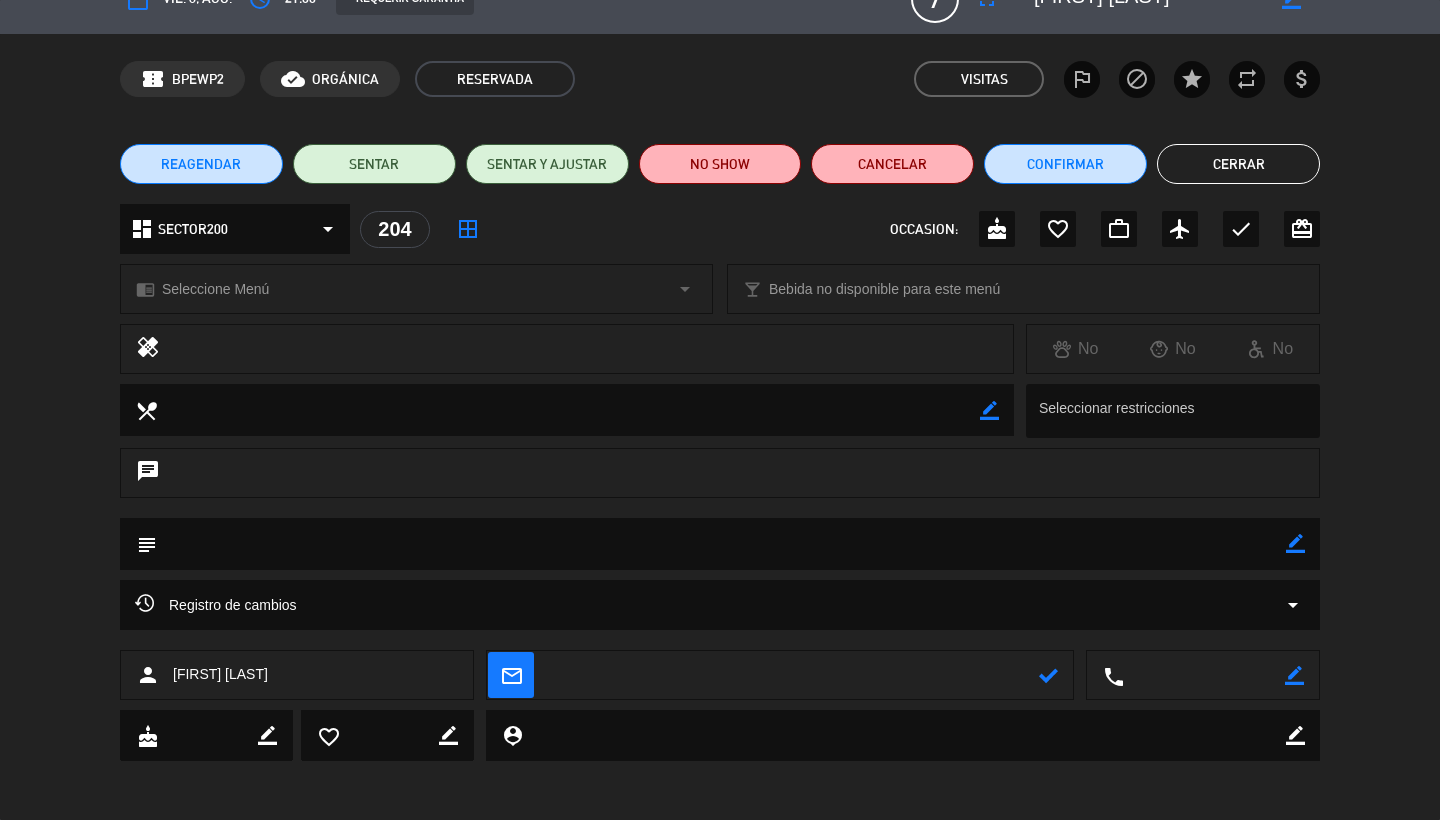 paste on "[EMAIL]" 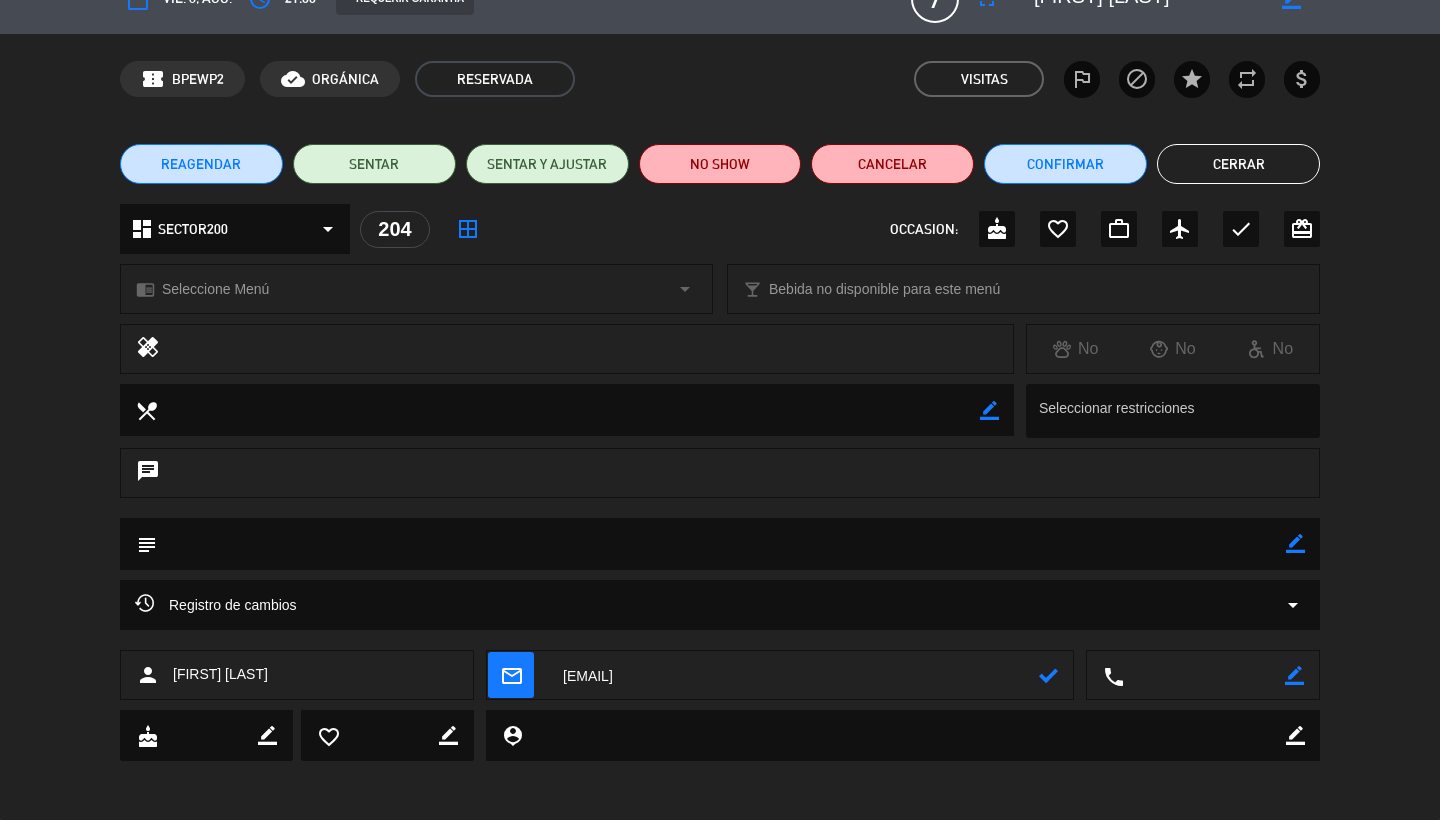 type on "[EMAIL]" 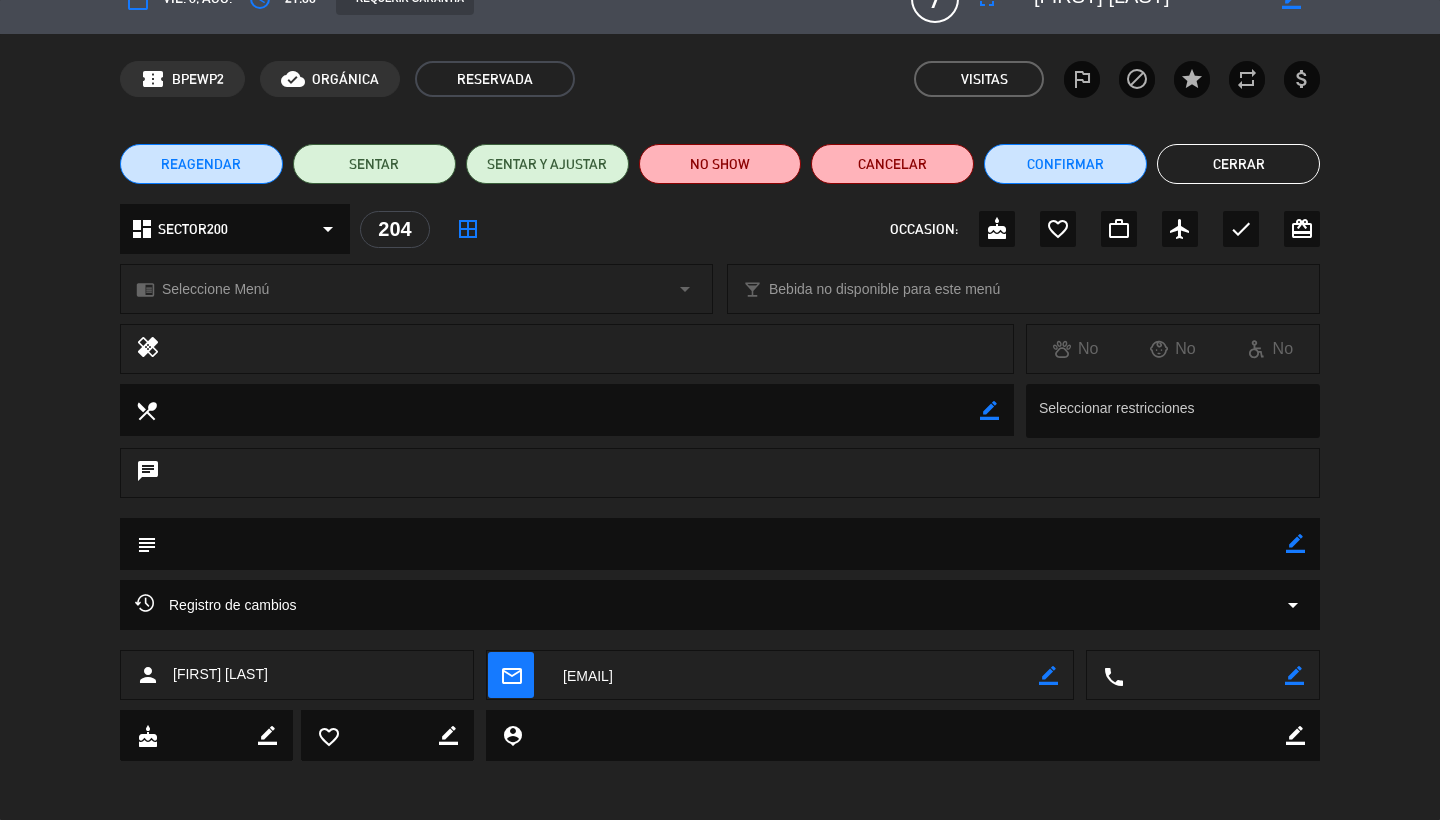 click on "Cerrar" 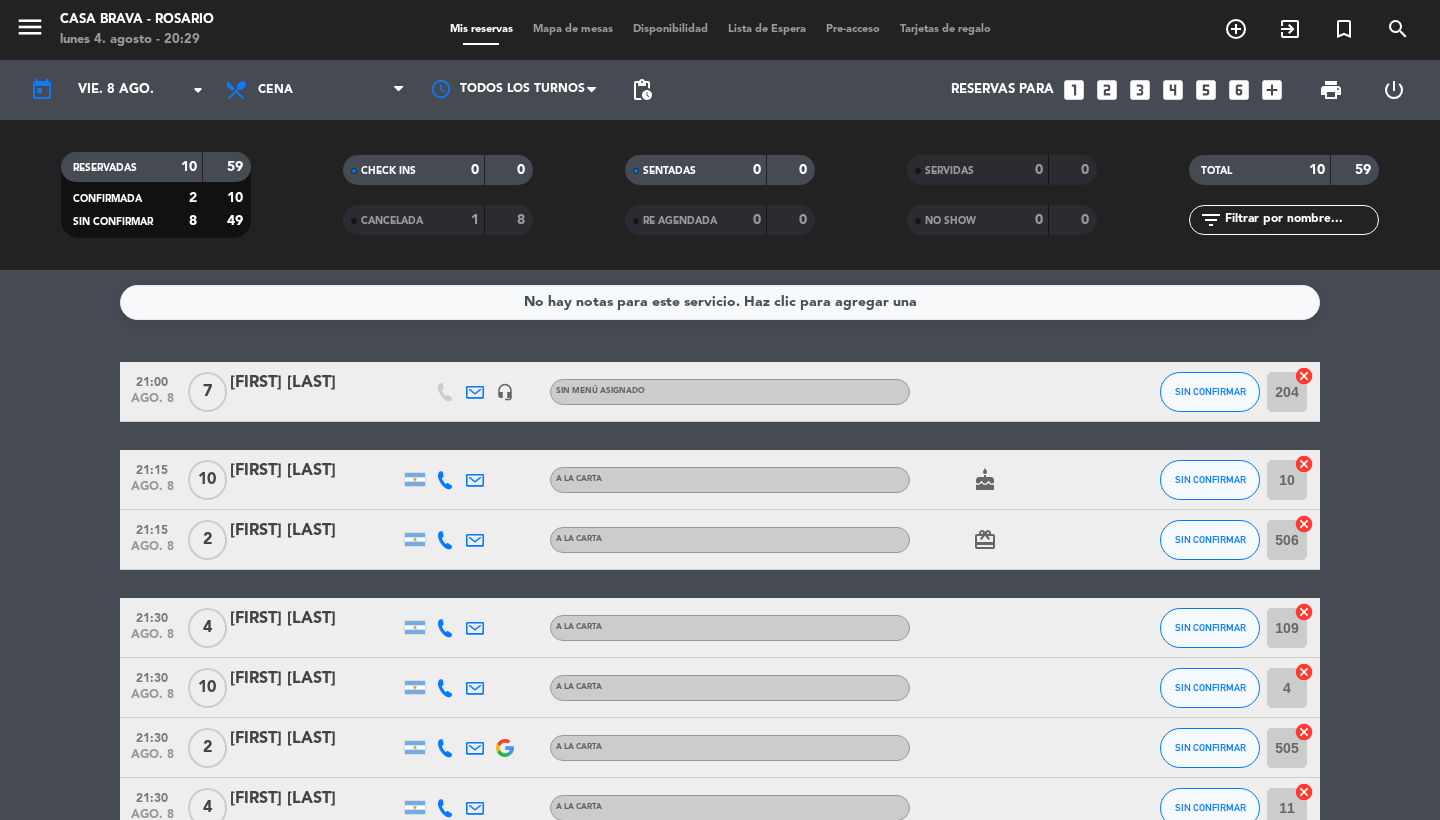click on "Mapa de mesas" at bounding box center [573, 29] 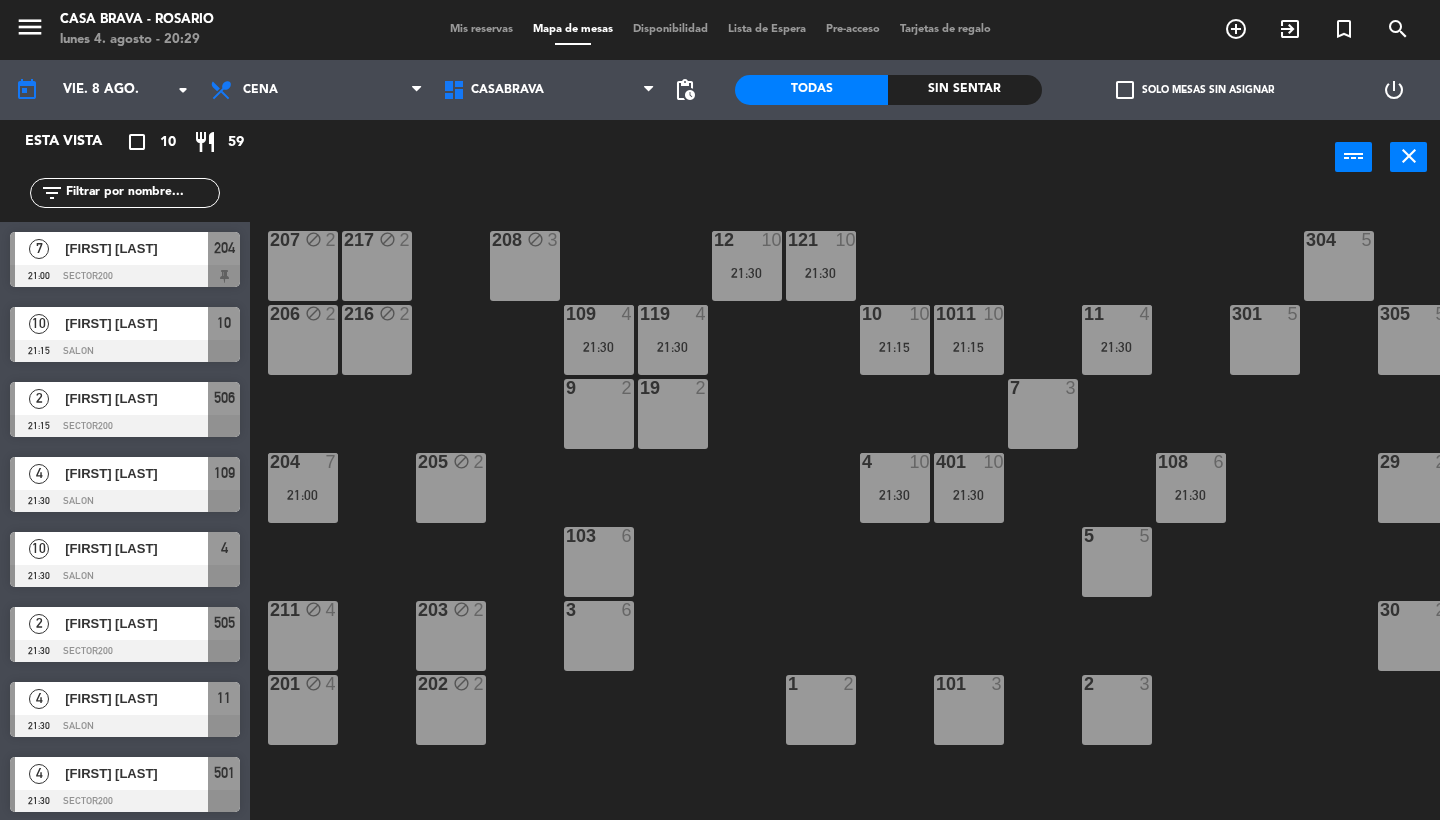 click on "207 block  2" at bounding box center [303, 266] 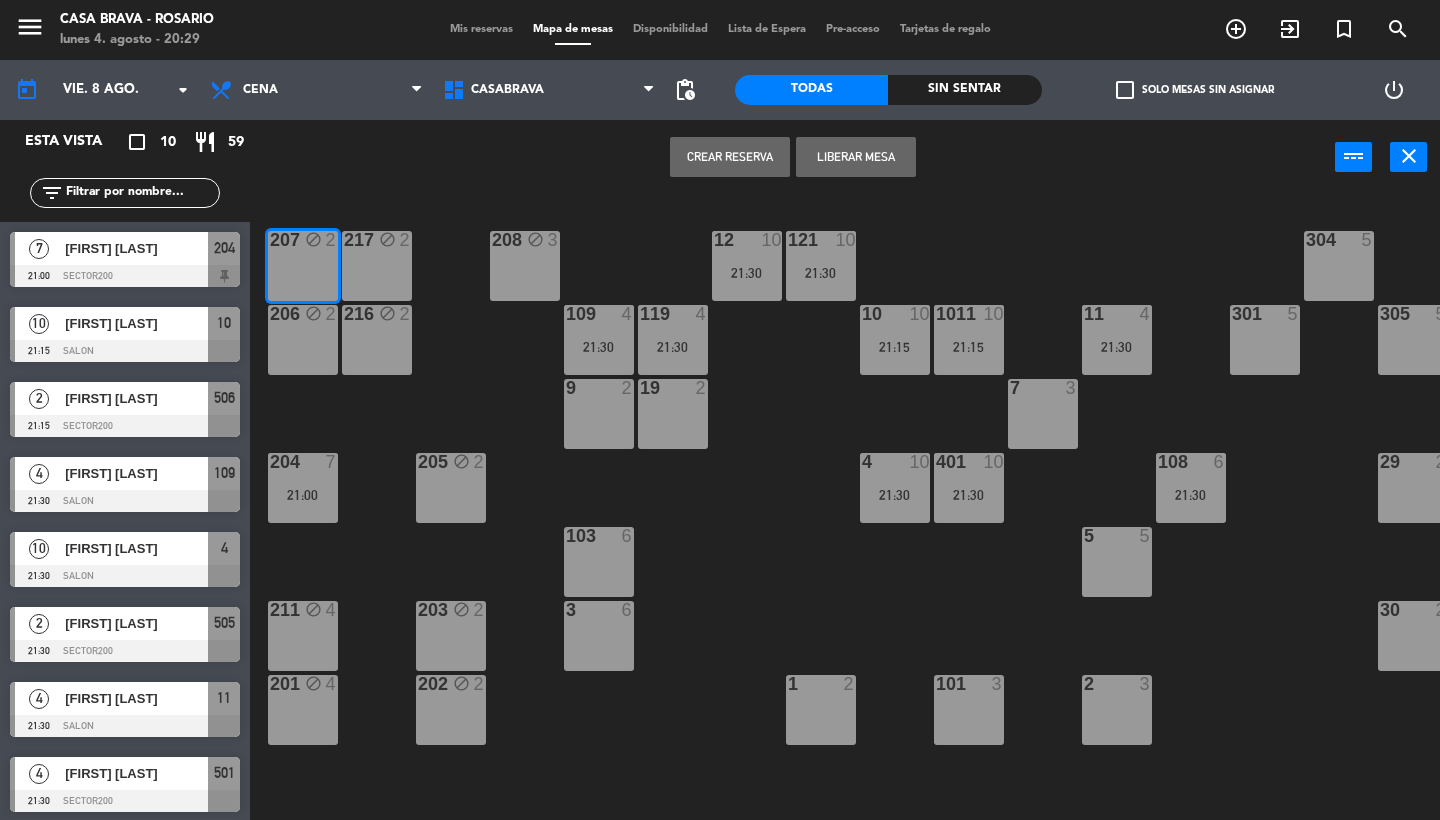 click on "217 block  2" at bounding box center (377, 266) 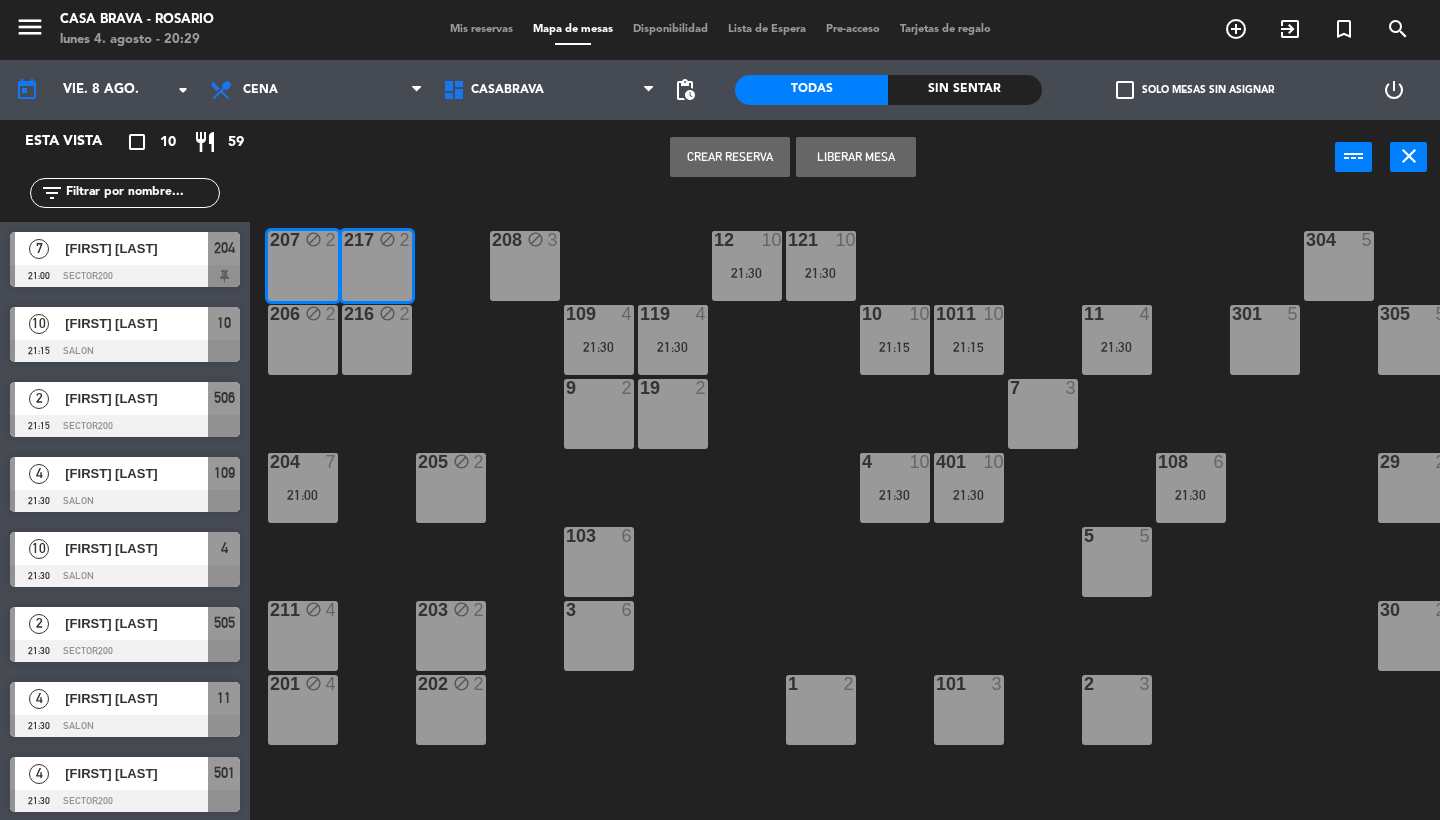 click on "block" at bounding box center (387, 313) 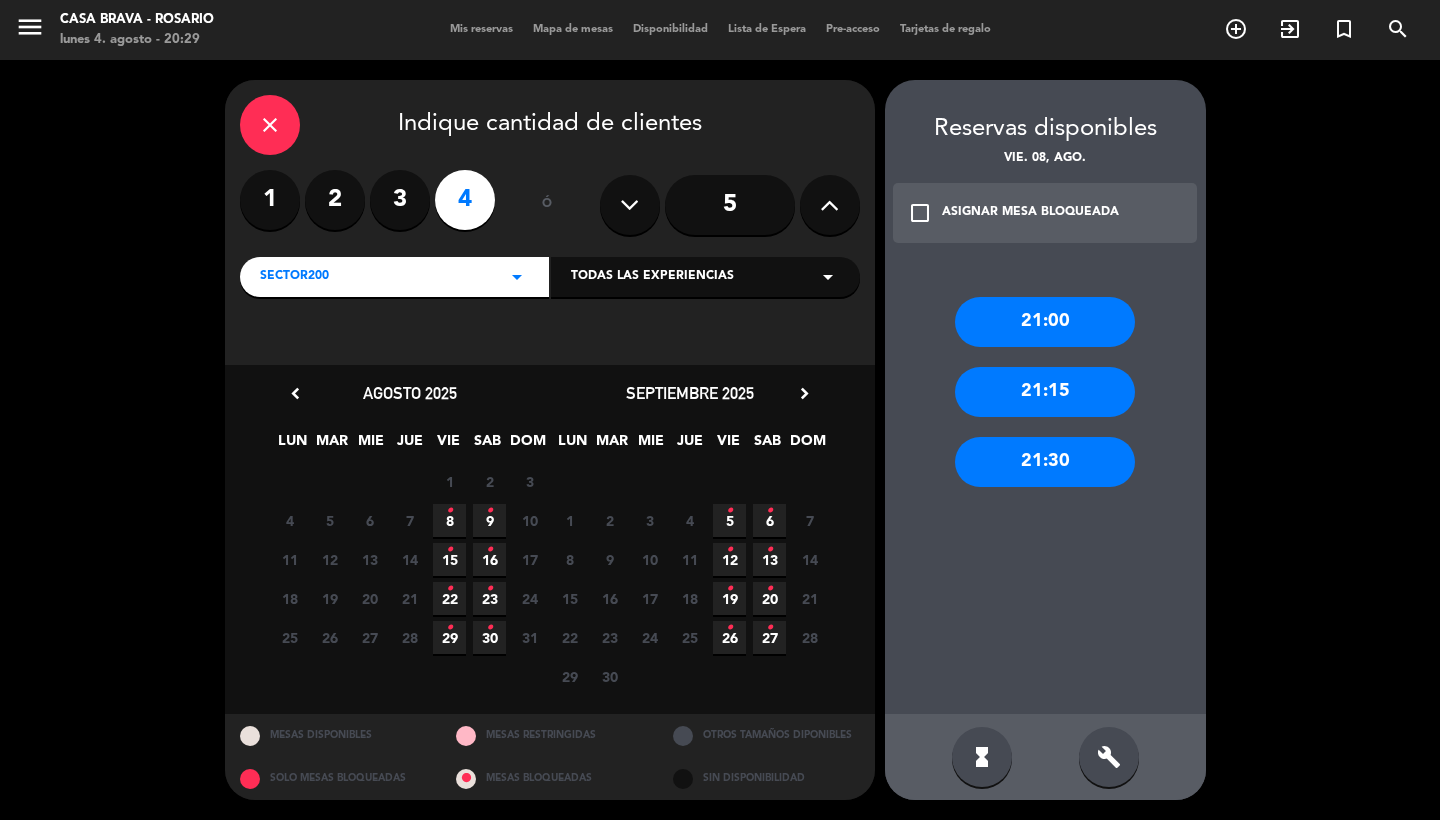 click on "21:00" at bounding box center (1045, 322) 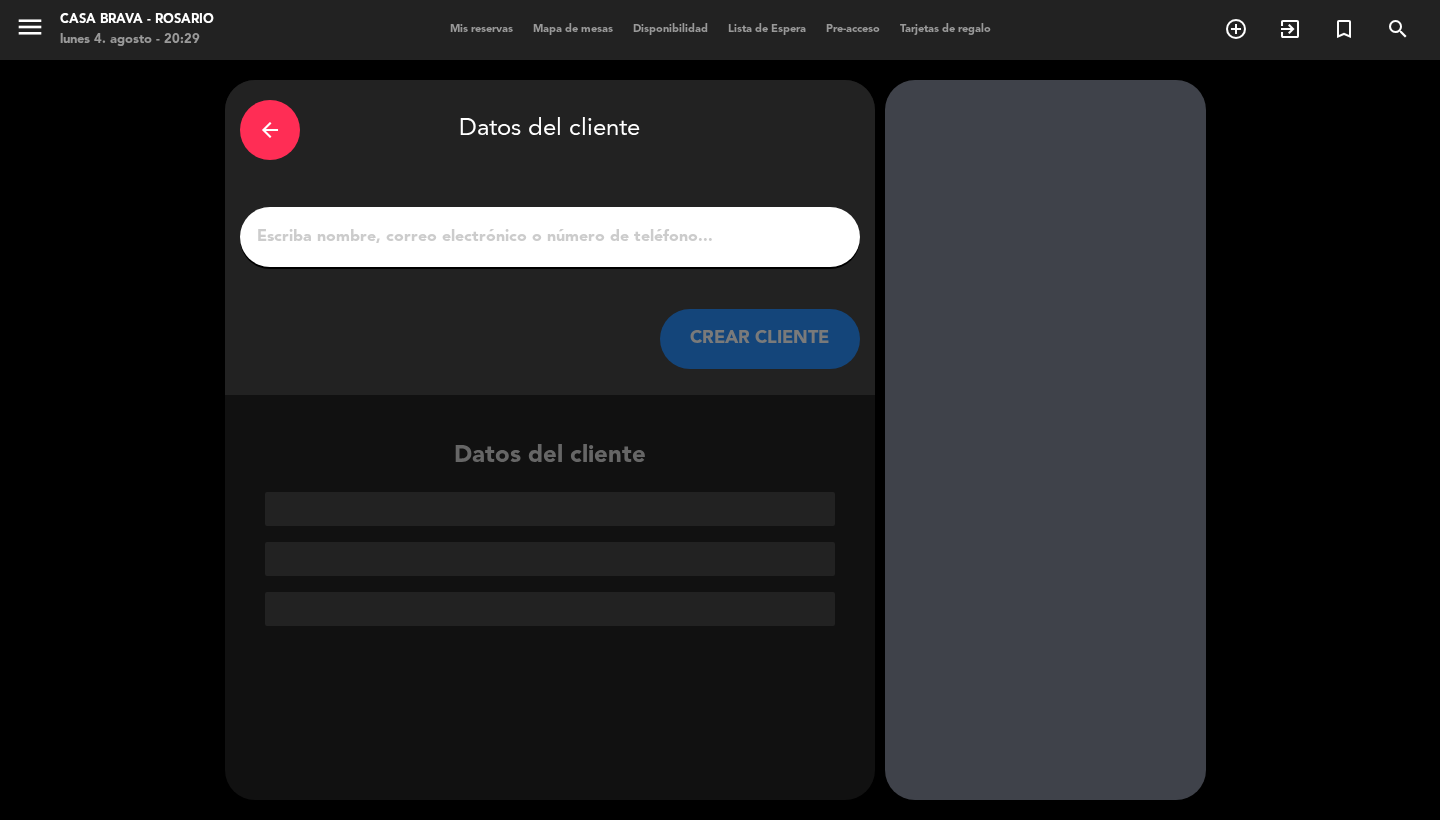 click on "1" at bounding box center (550, 237) 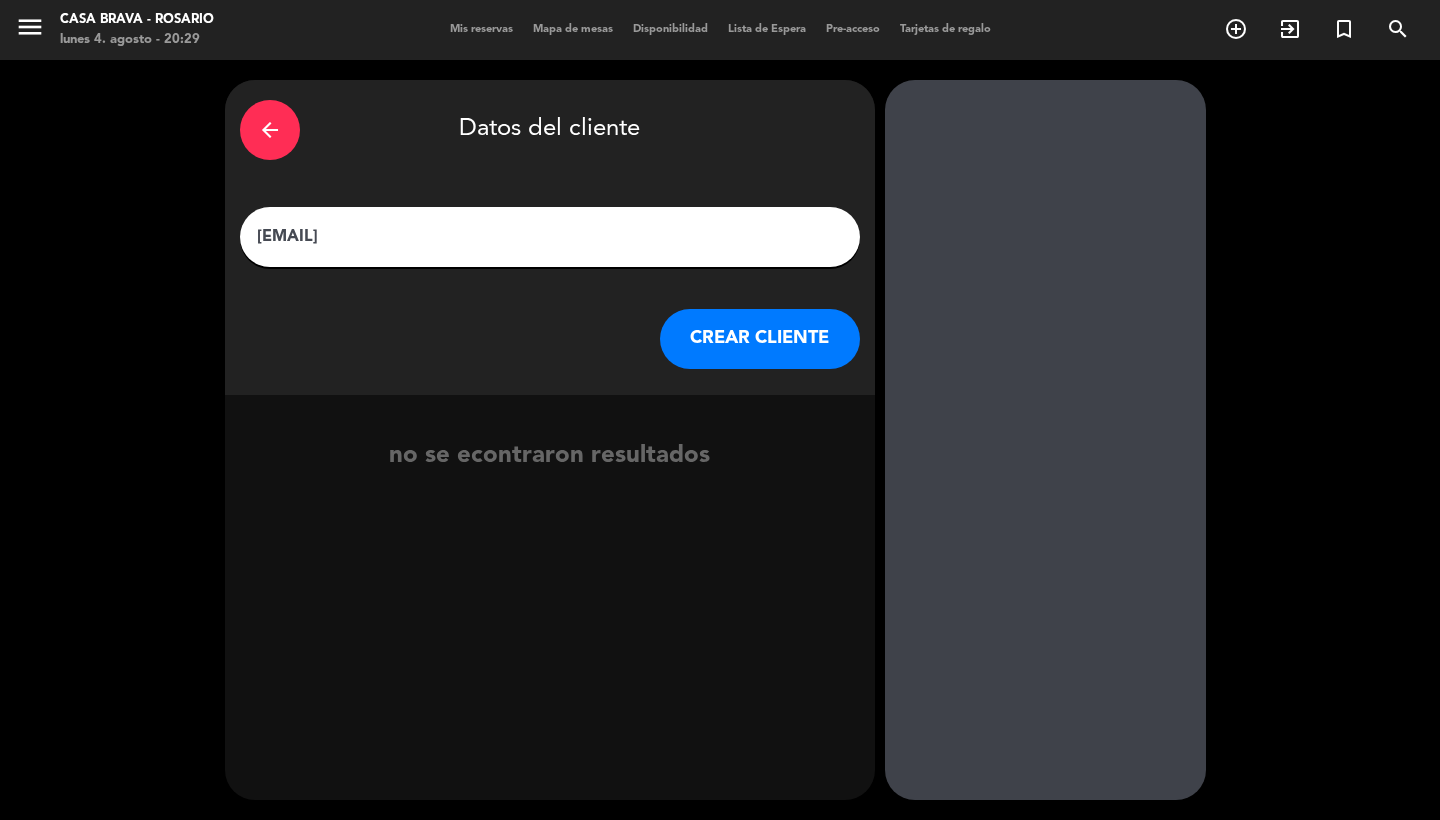 drag, startPoint x: 647, startPoint y: 237, endPoint x: 188, endPoint y: 200, distance: 460.48886 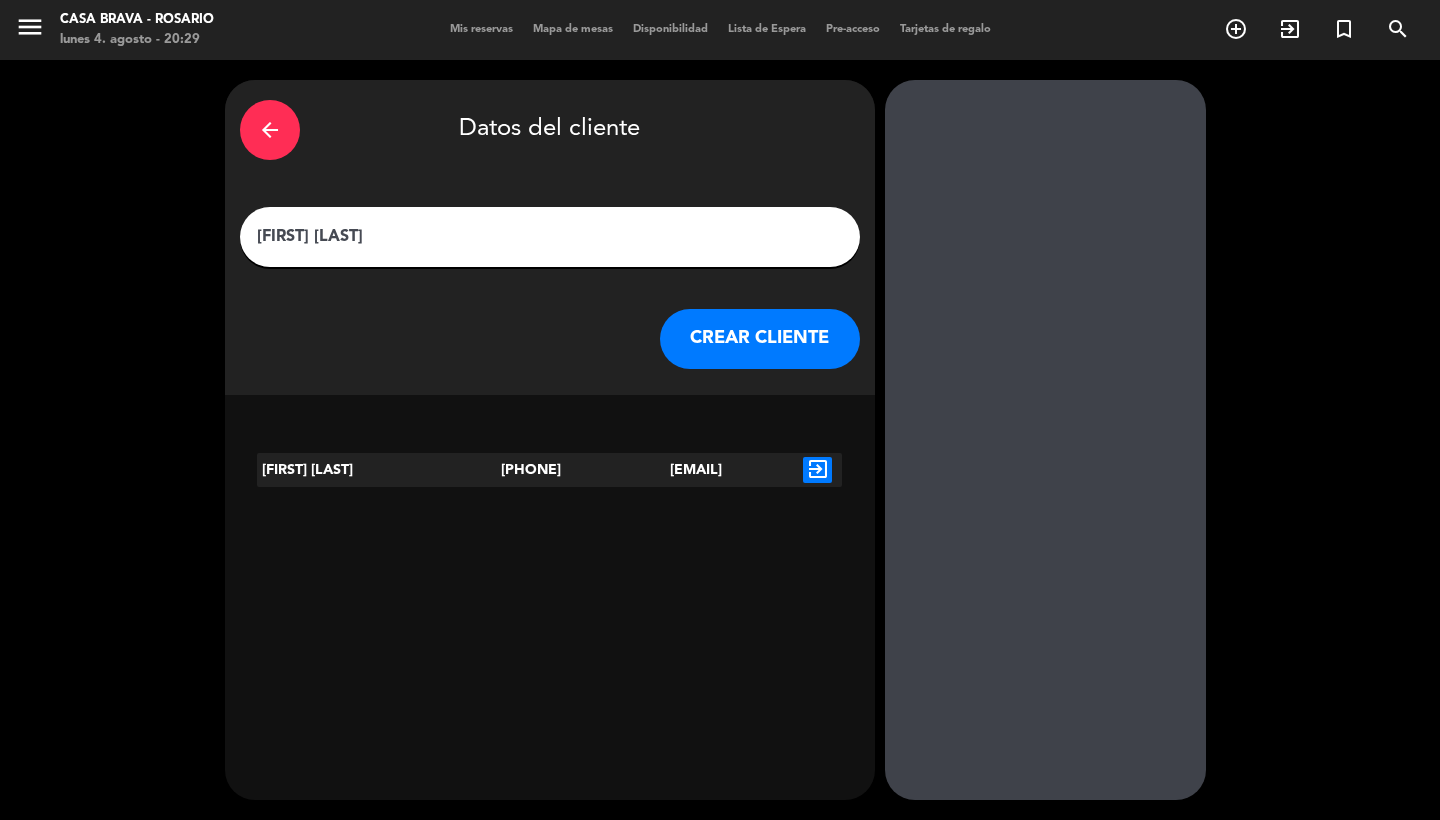 type on "[FIRST] [LAST]" 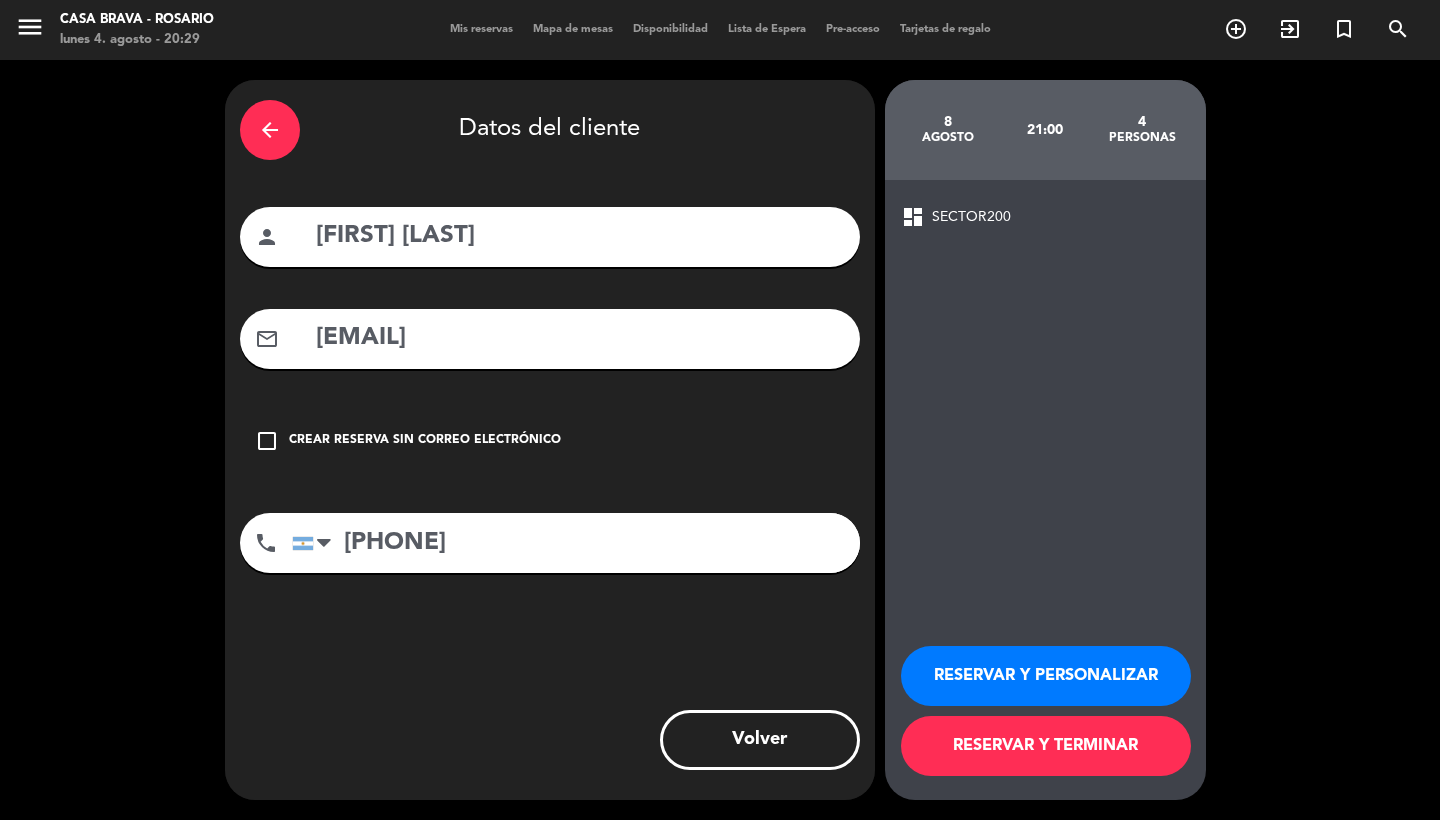 click on "RESERVAR Y TERMINAR" at bounding box center [1046, 746] 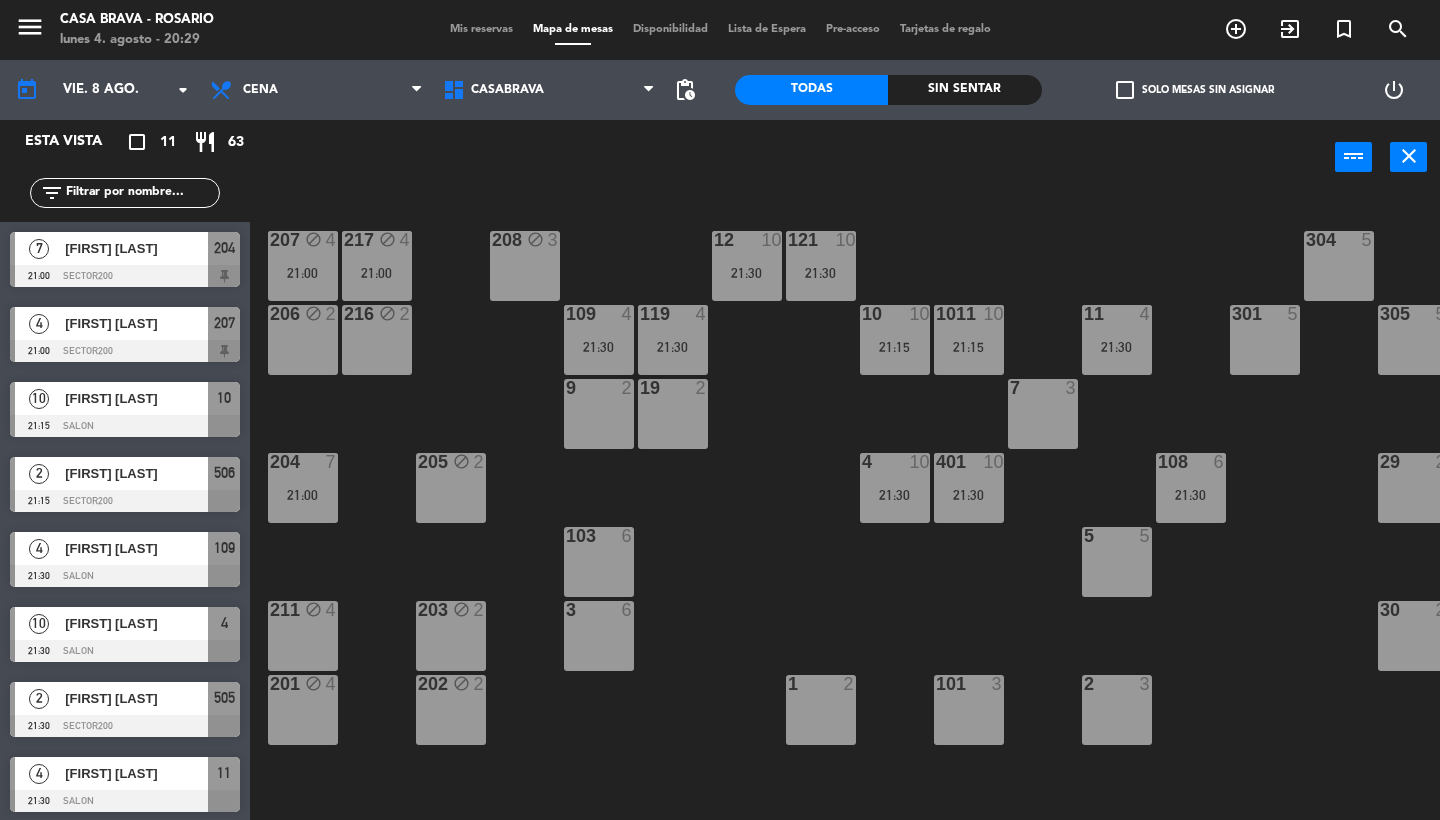 click on "206 block  2" at bounding box center (303, 340) 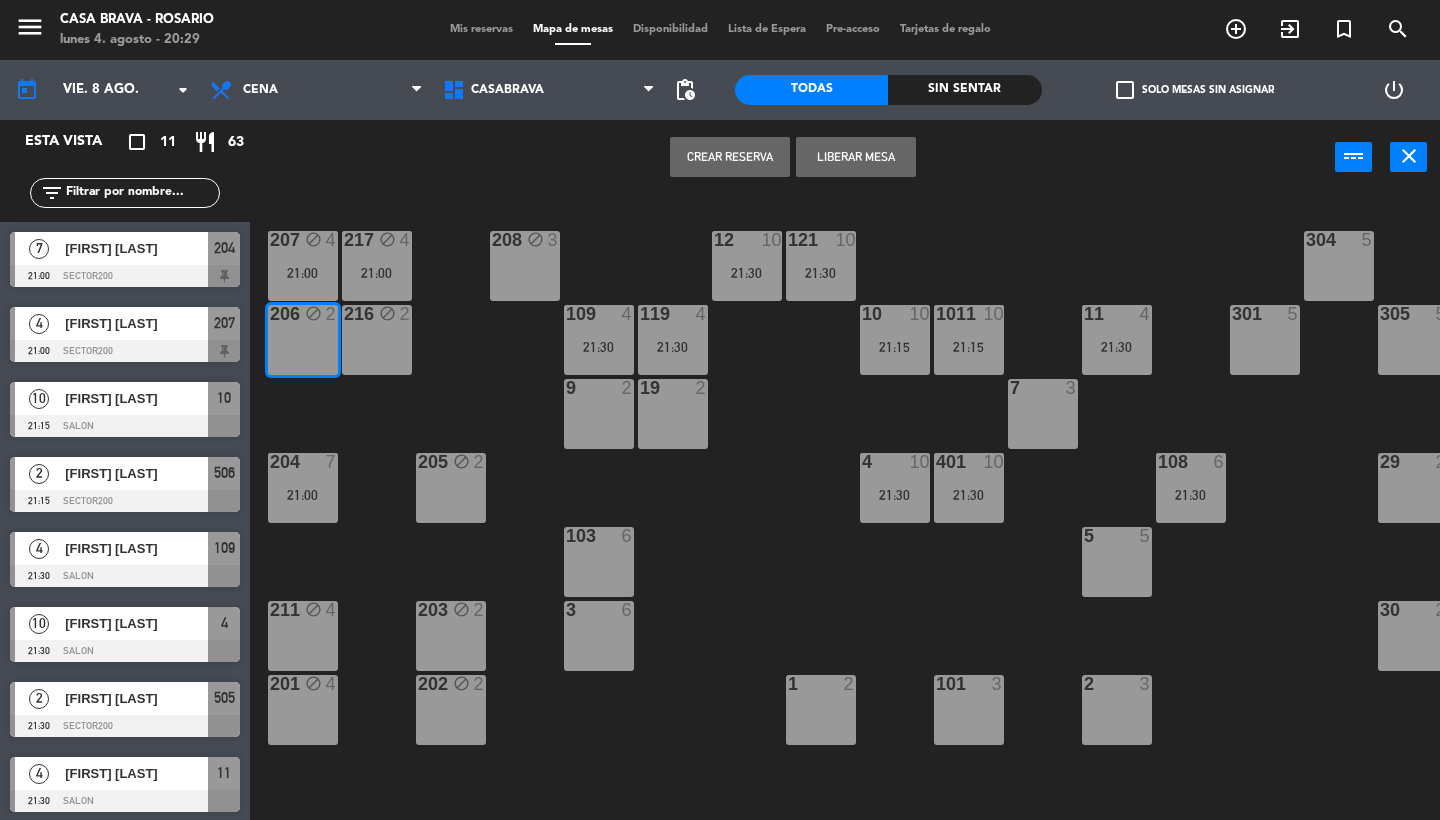 click on "216 block  2" at bounding box center (377, 340) 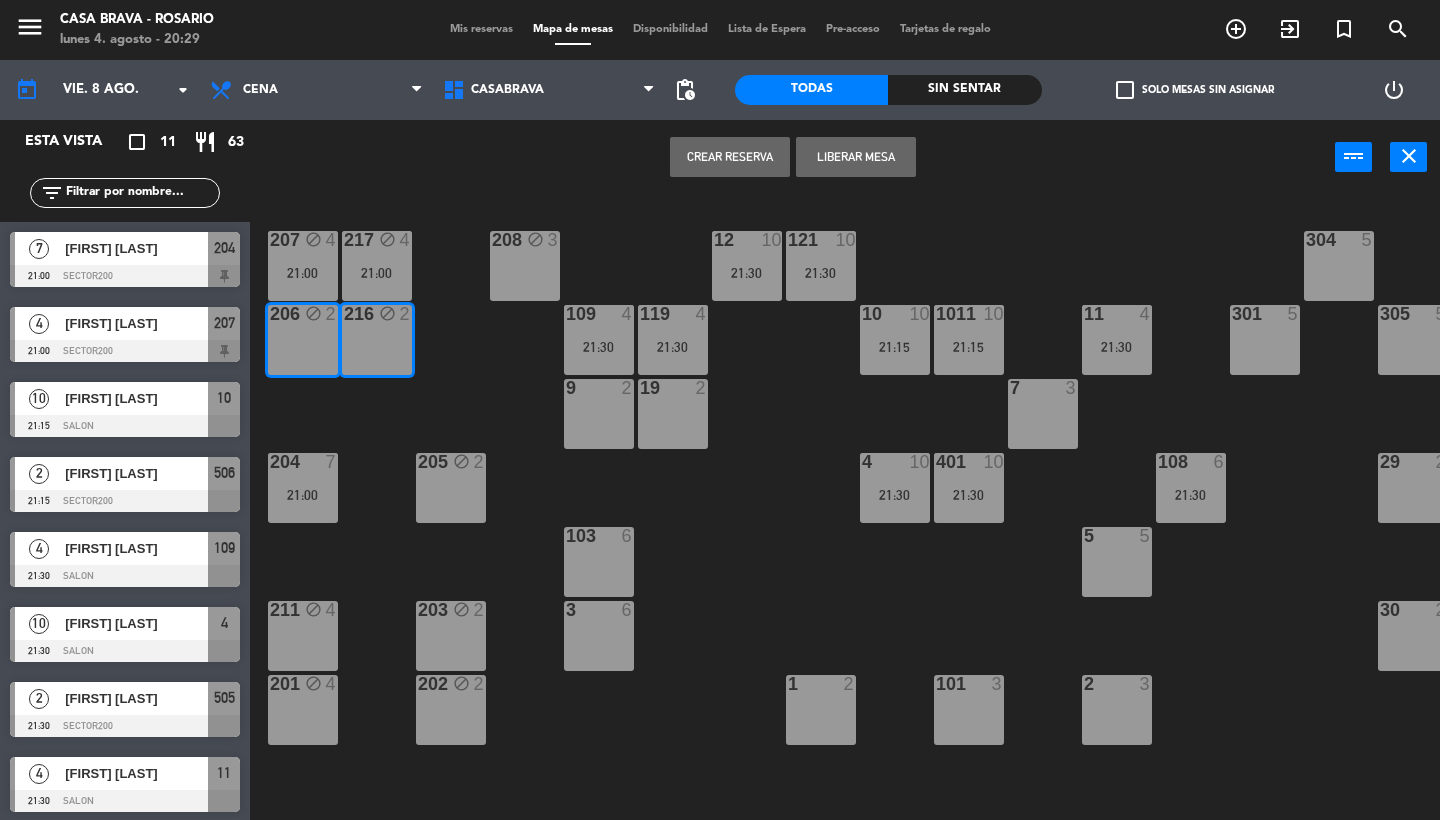 click on "Liberar Mesa" at bounding box center [856, 157] 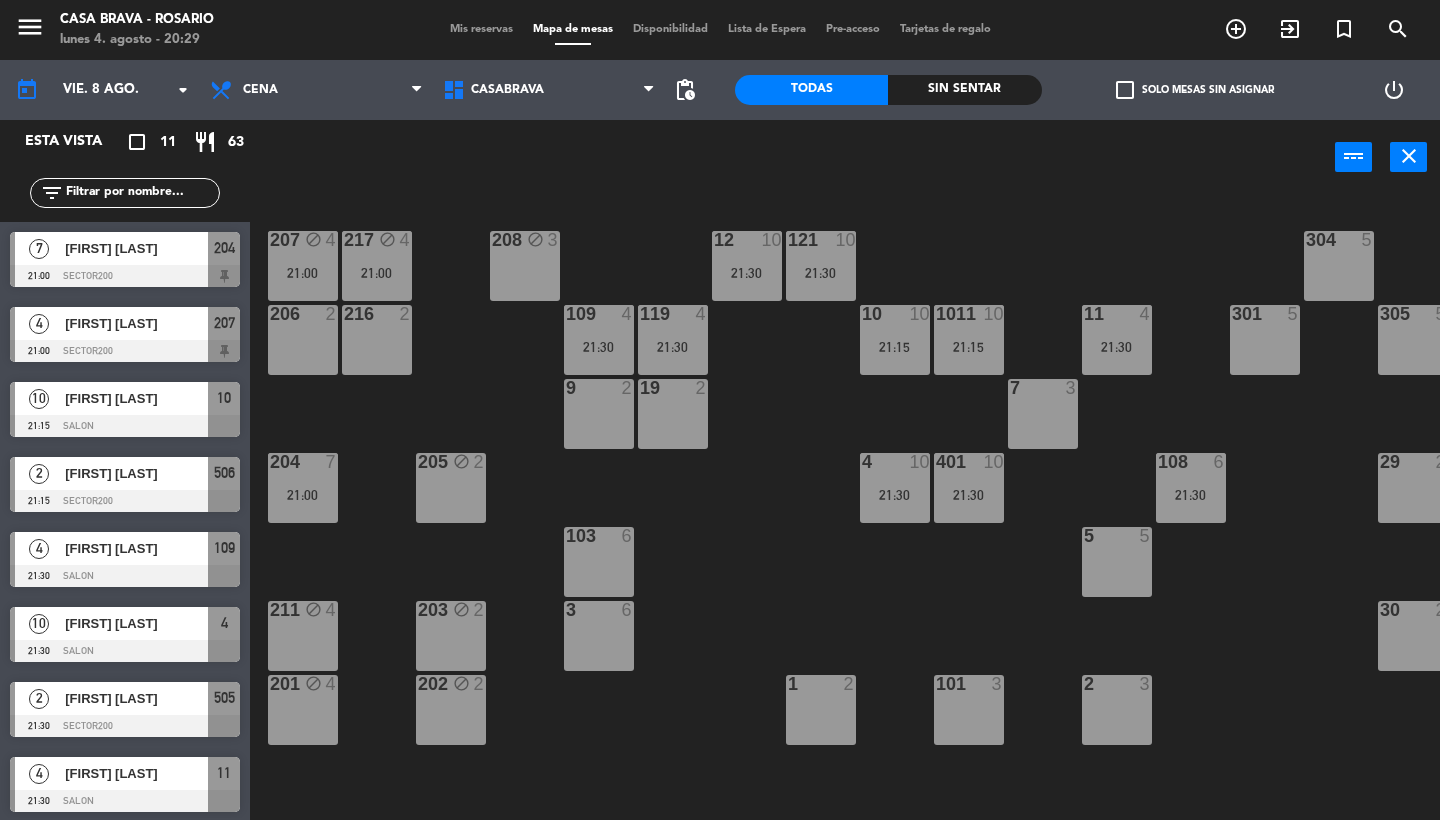 click on "206  2" at bounding box center [303, 340] 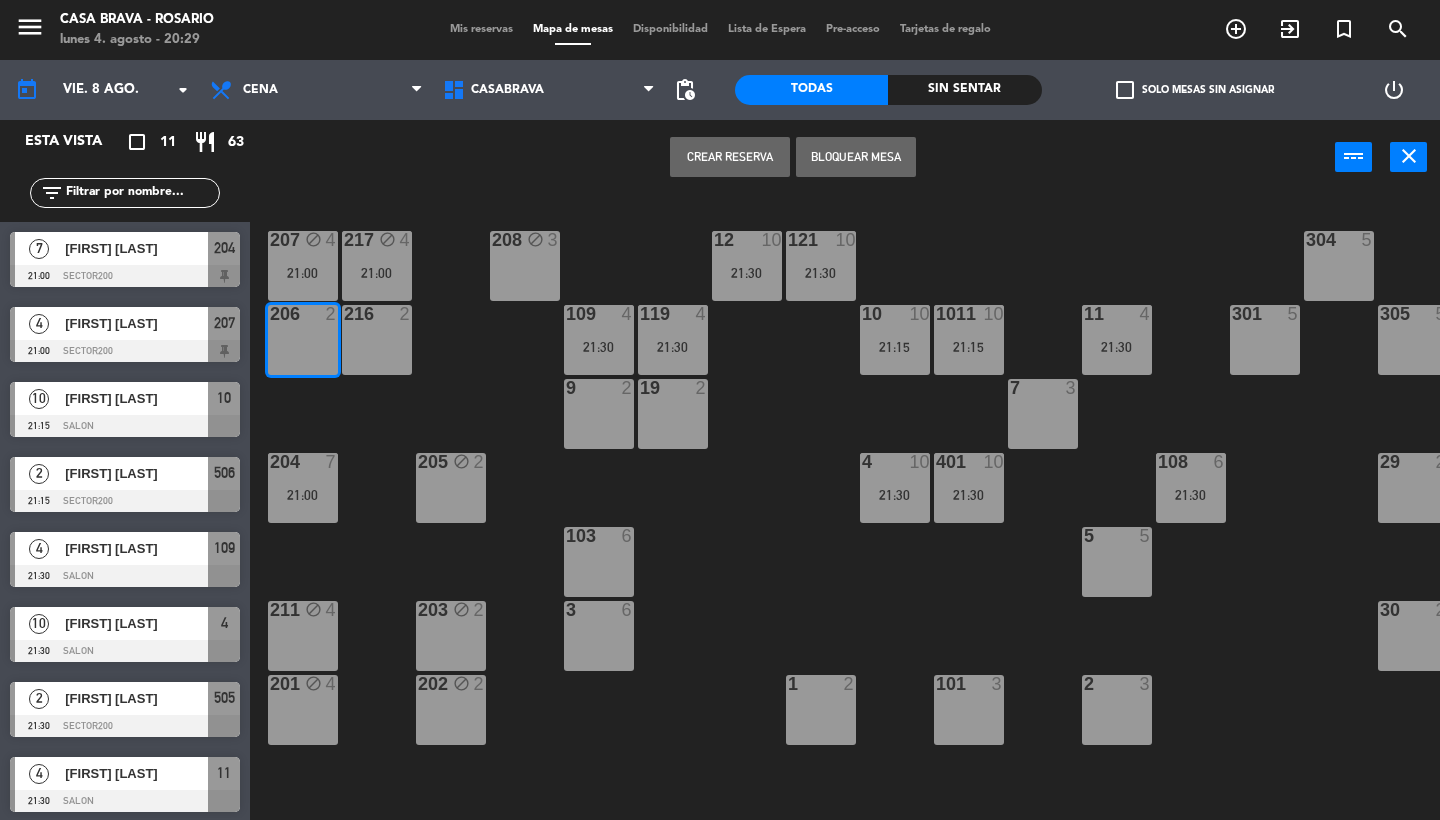 click on "216  2" at bounding box center (377, 340) 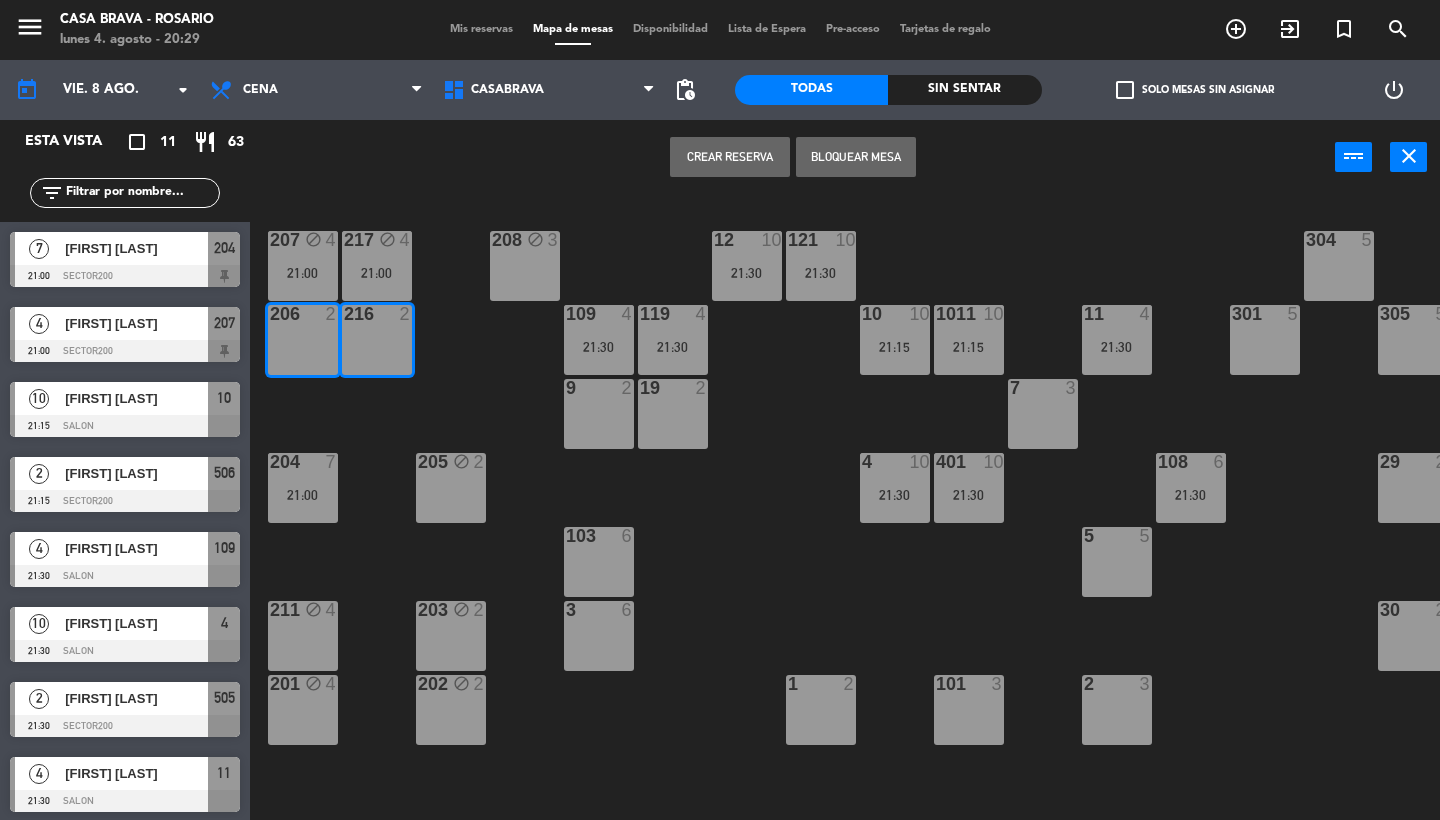 click on "Crear Reserva" at bounding box center [730, 157] 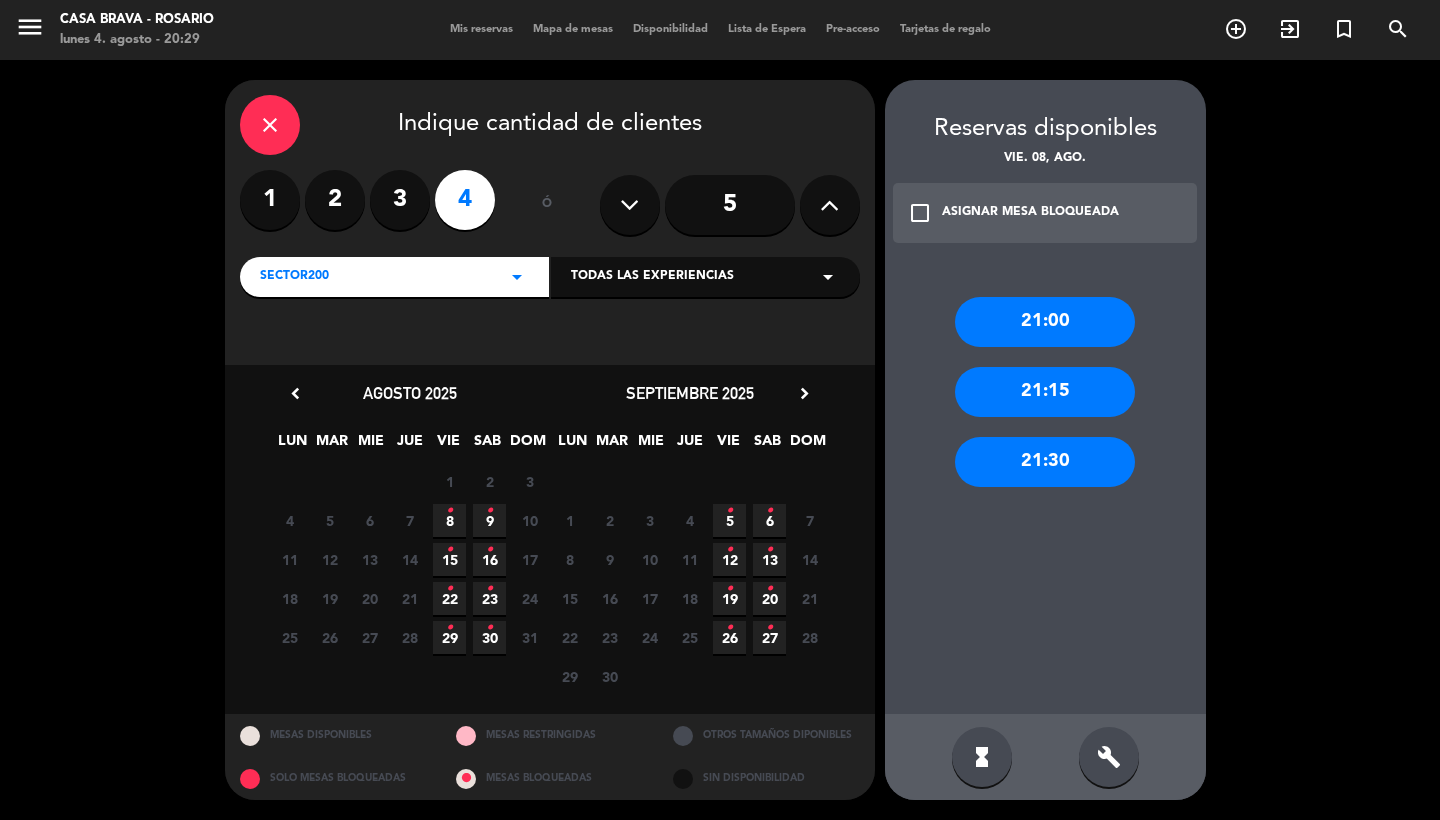 click on "21:00" at bounding box center [1045, 322] 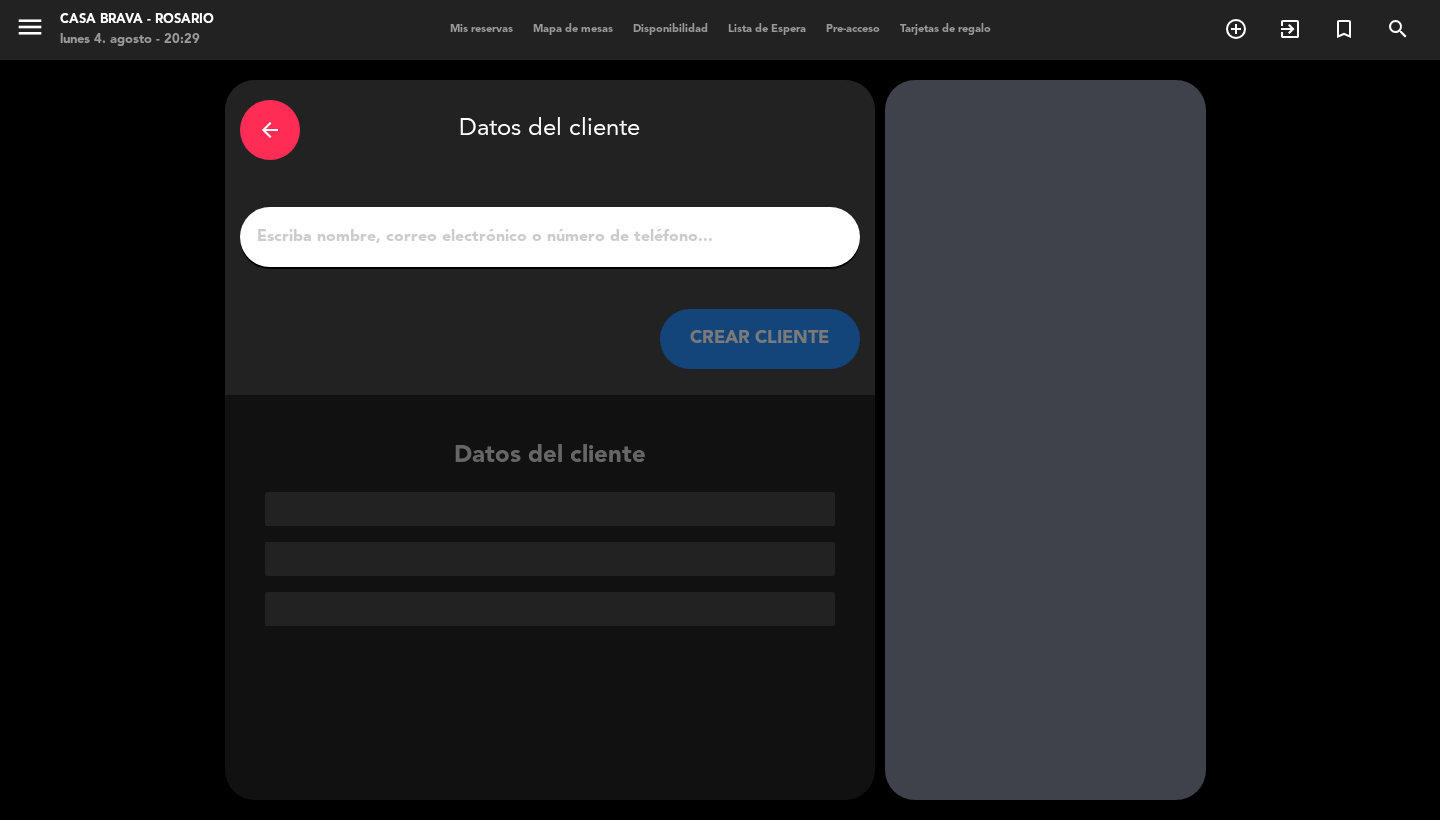 click on "1" at bounding box center [550, 237] 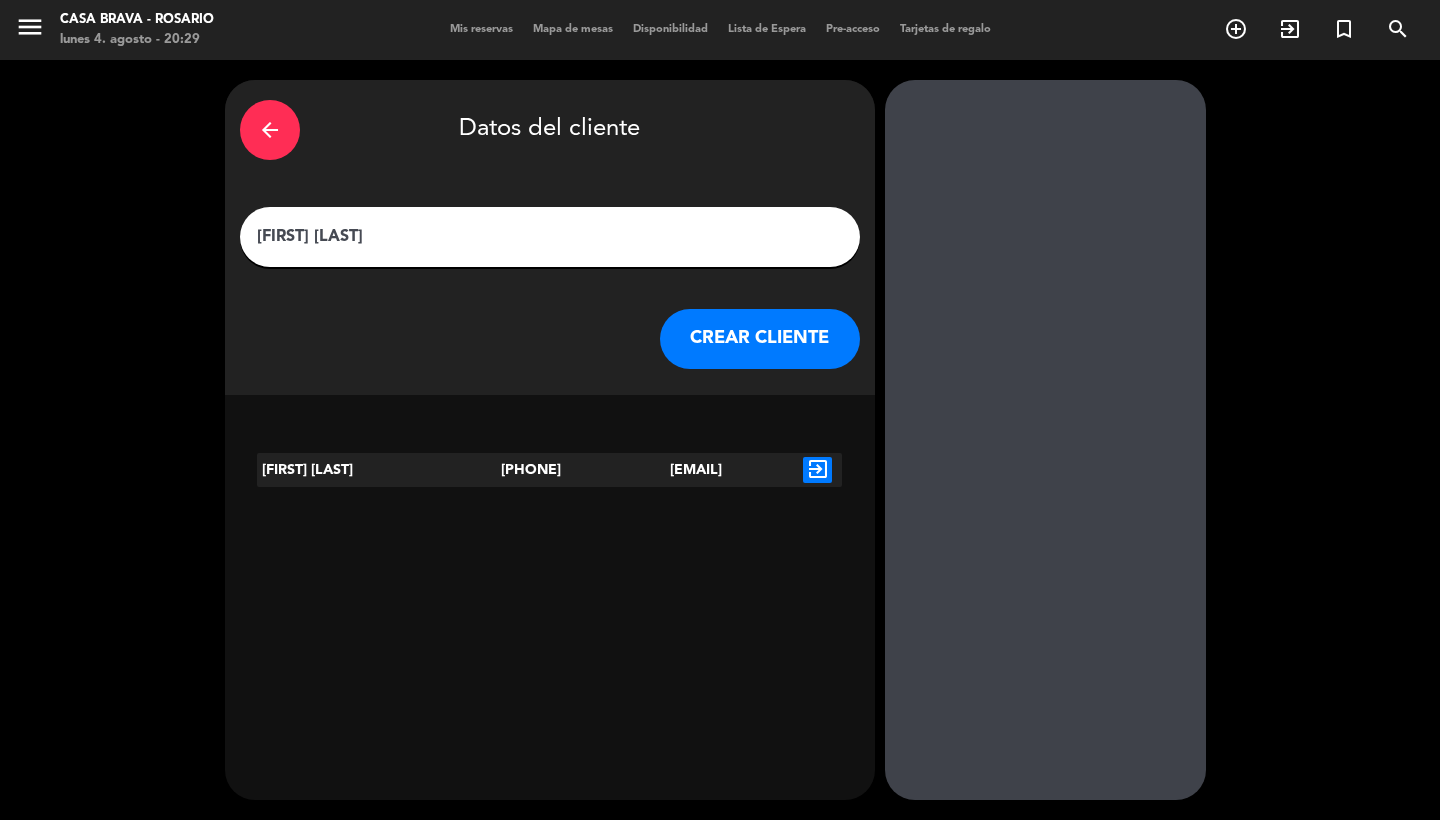 type on "[FIRST] [LAST]" 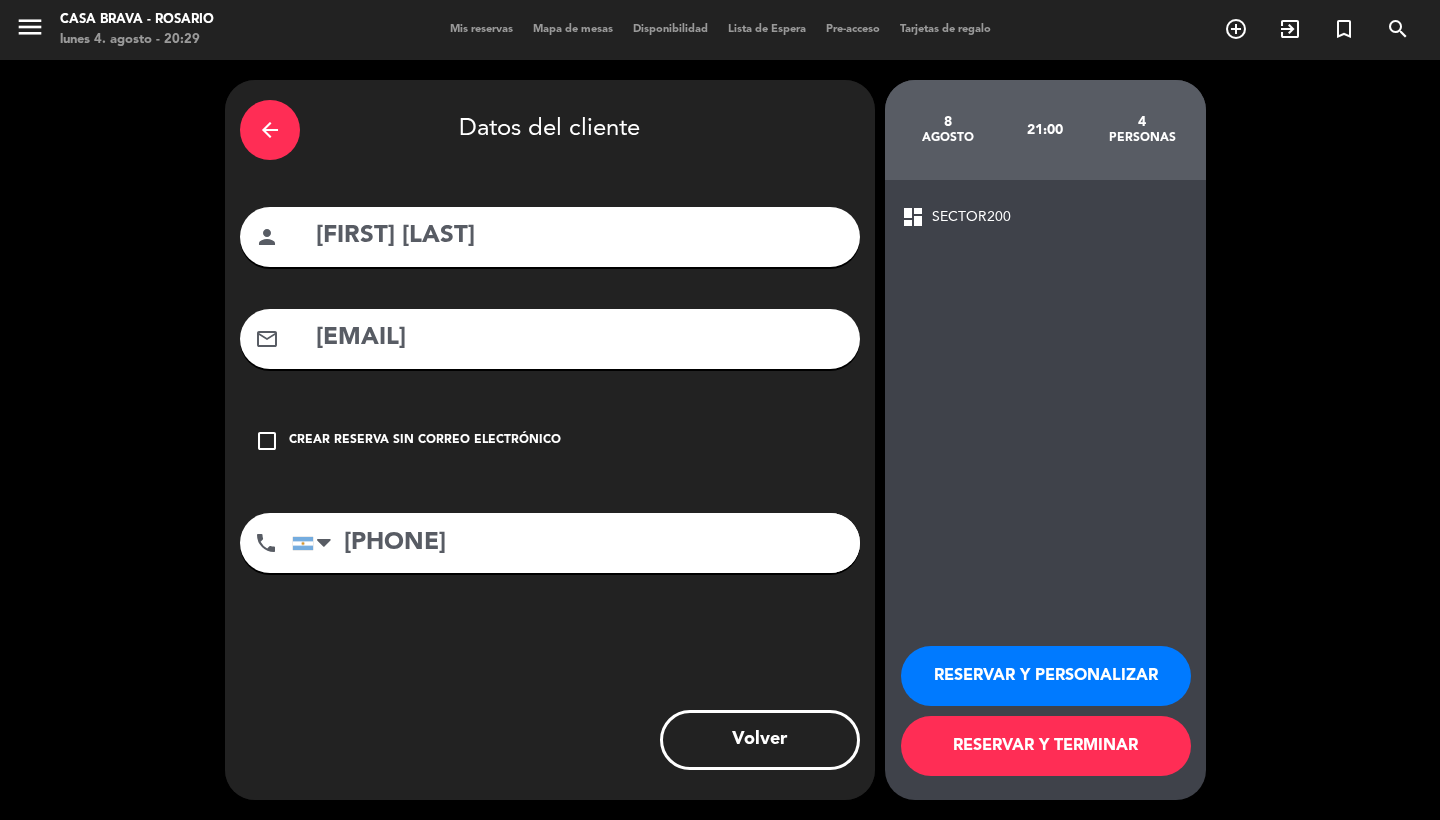 click on "RESERVAR Y TERMINAR" at bounding box center (1046, 746) 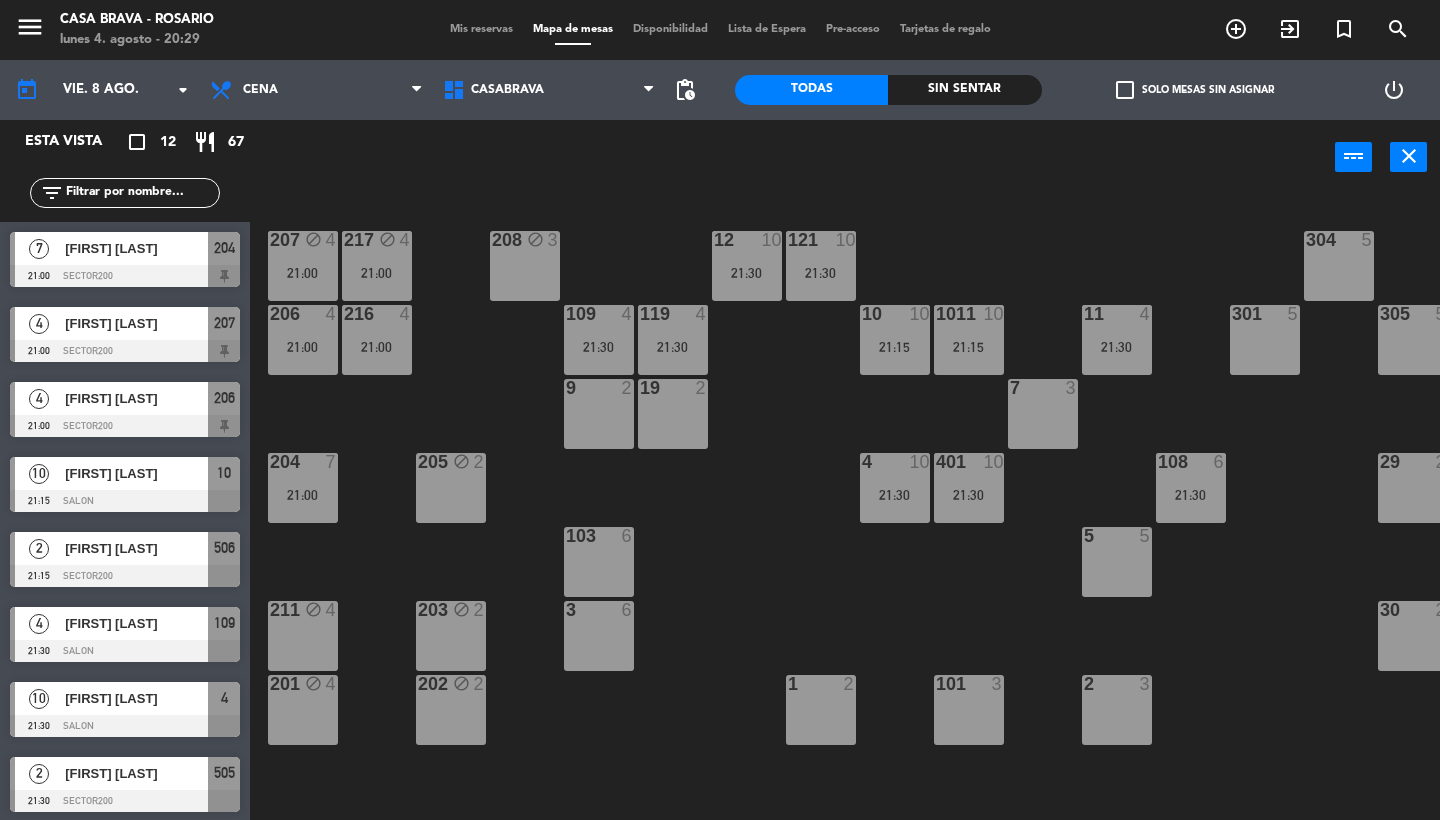 click on "[FIRST] [LAST]" at bounding box center [136, 398] 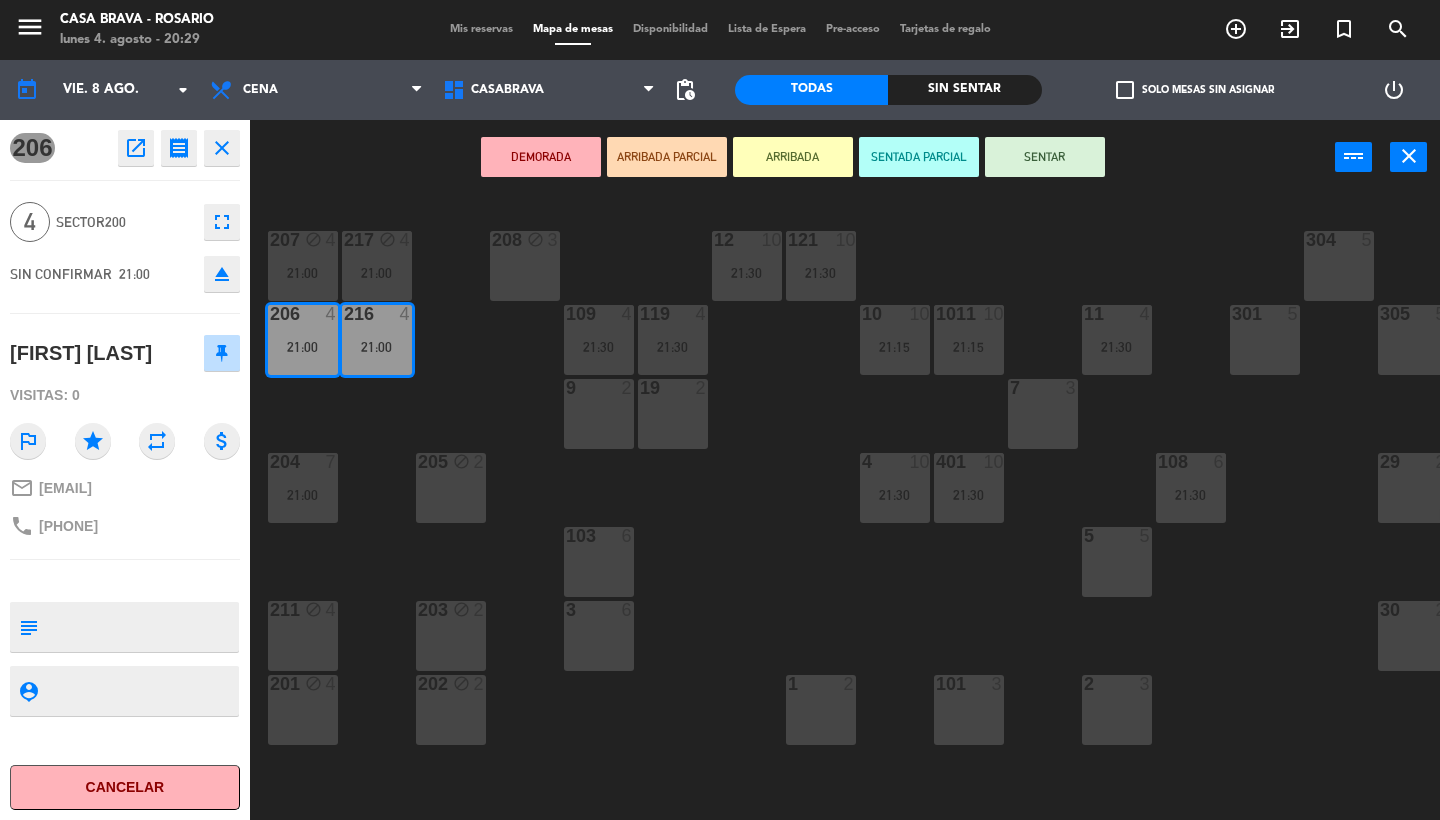 click on "[FIRST] [LAST]" 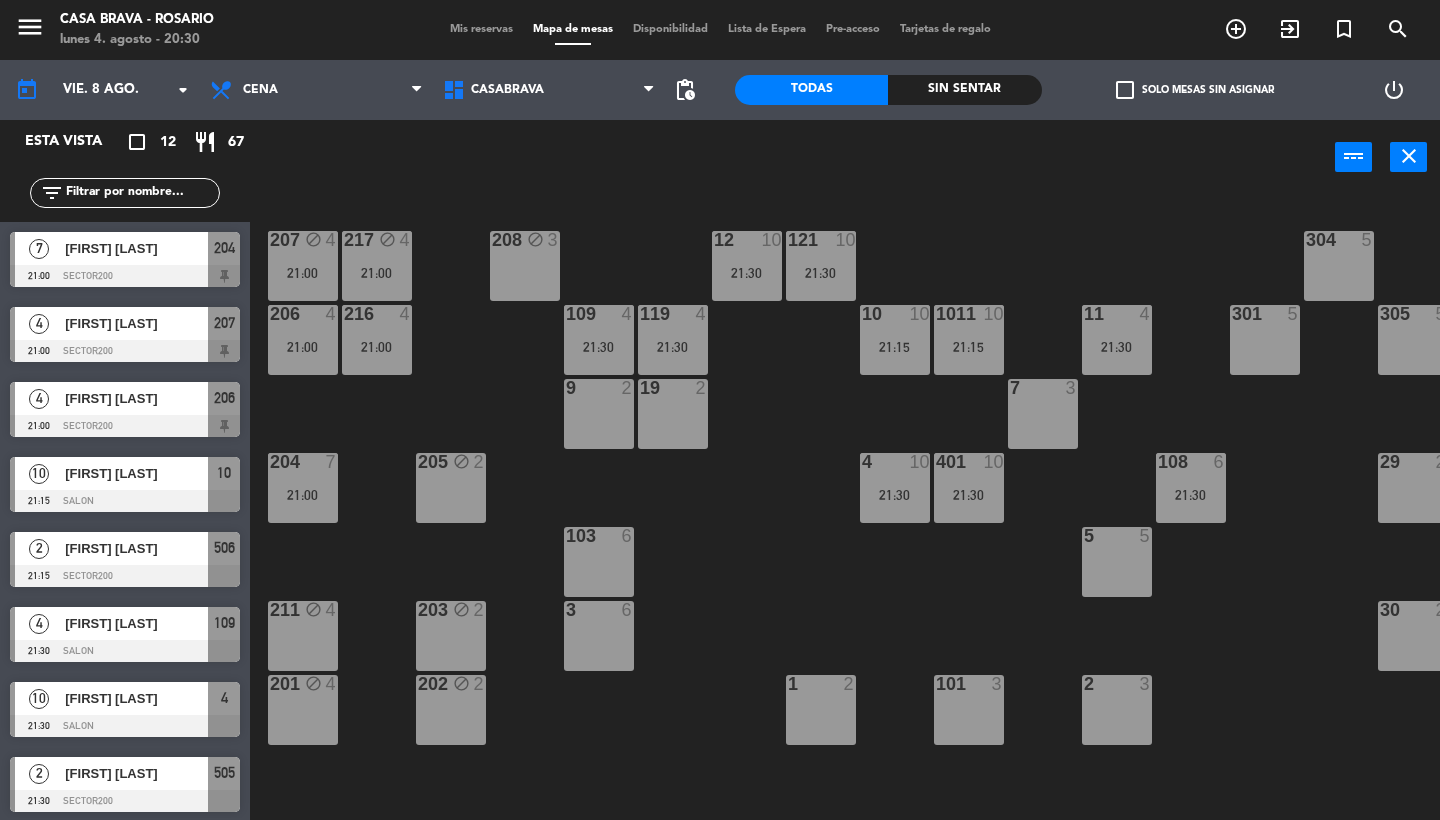 click on "205 block  2" at bounding box center [451, 488] 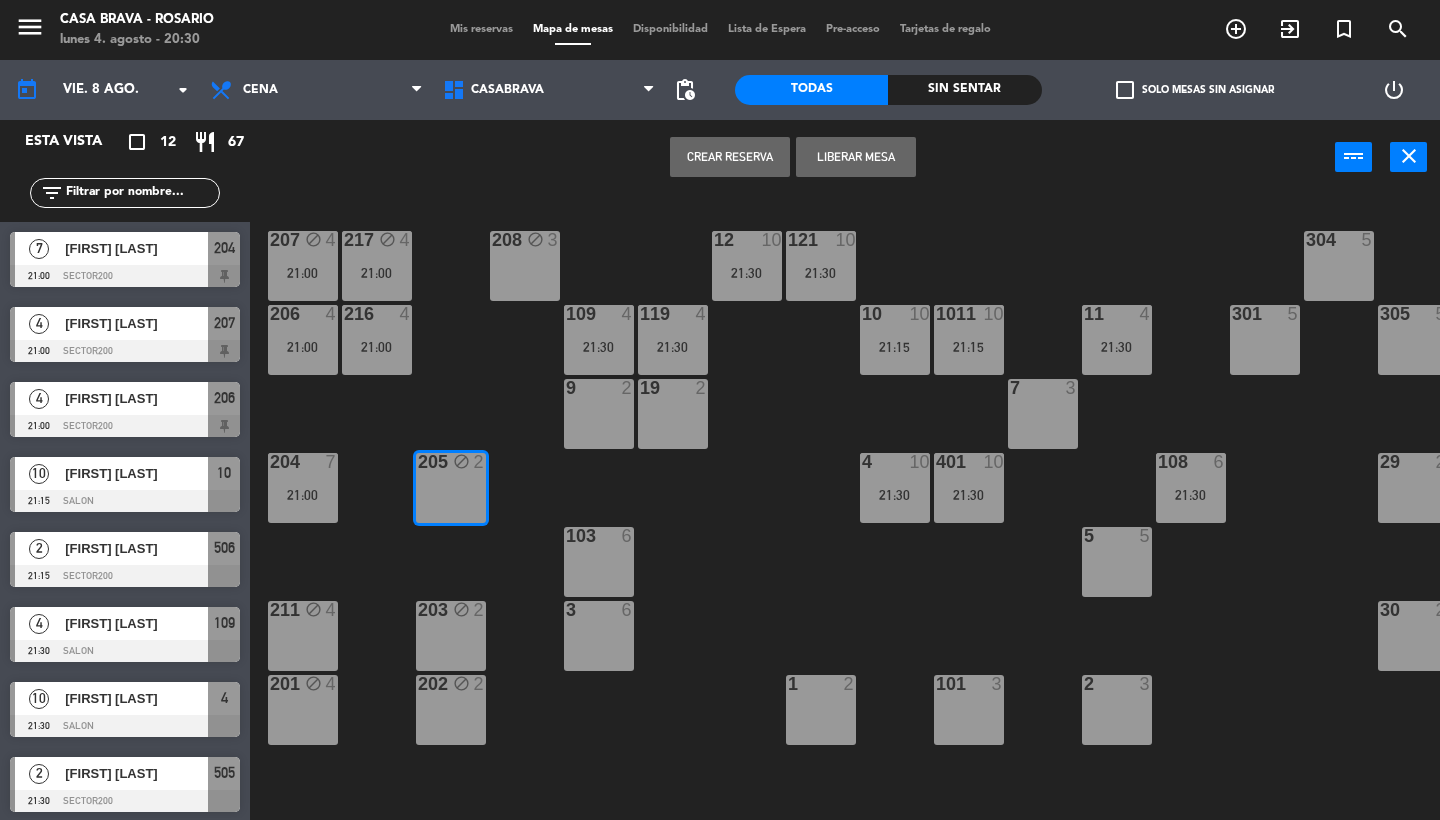 click on "Liberar Mesa" at bounding box center [856, 157] 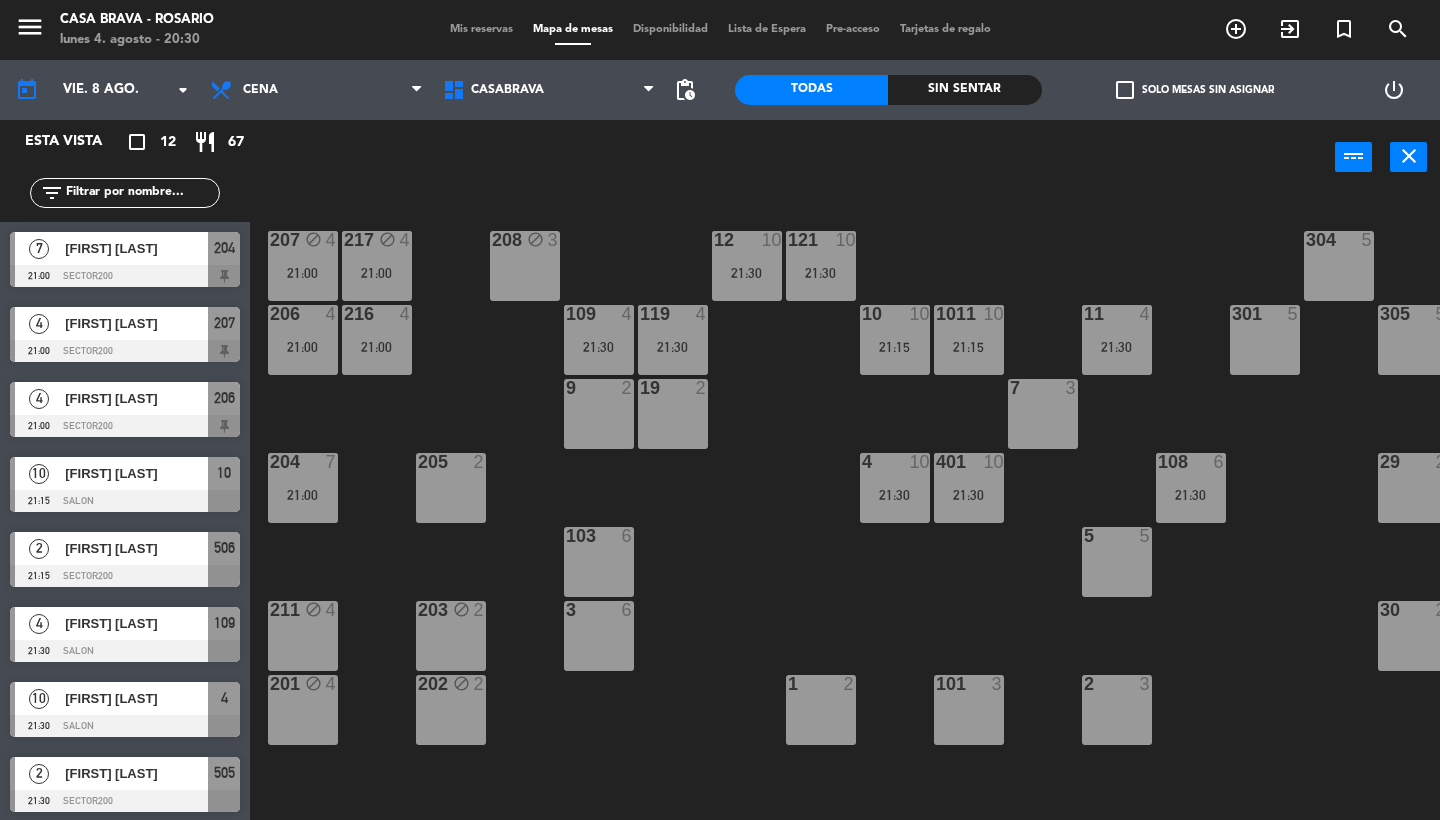 click on "205  2" at bounding box center [451, 488] 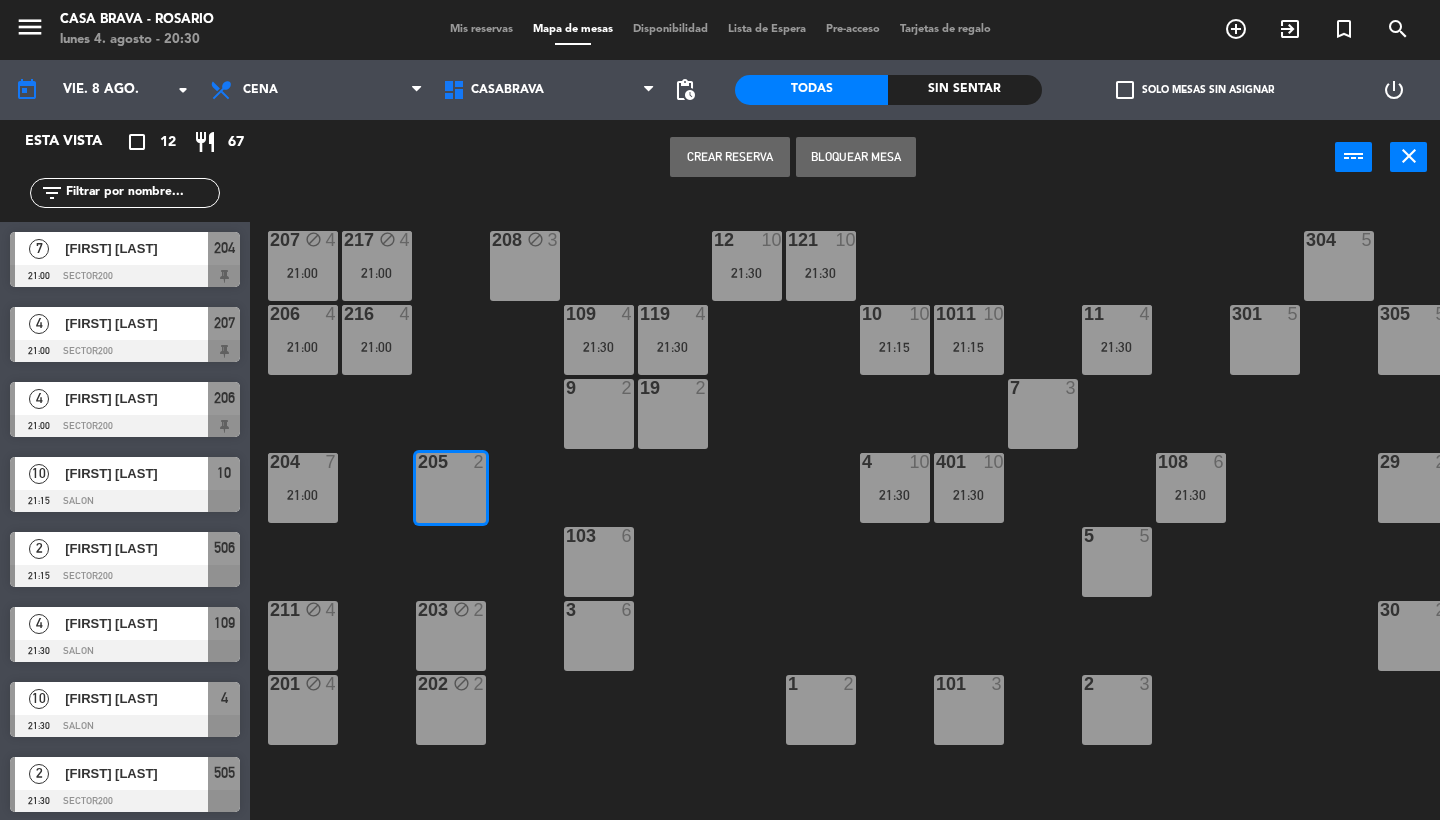 click on "Crear Reserva" at bounding box center (730, 157) 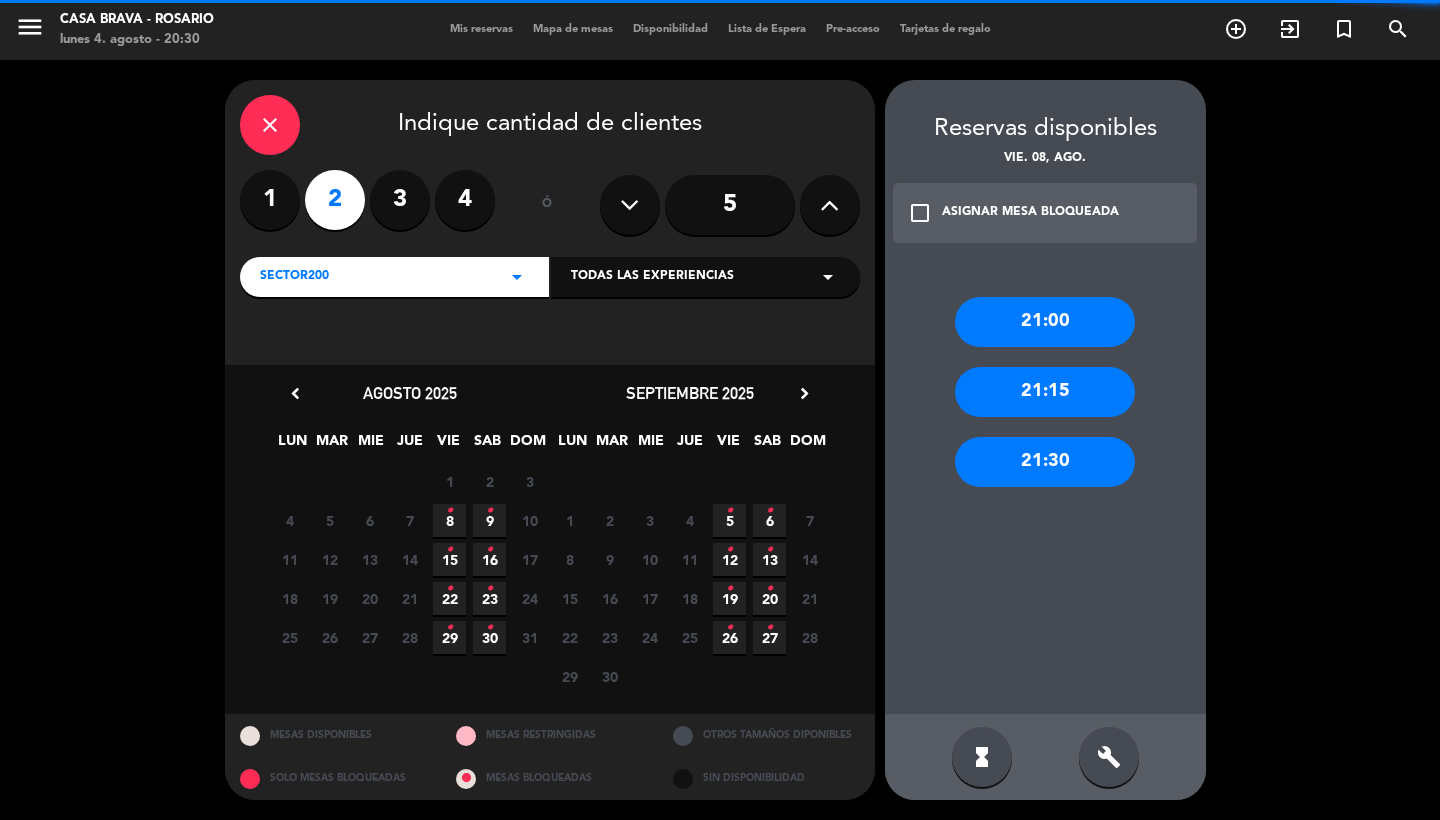 click on "21:00" at bounding box center (1045, 322) 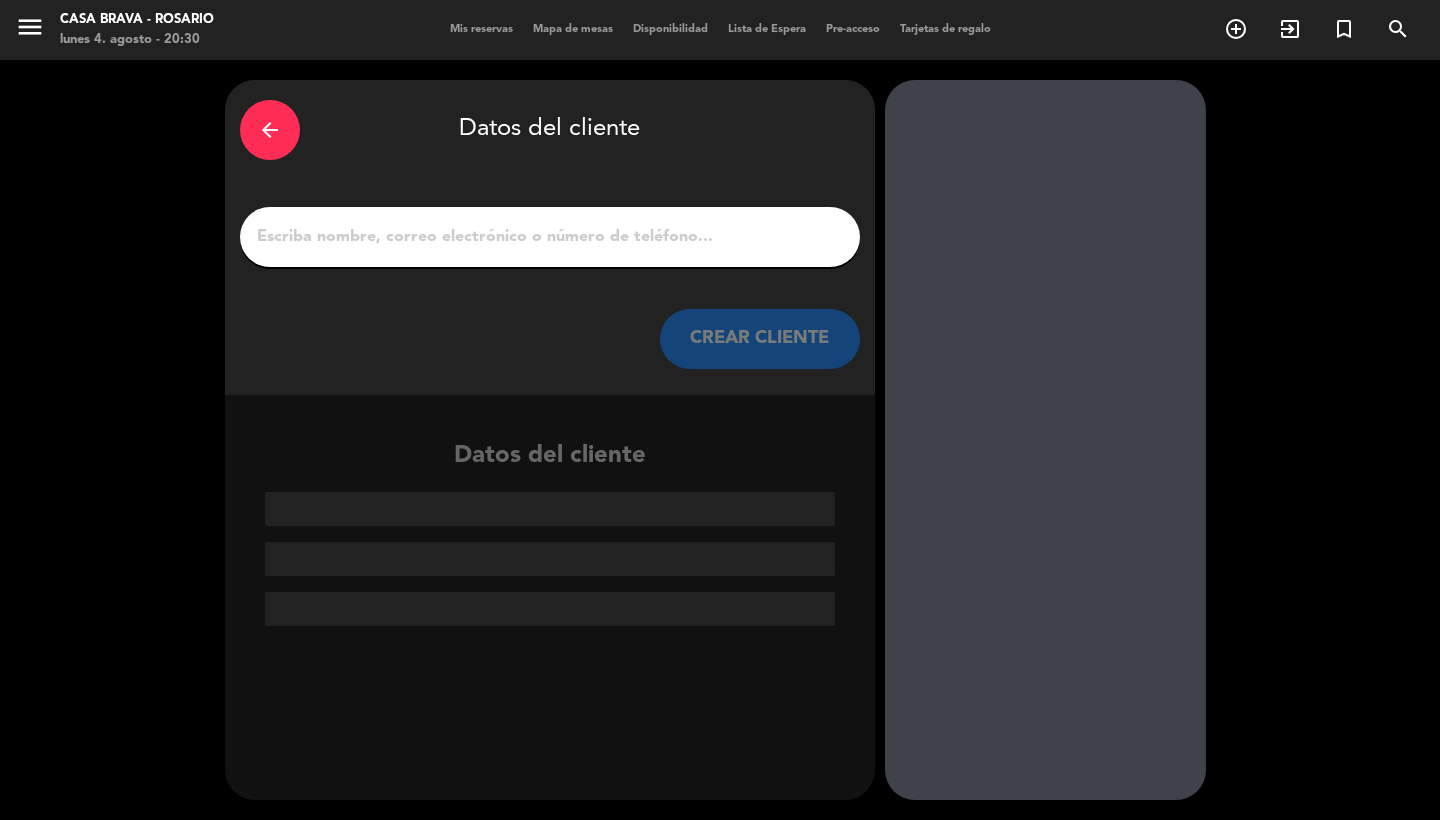 click at bounding box center (550, 237) 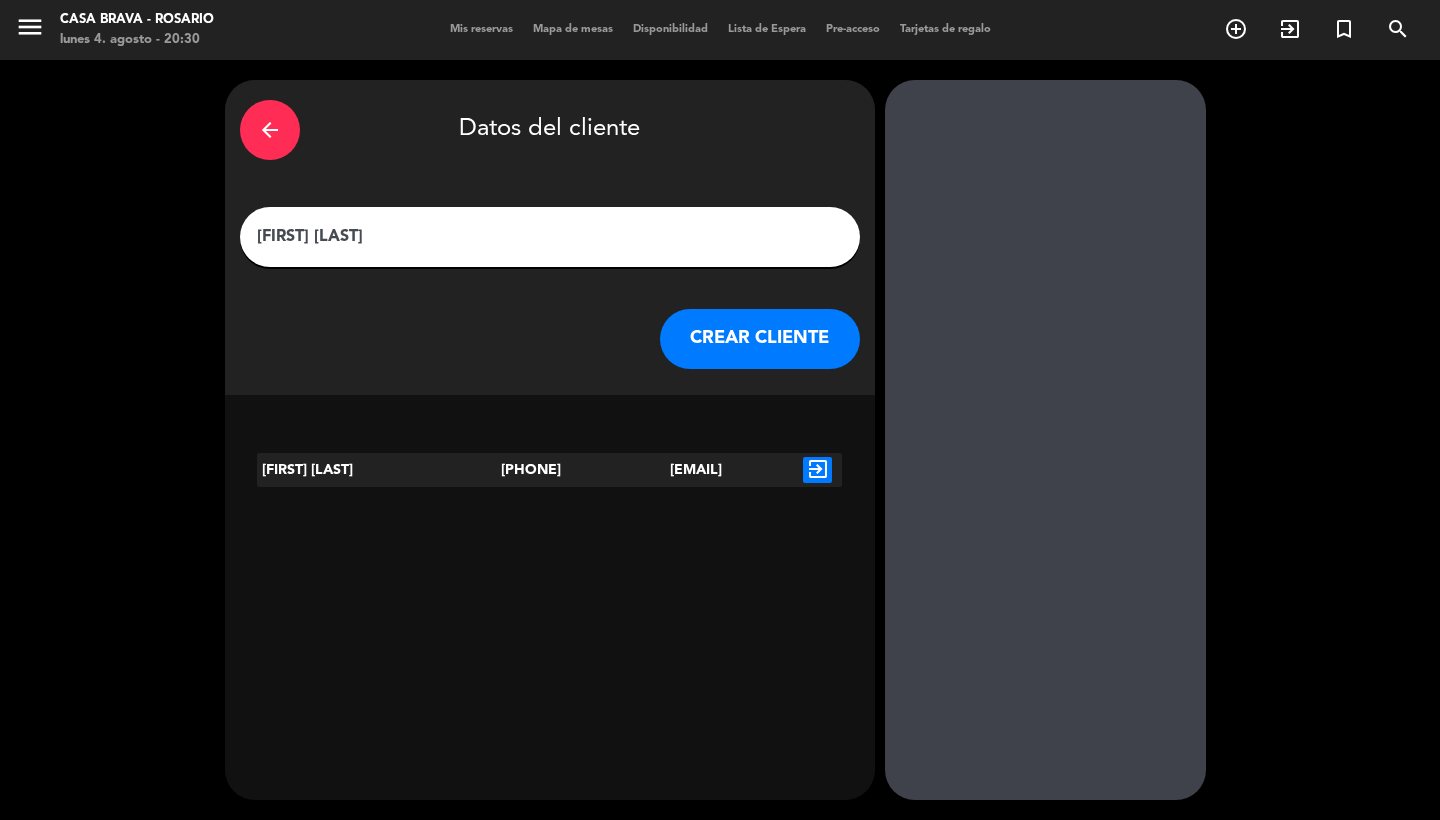 type on "[FIRST] [LAST]" 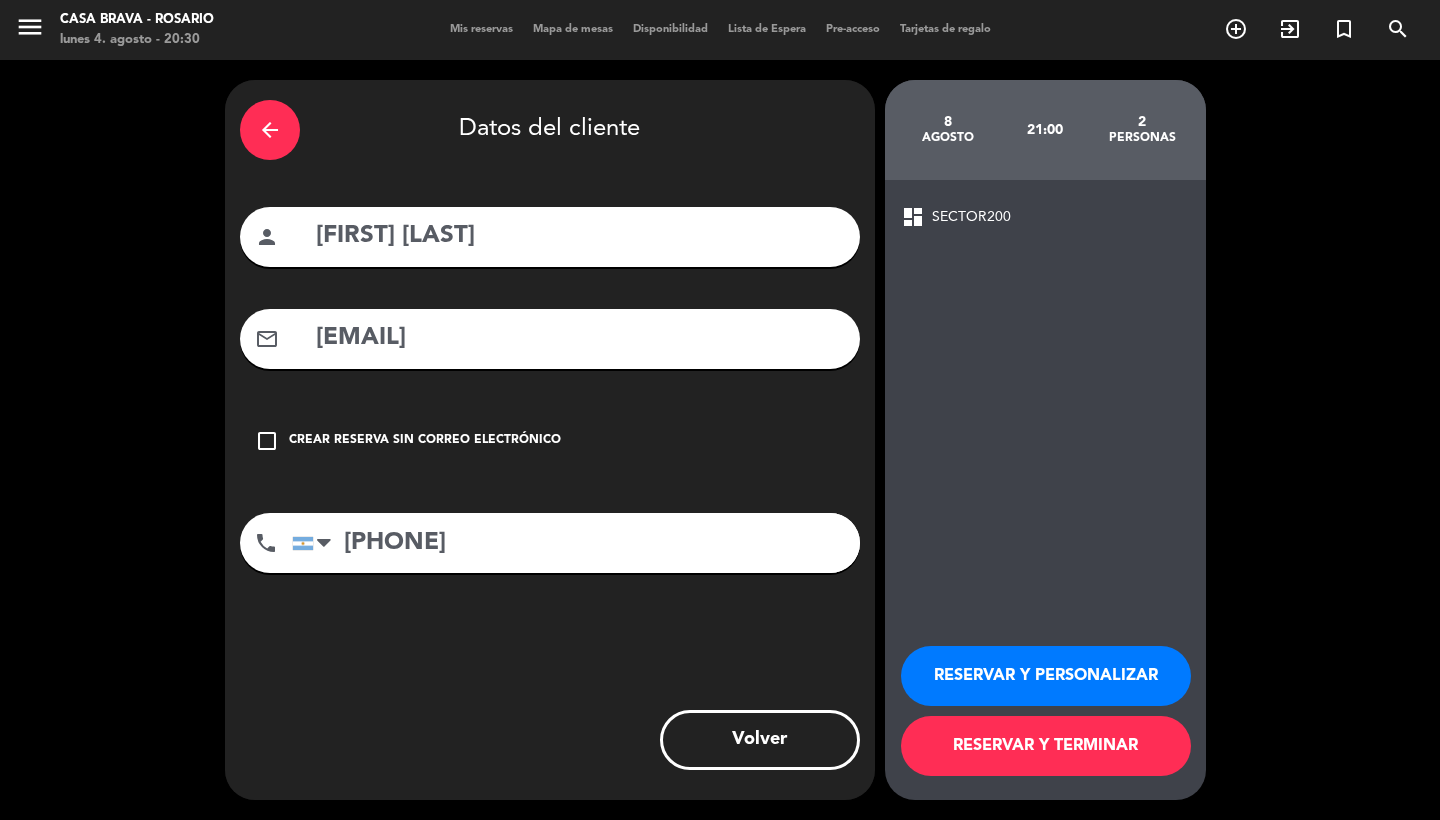 click on "RESERVAR Y TERMINAR" at bounding box center (1046, 746) 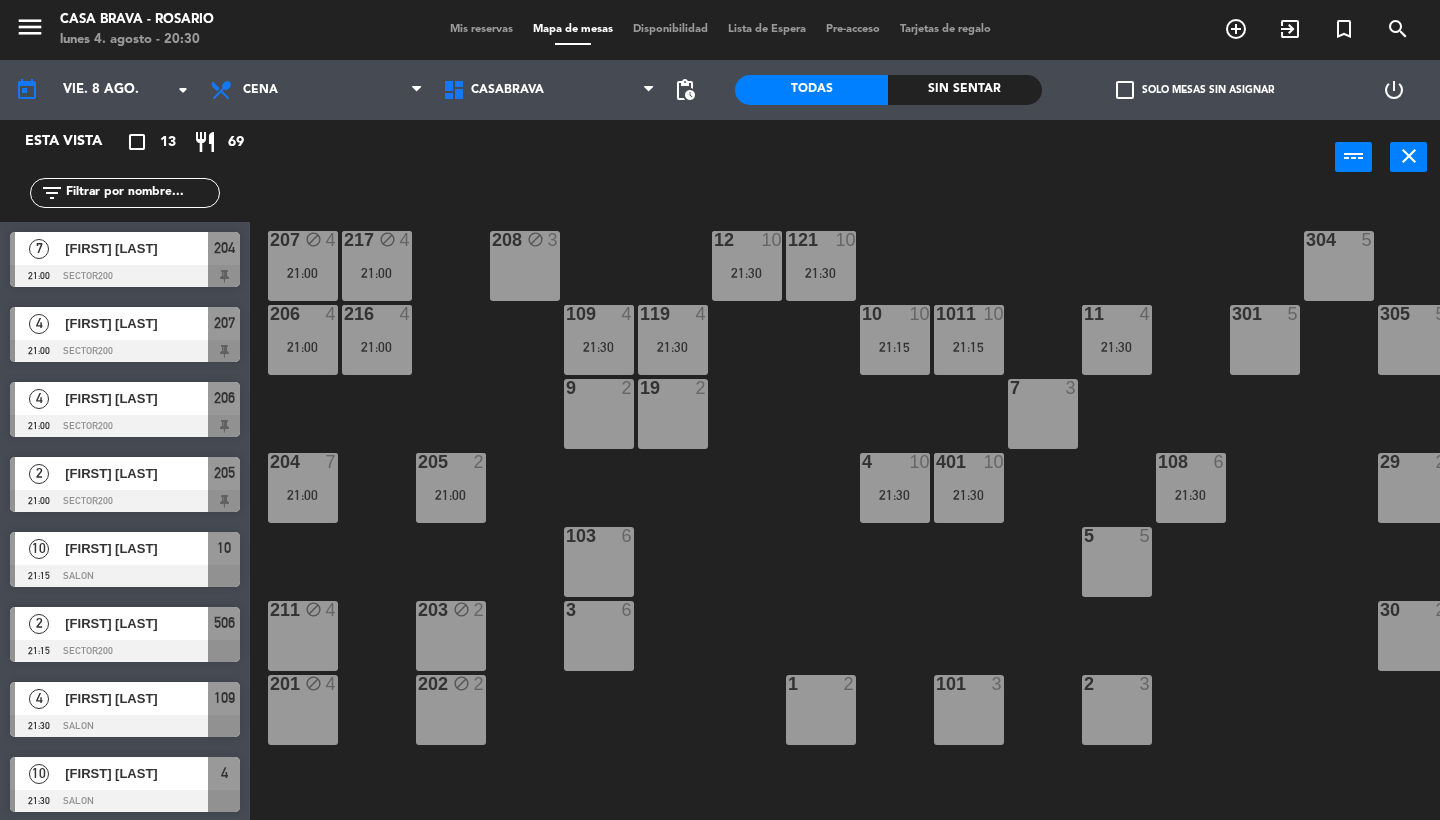 click on "[NUMBER] block [NUMBER]" at bounding box center (525, 266) 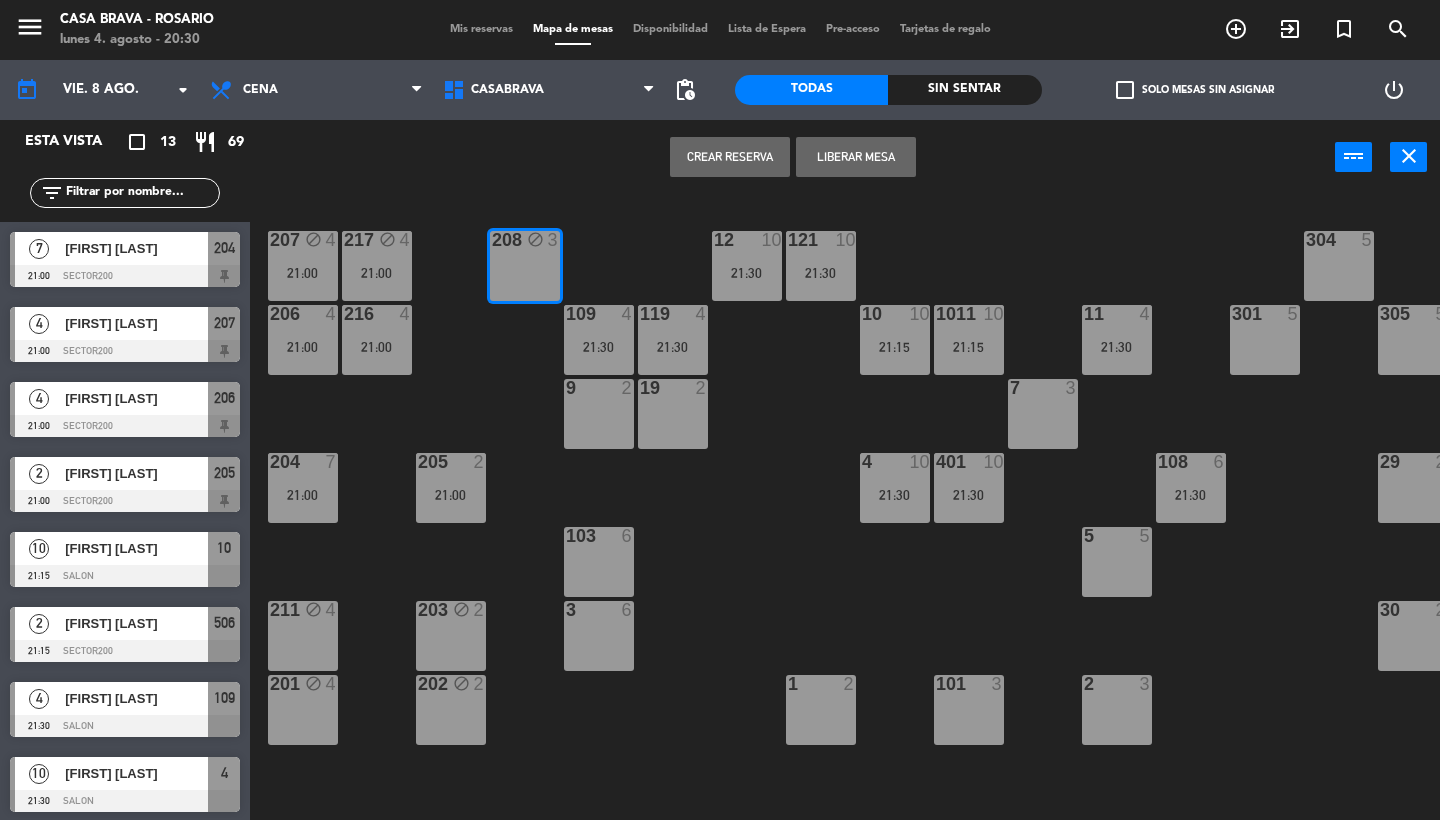 click on "Liberar Mesa" at bounding box center [856, 157] 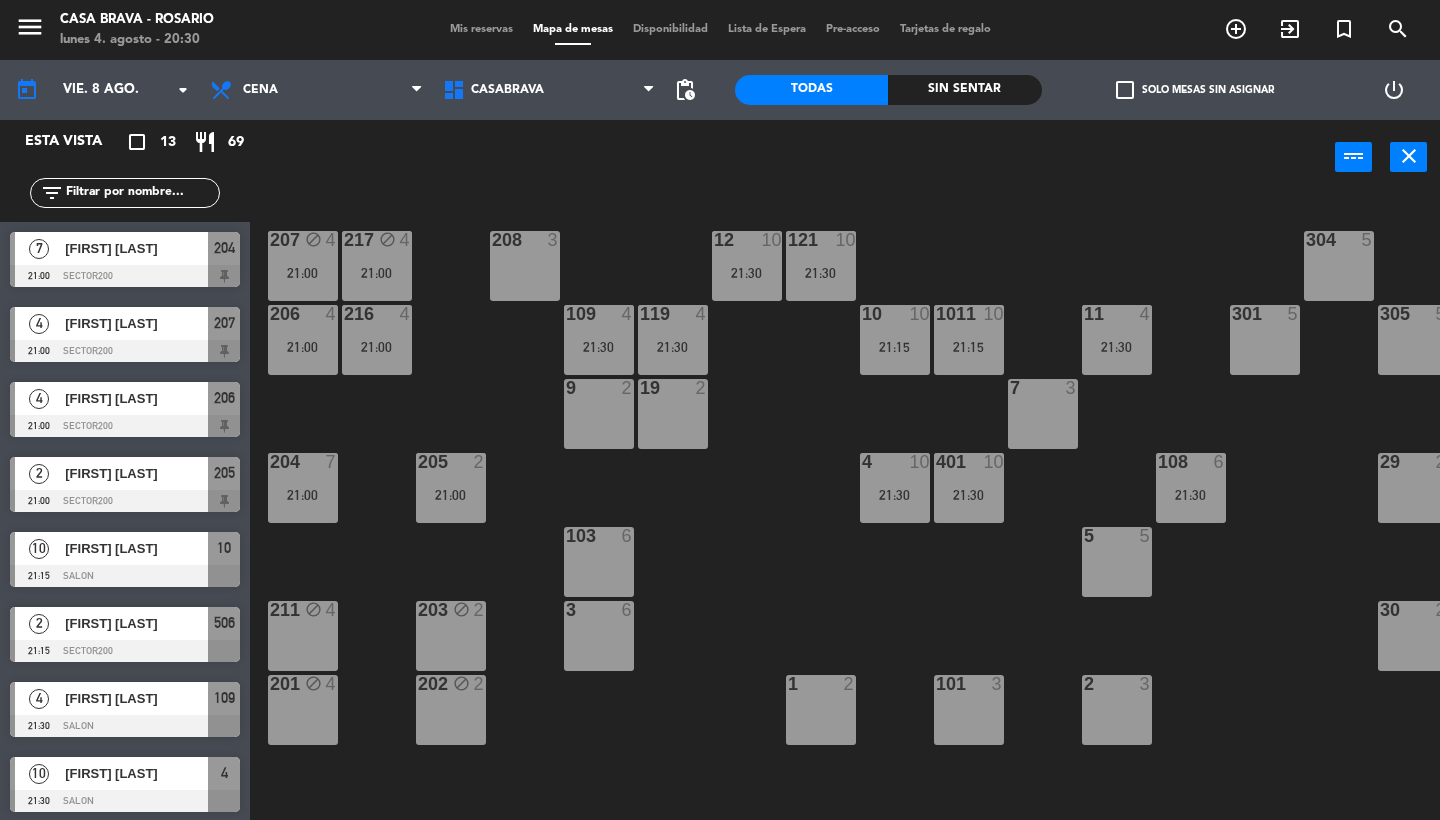 click on "208  3" at bounding box center [525, 266] 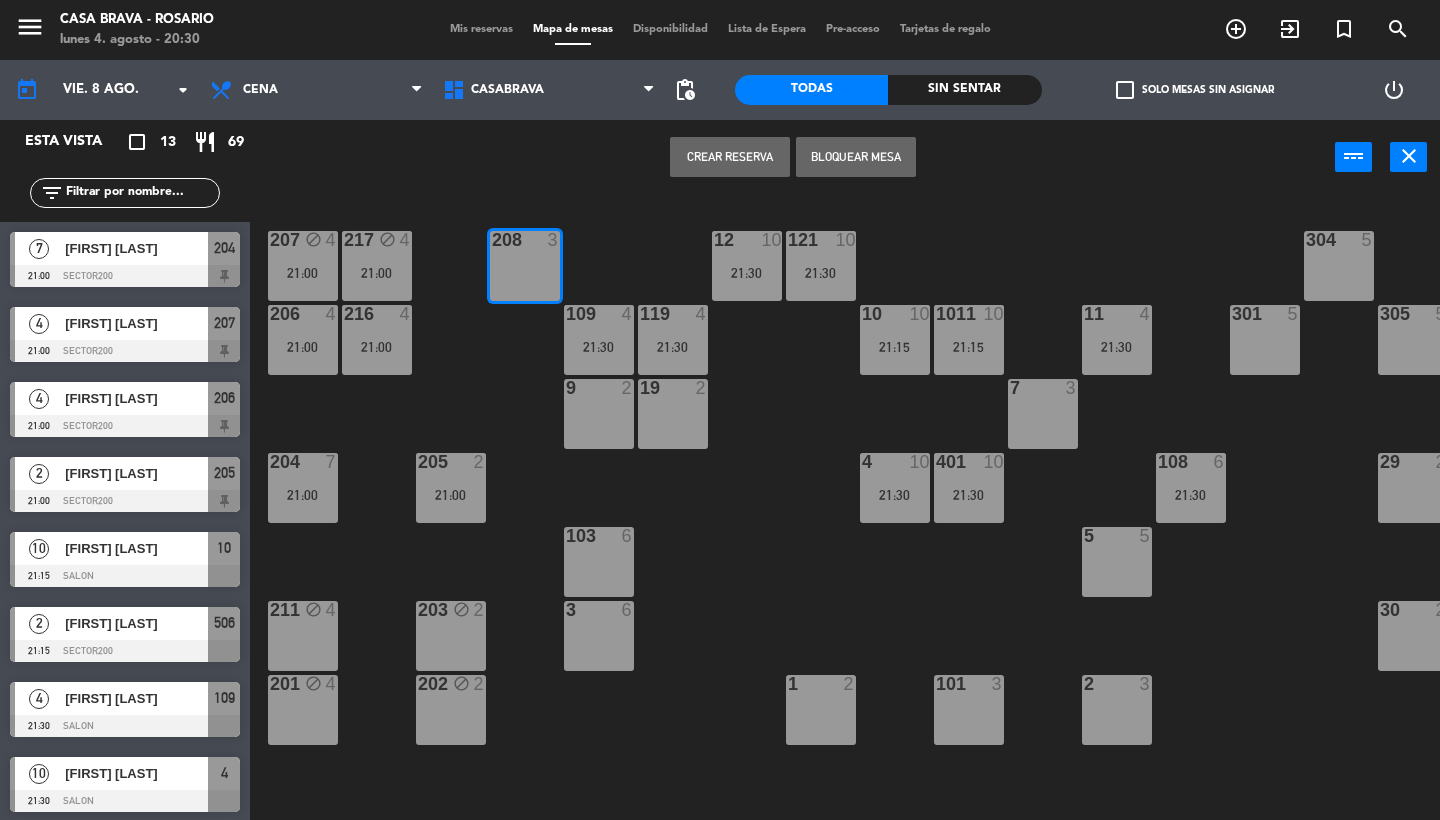 click on "Crear Reserva" at bounding box center [730, 157] 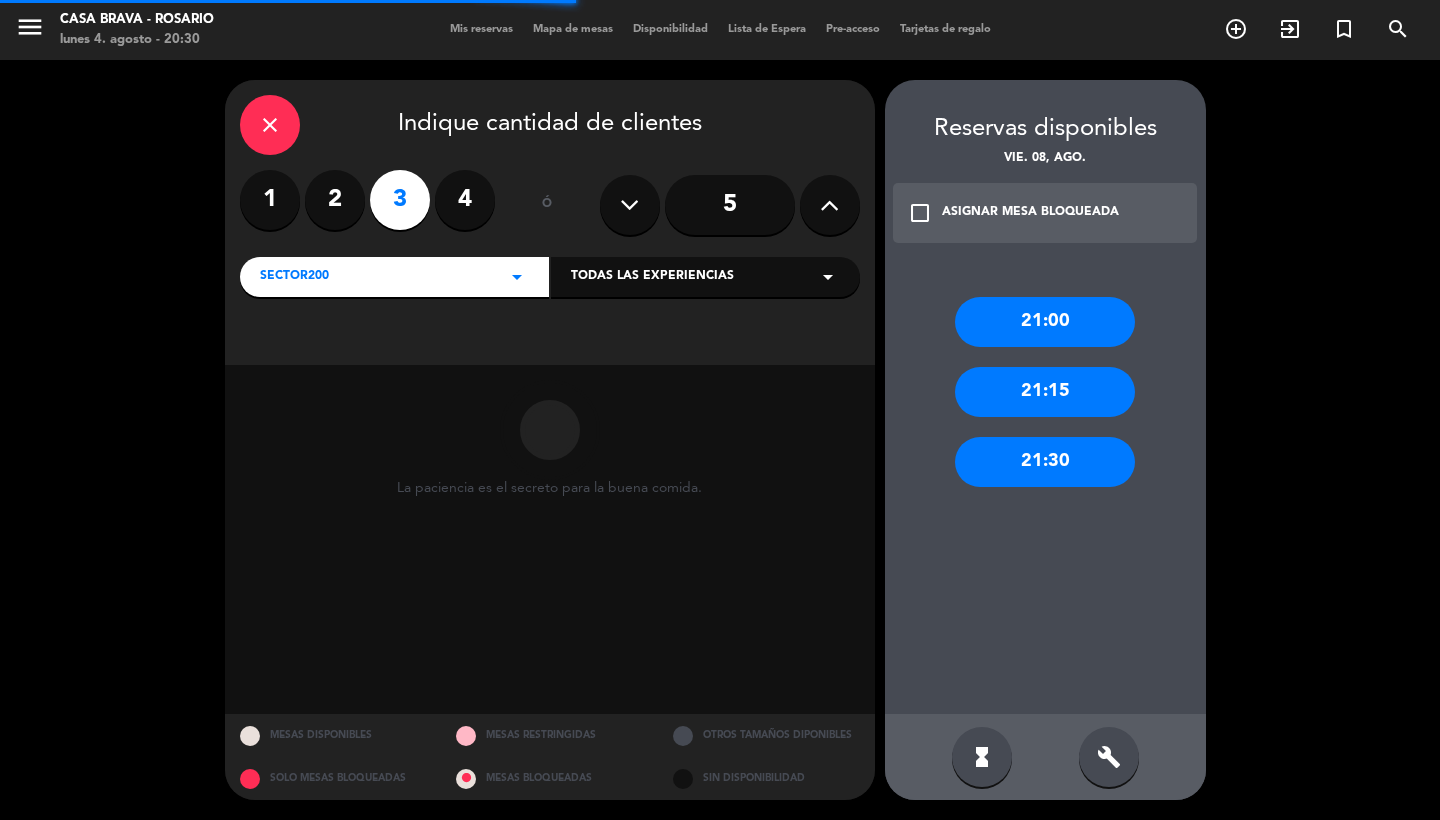 click on "21:00" at bounding box center (1045, 322) 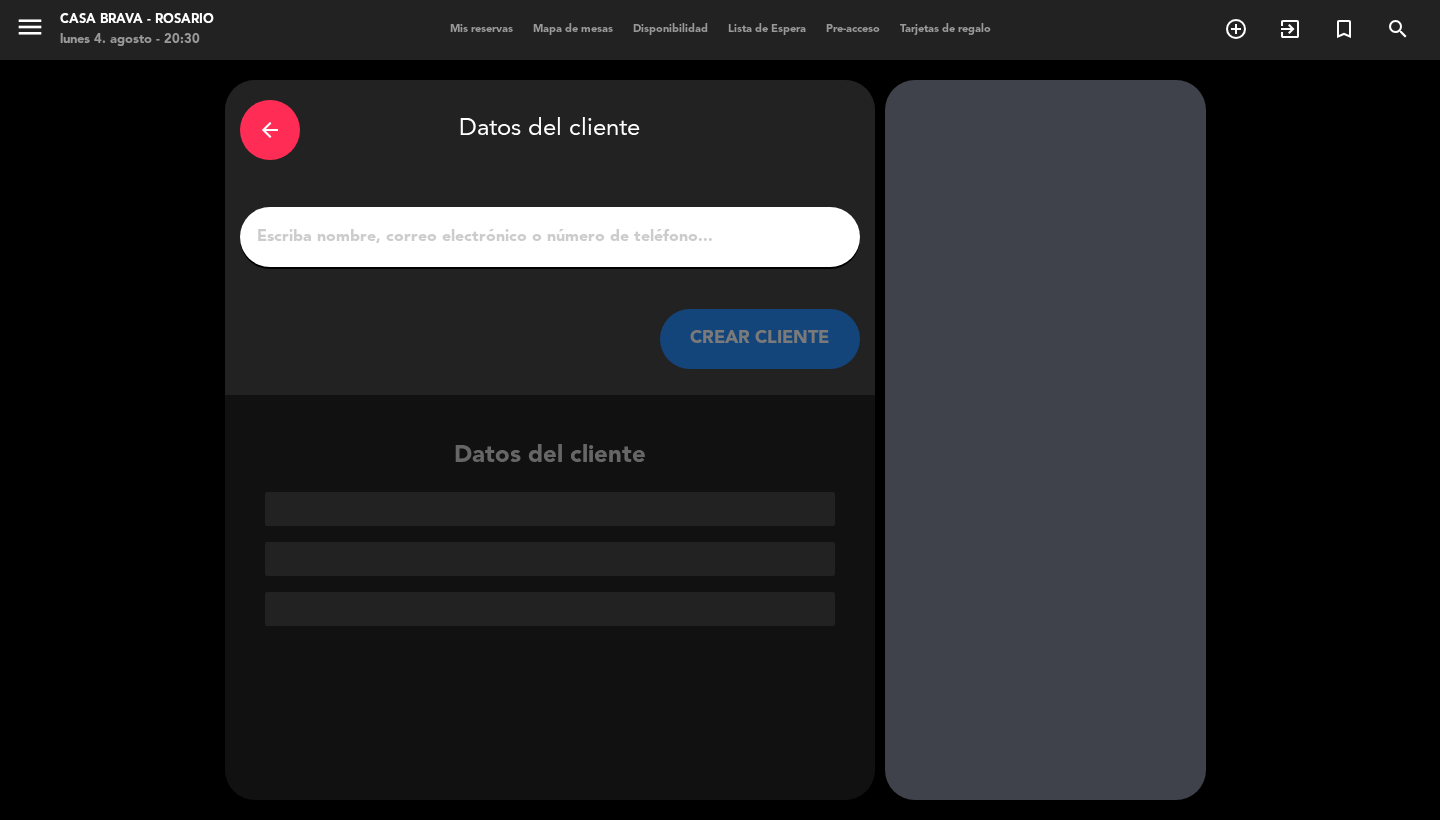 click on "1" at bounding box center (550, 237) 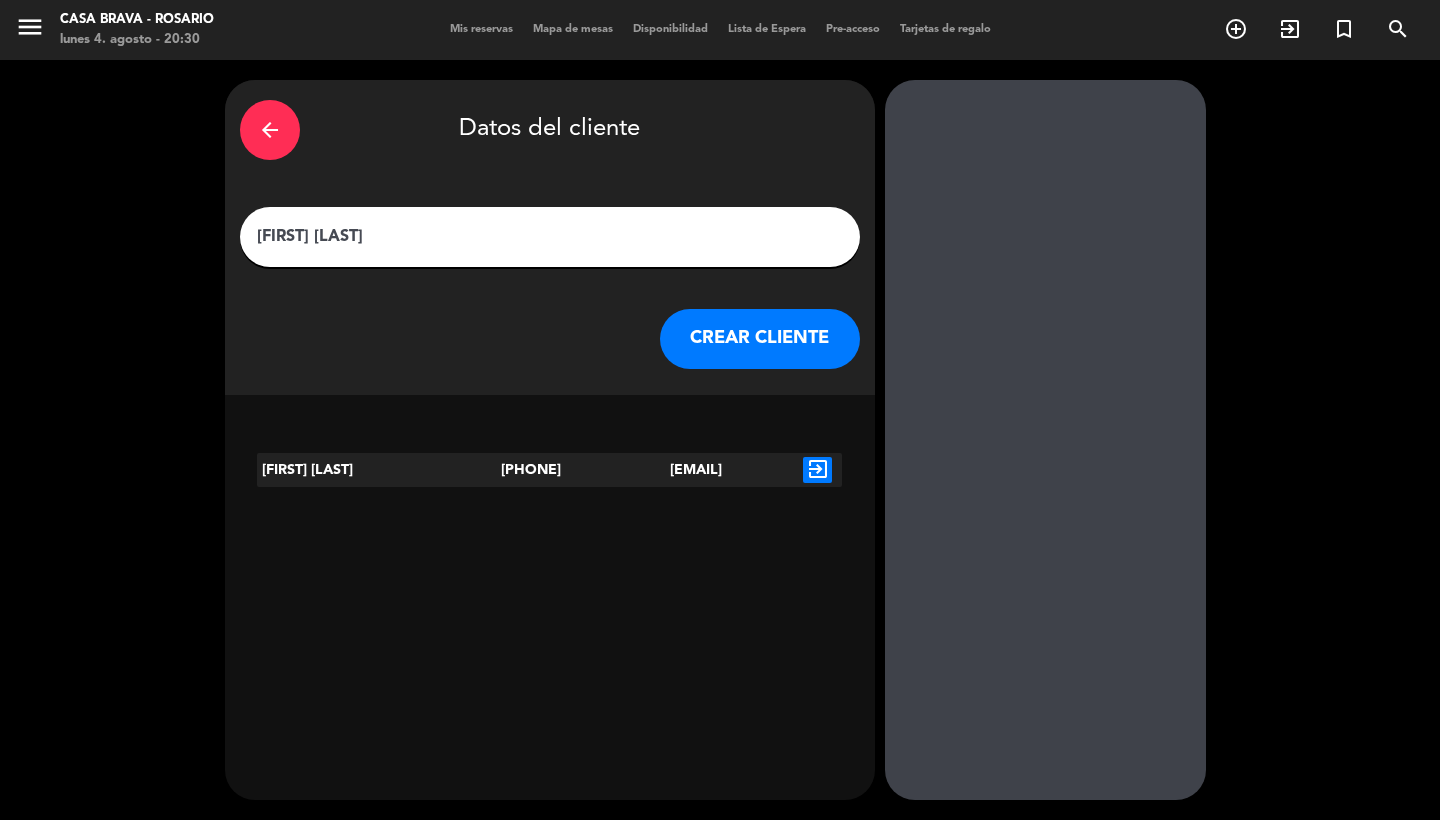 type on "[FIRST] [LAST]" 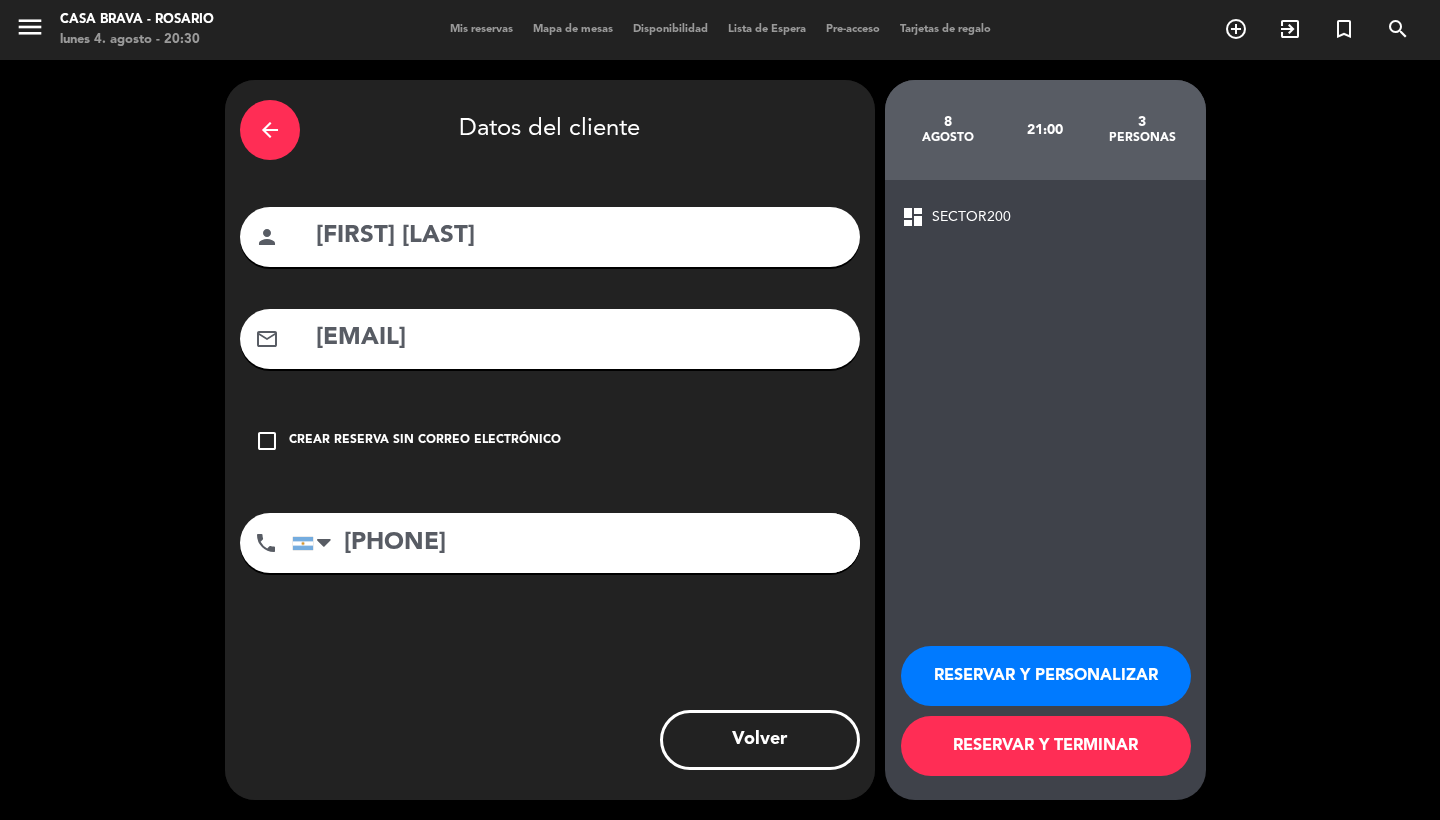 click on "RESERVAR Y TERMINAR" at bounding box center (1046, 746) 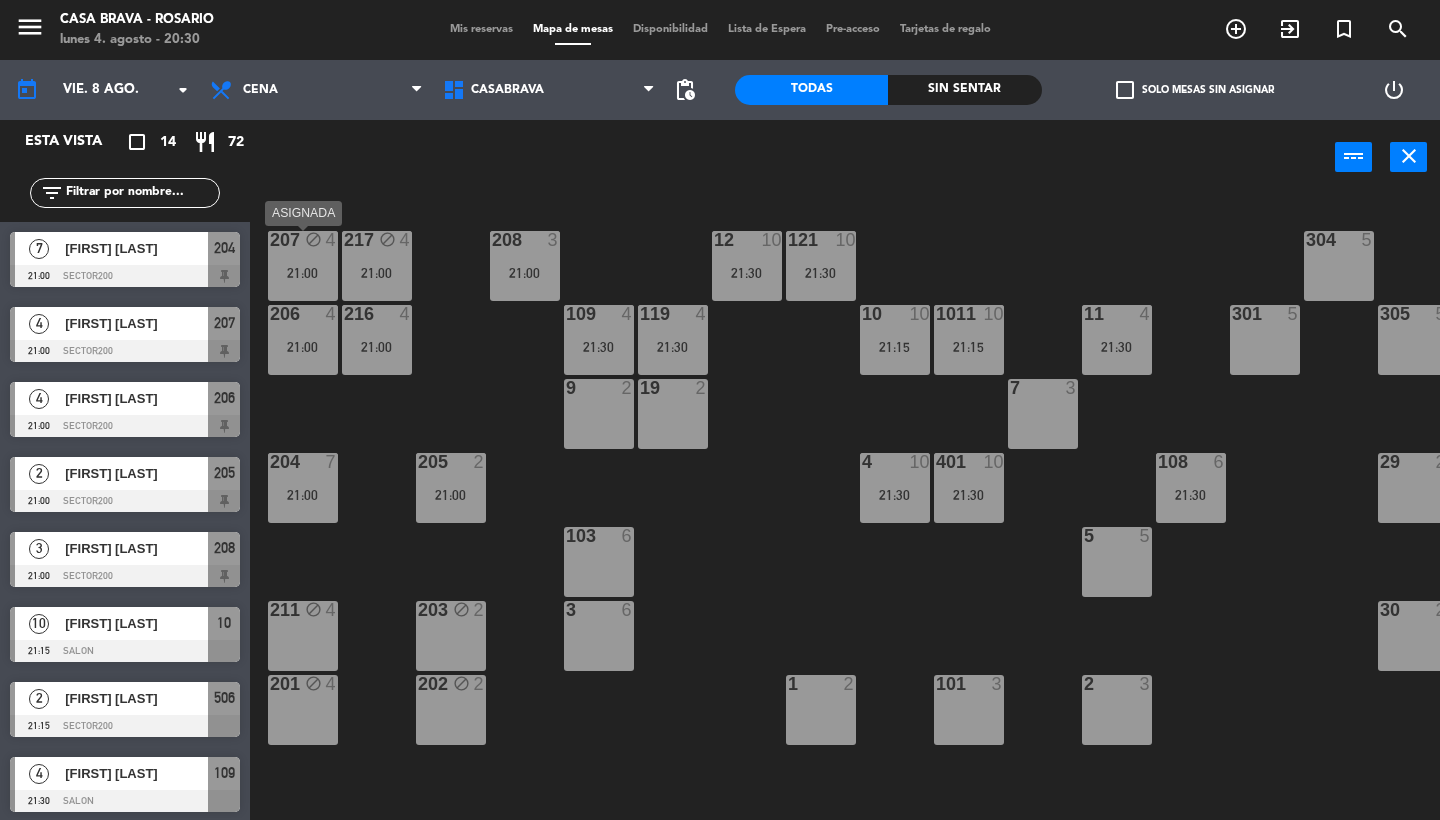 click on "207 block  4   21:00" at bounding box center [303, 266] 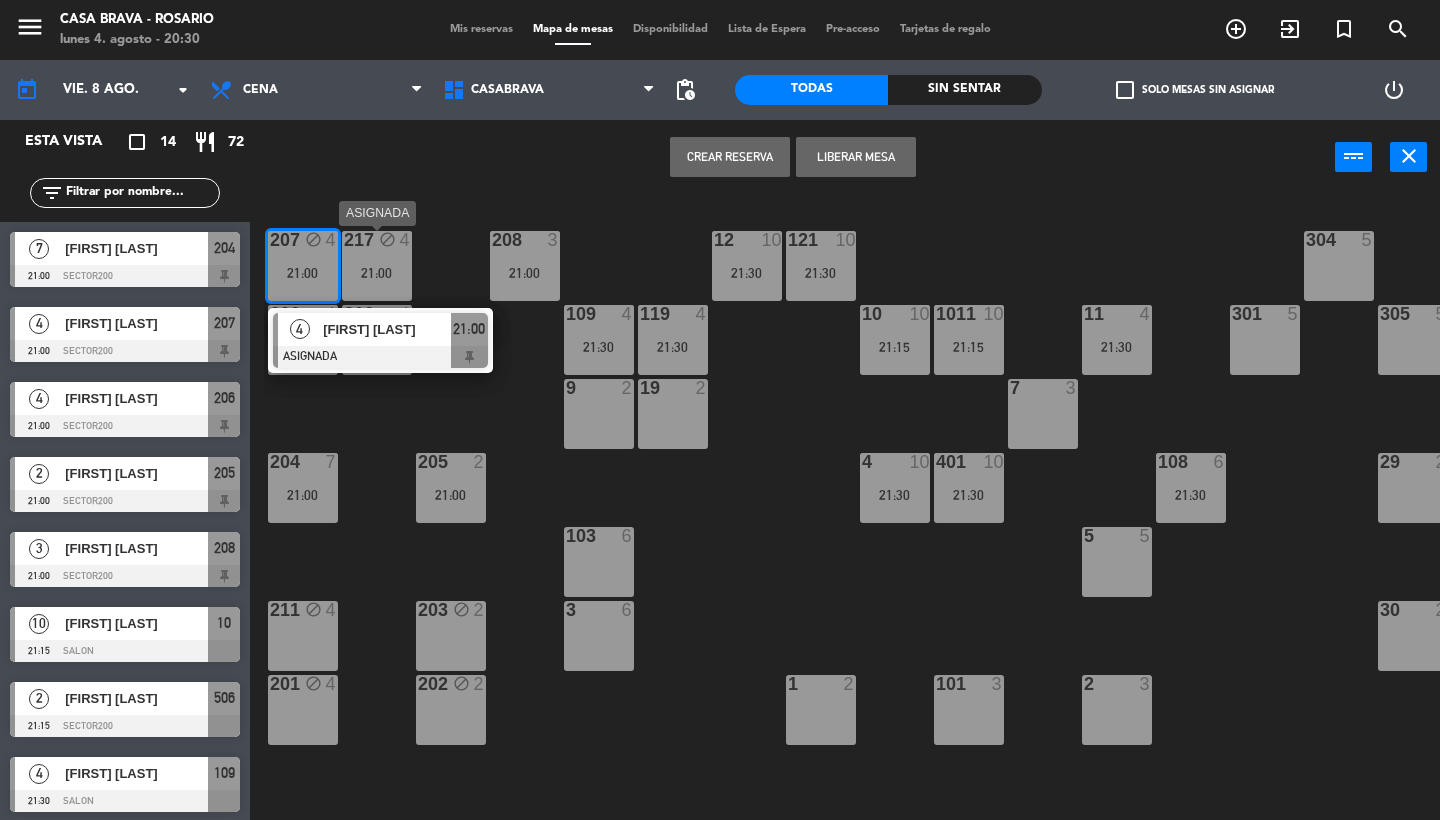 click on "21:00" at bounding box center (377, 273) 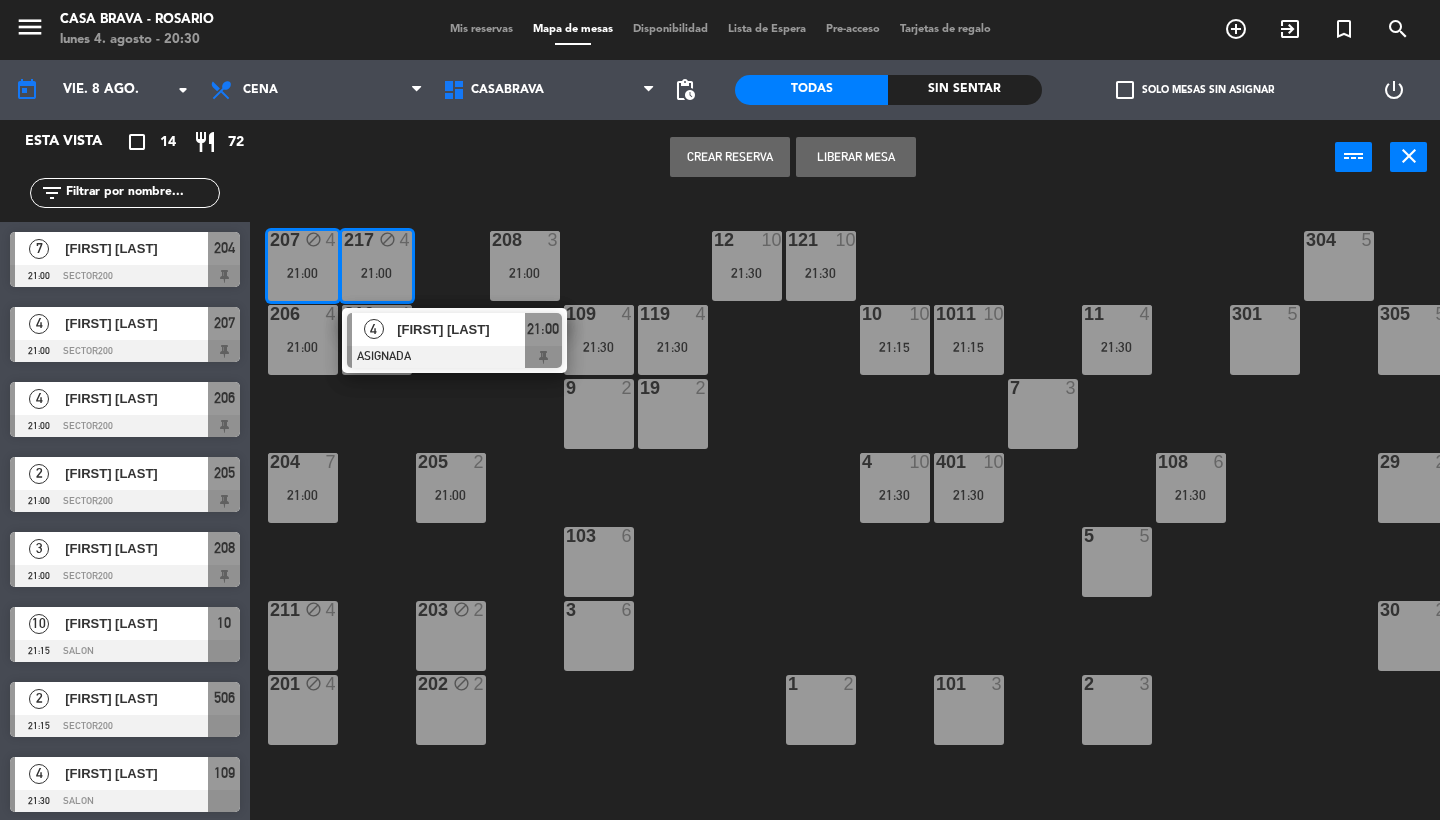 click on "[FIRST] [FIRST] [LAST]" 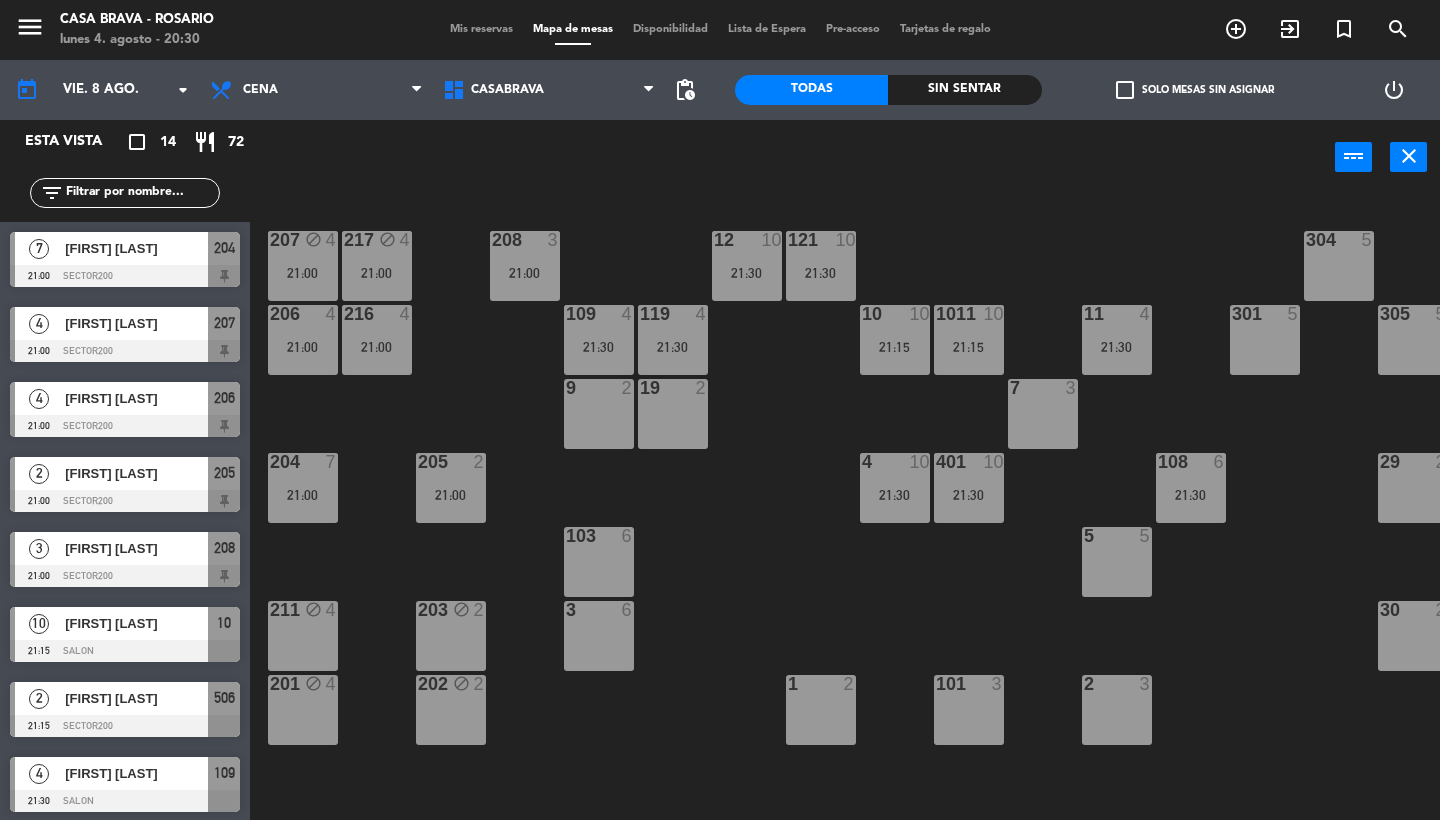 click on "211 block  4" at bounding box center [303, 636] 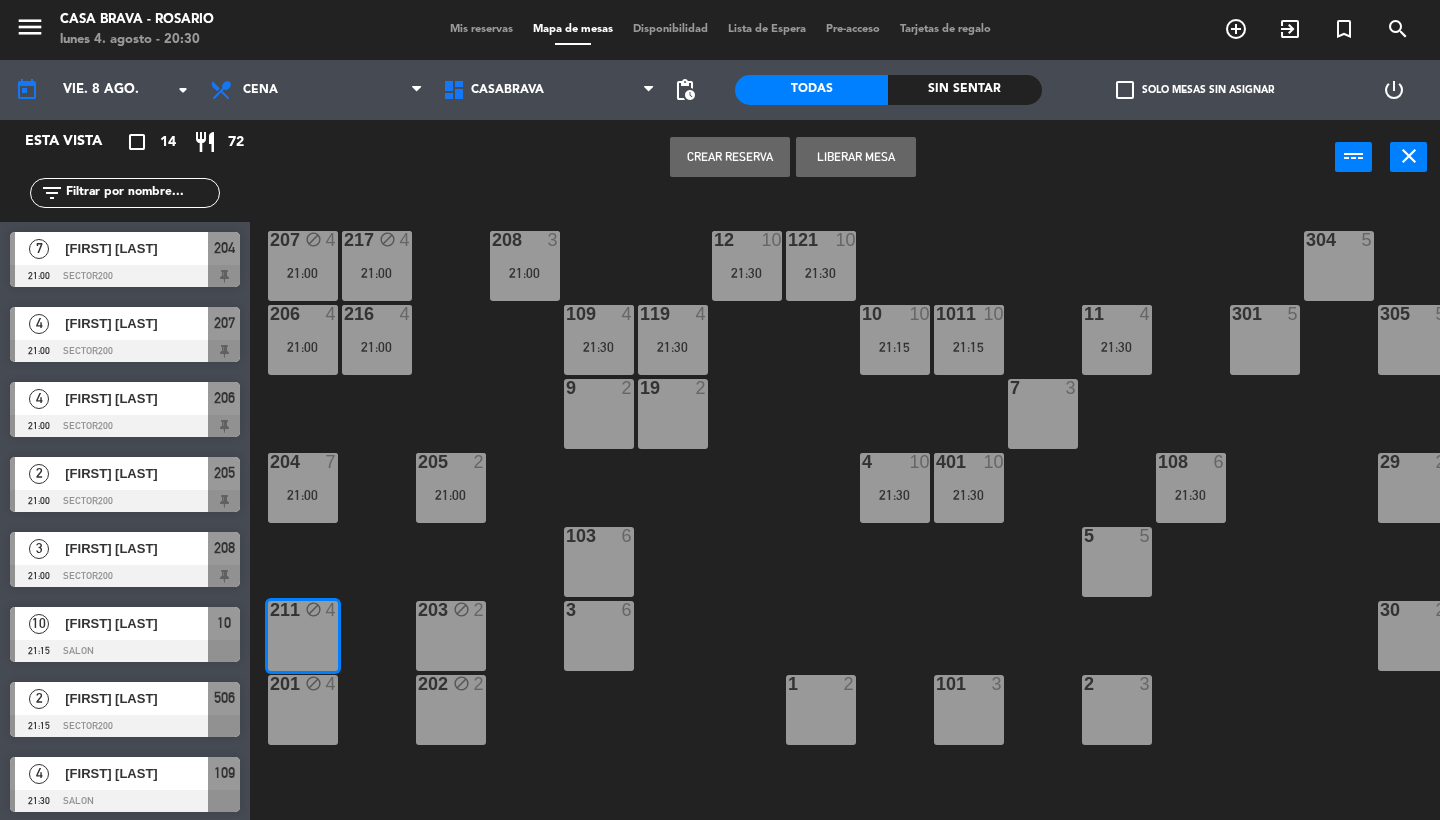 click on "Liberar Mesa" at bounding box center [856, 157] 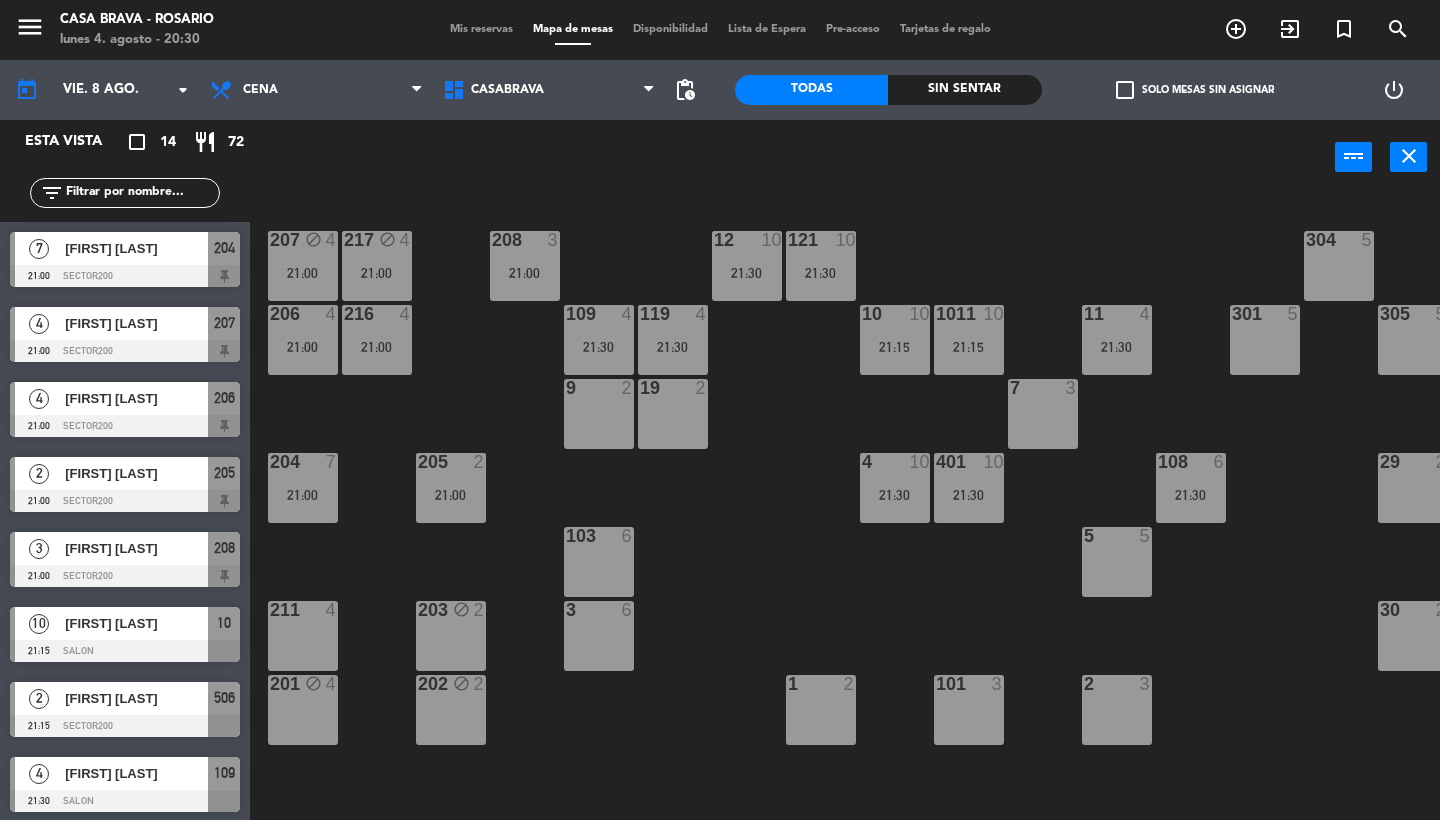 click on "[FIRST] [FIRST] [LAST]" 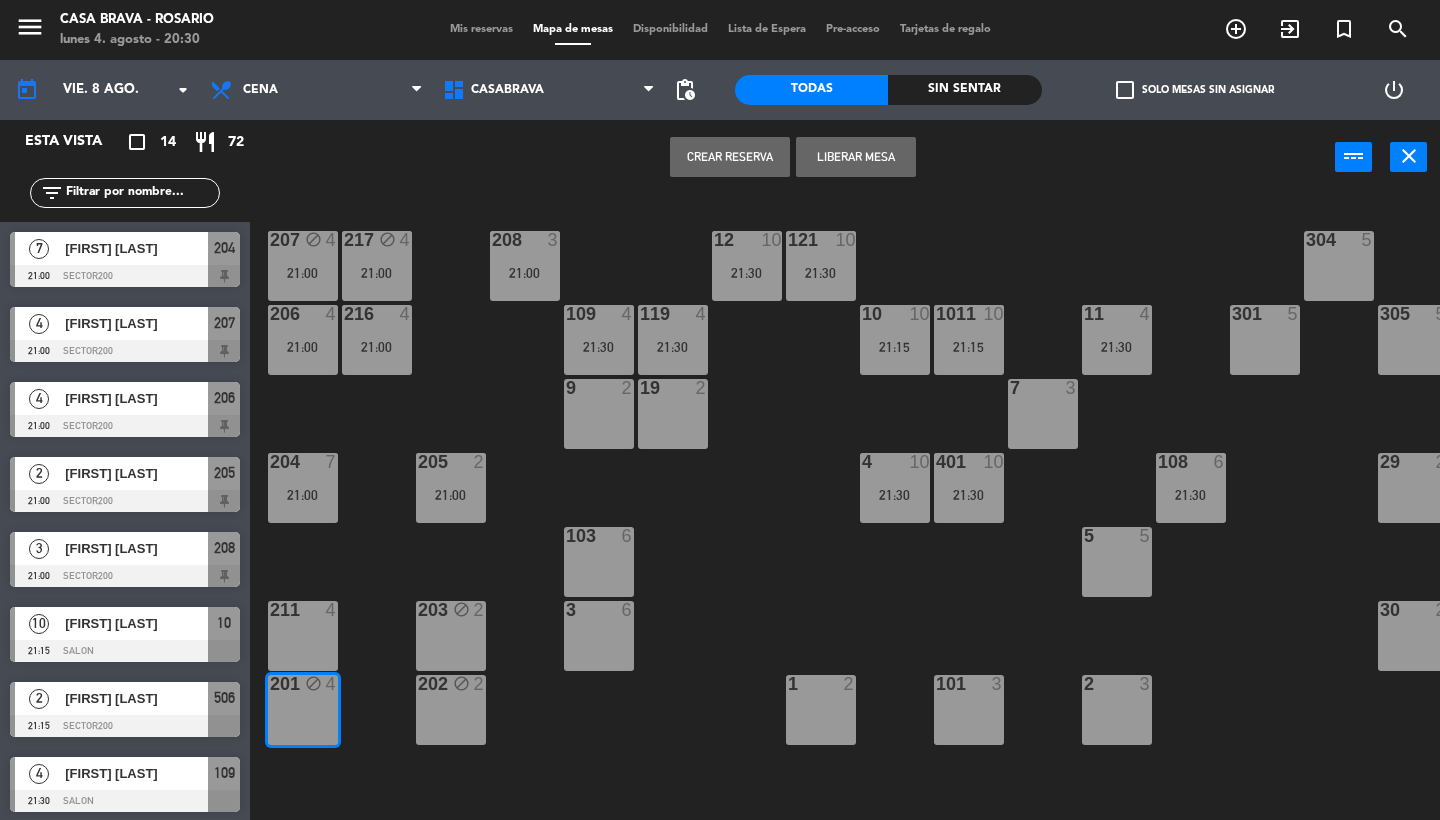 click on "Liberar Mesa" at bounding box center [856, 157] 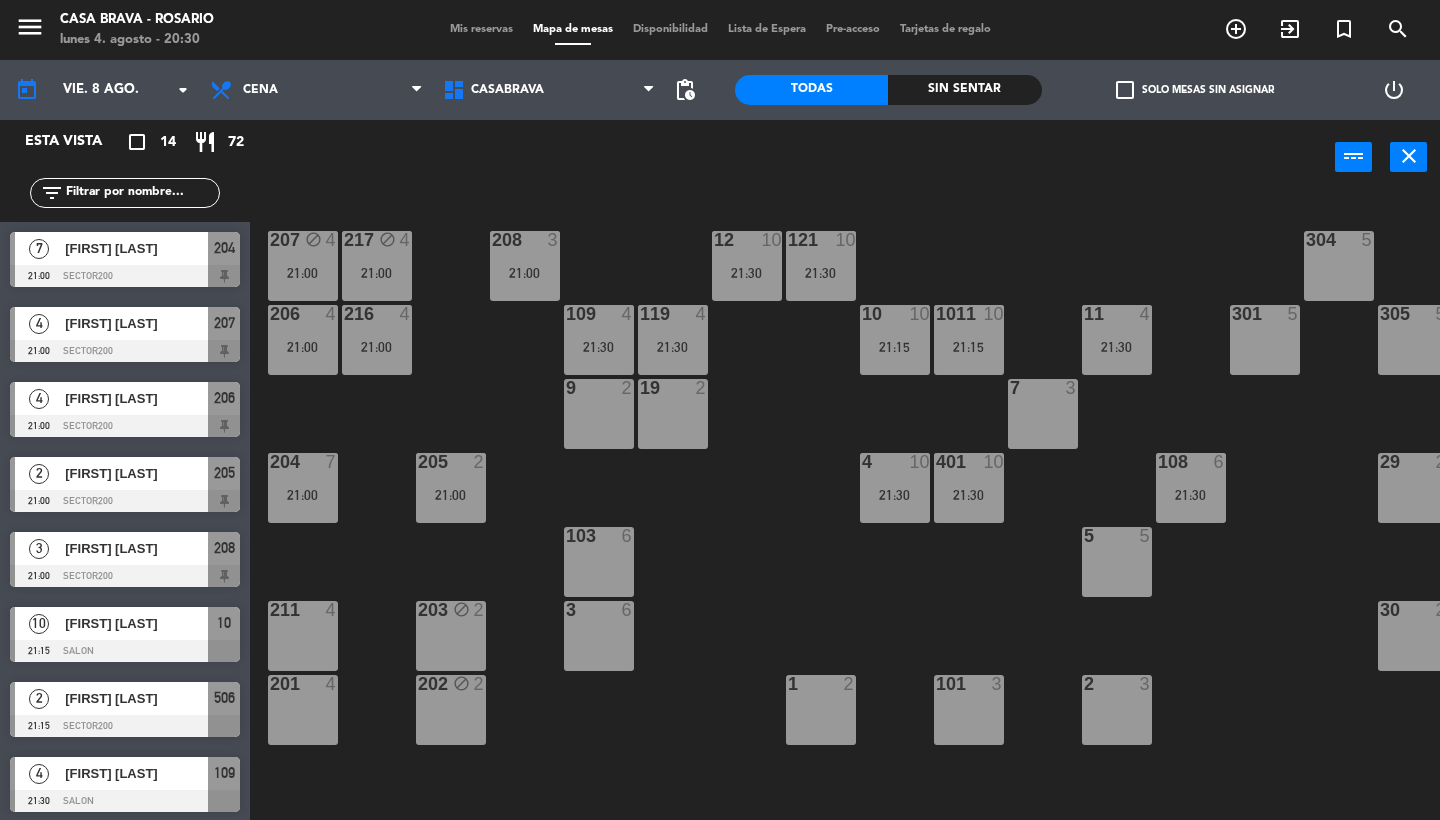 click on "[NUMBER] block [NUMBER]" at bounding box center (451, 636) 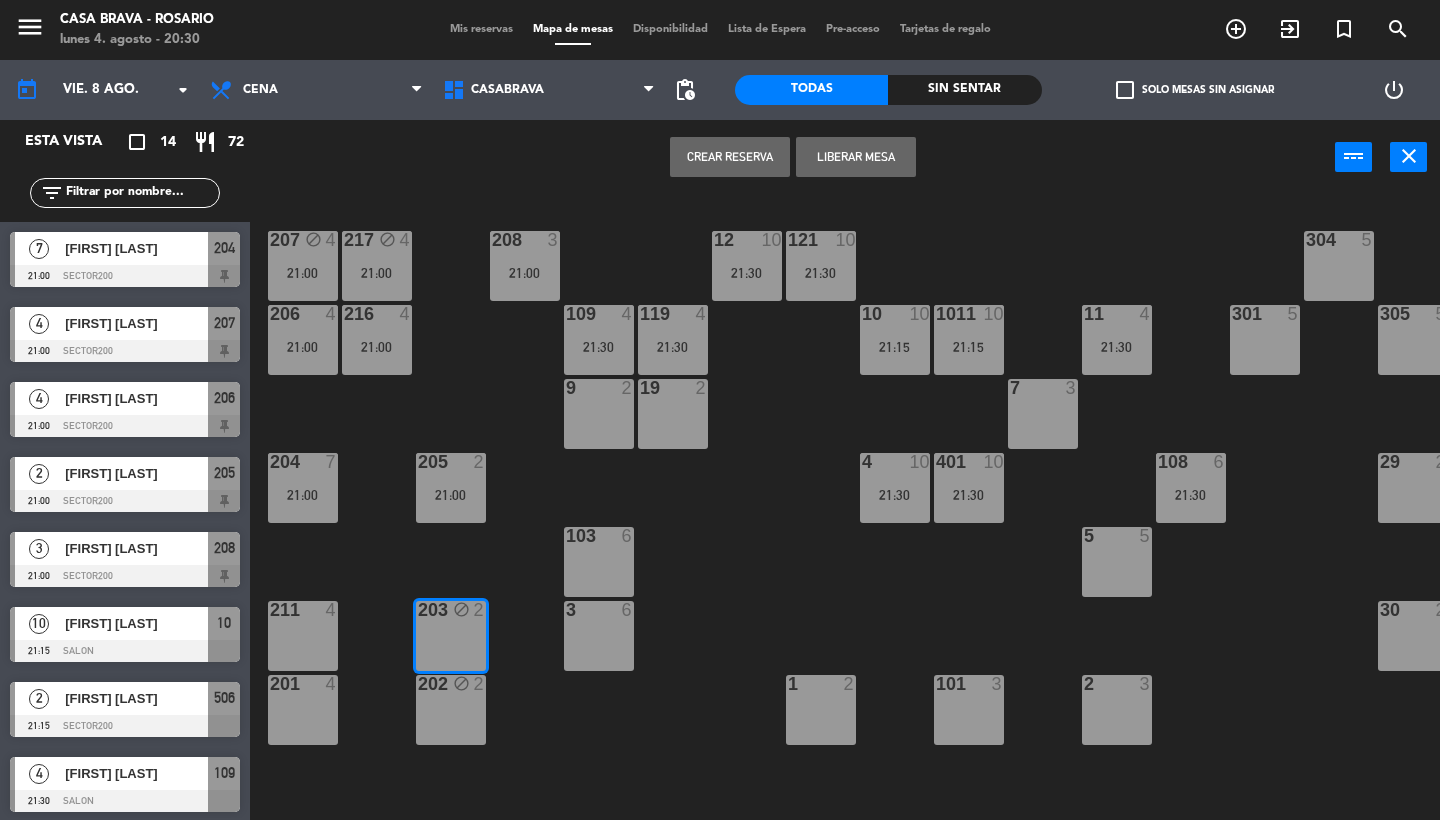 click on "Liberar Mesa" at bounding box center [856, 157] 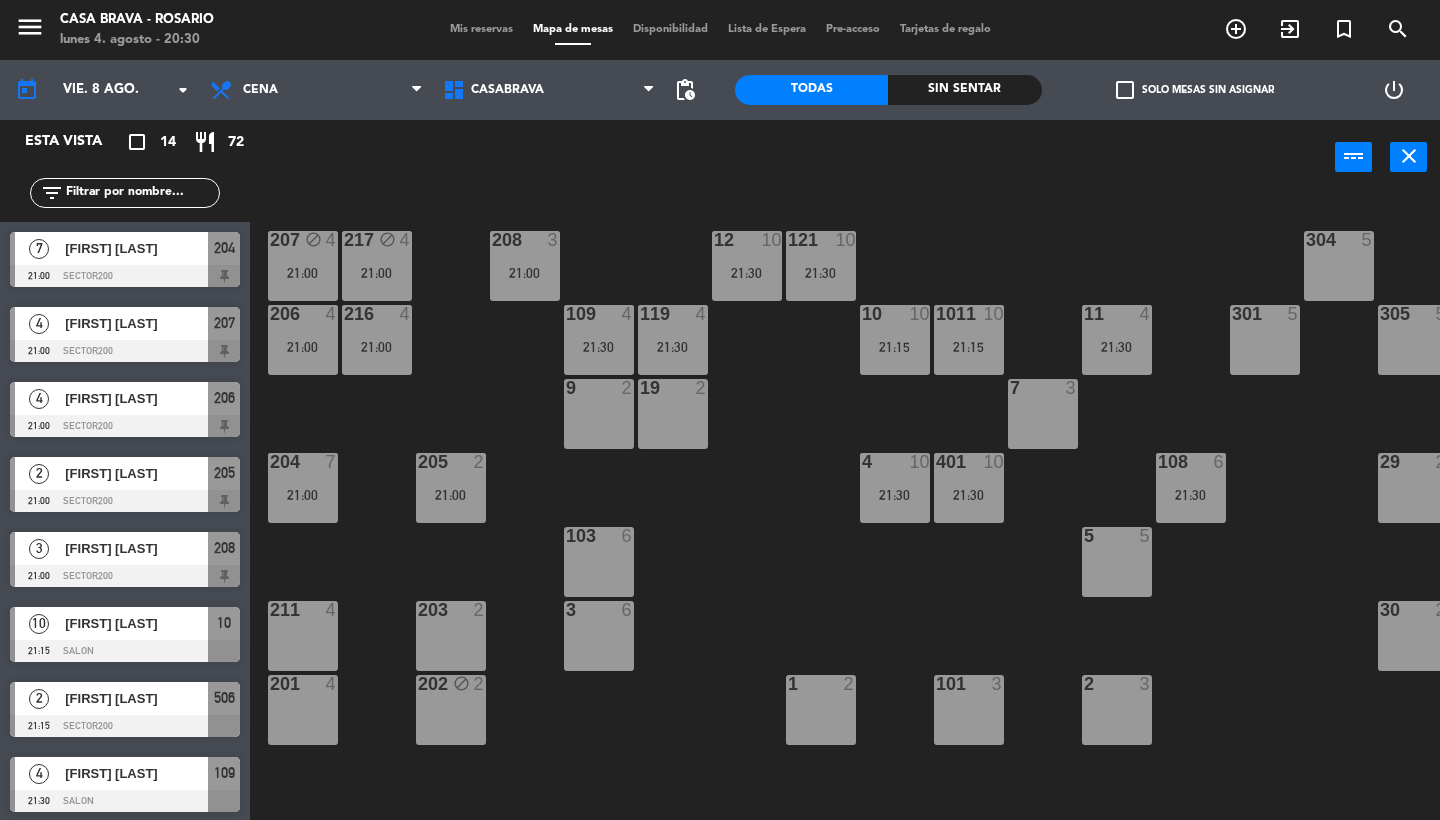 click on "[NUMBER] block [NUMBER]" at bounding box center (451, 710) 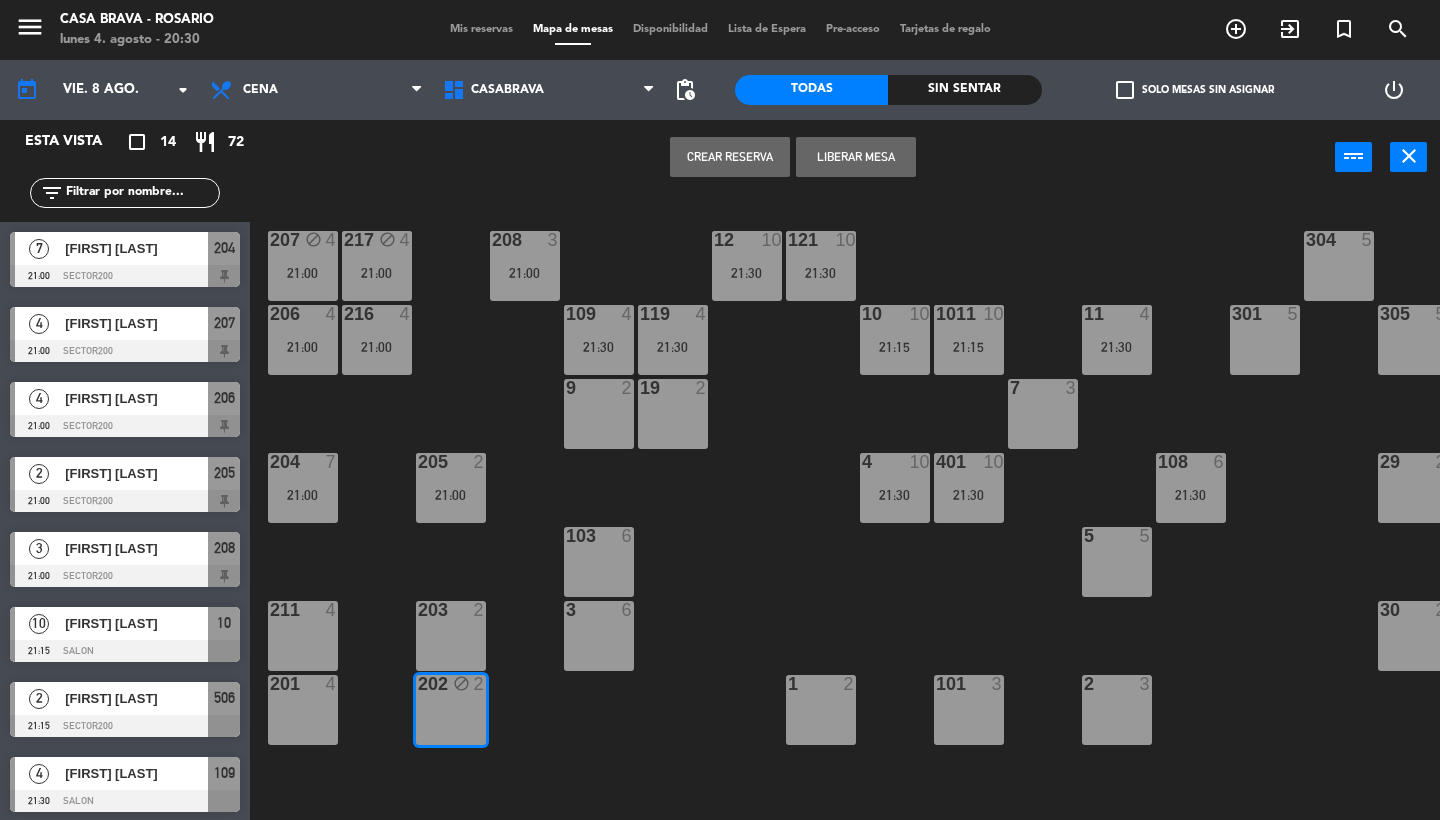 click on "Liberar Mesa" at bounding box center [856, 157] 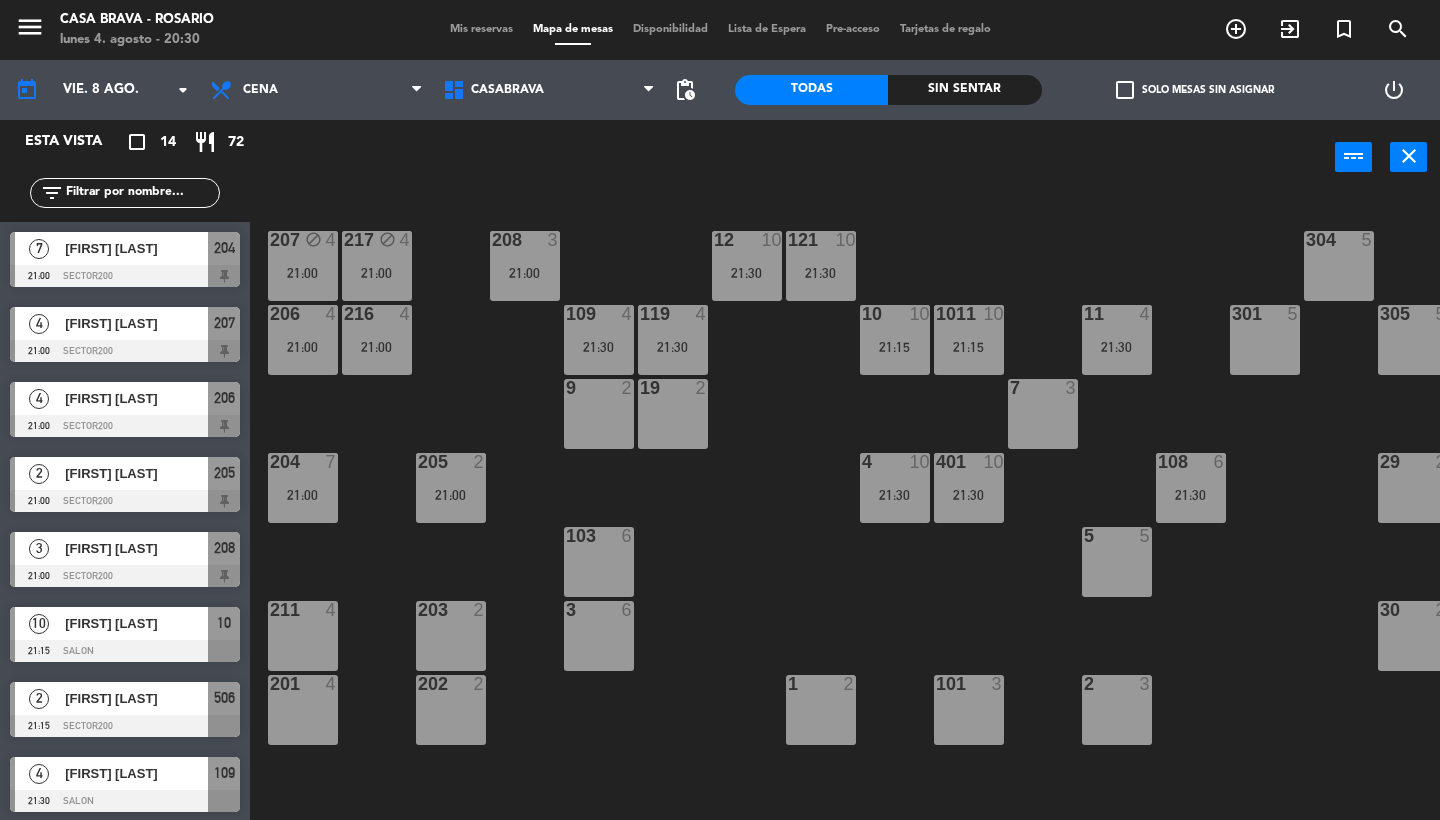 click on "211  4" at bounding box center (303, 636) 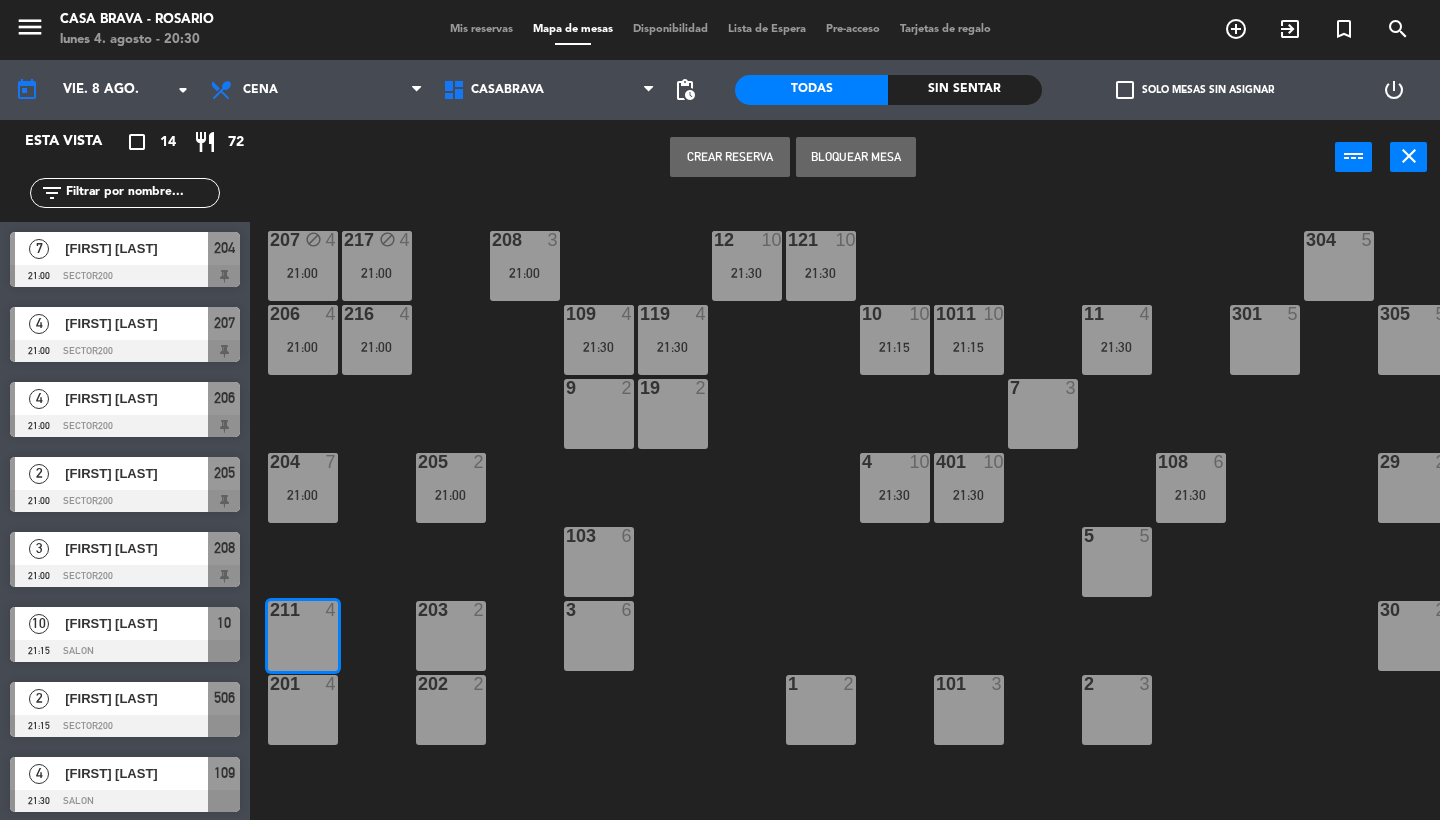 click on "Crear Reserva" at bounding box center [730, 157] 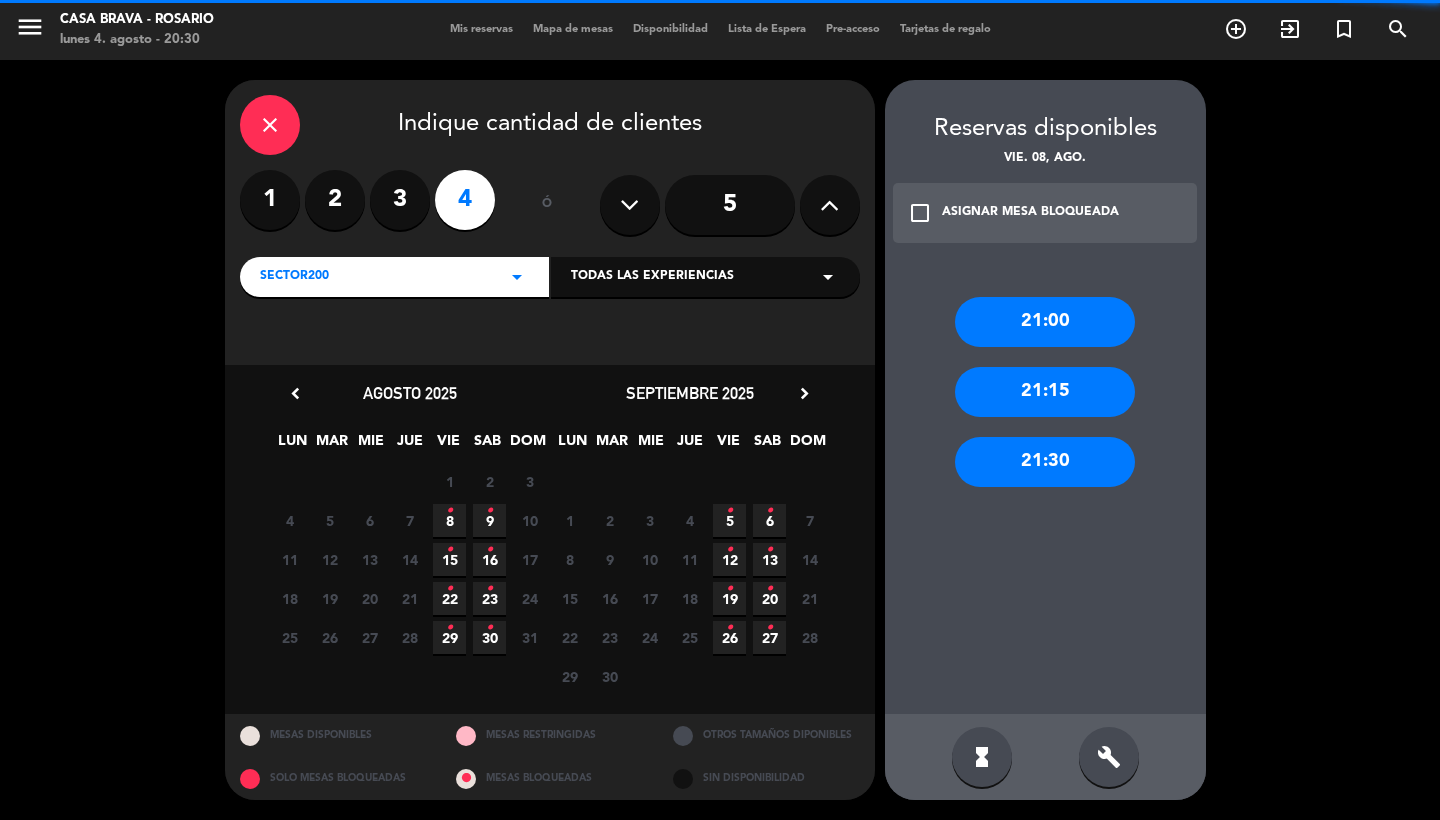 click on "21:00" at bounding box center [1045, 322] 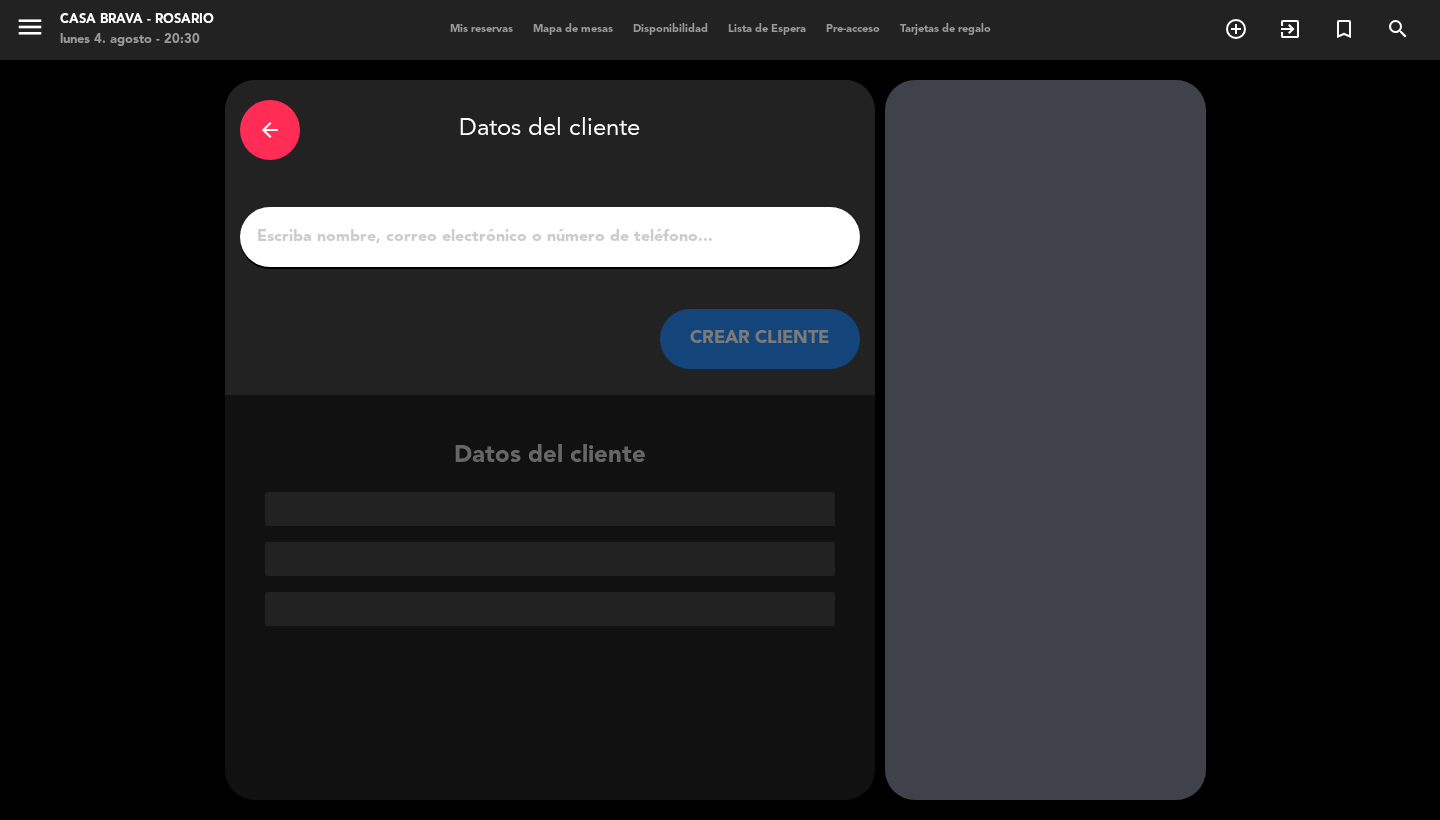 click on "1" at bounding box center [550, 237] 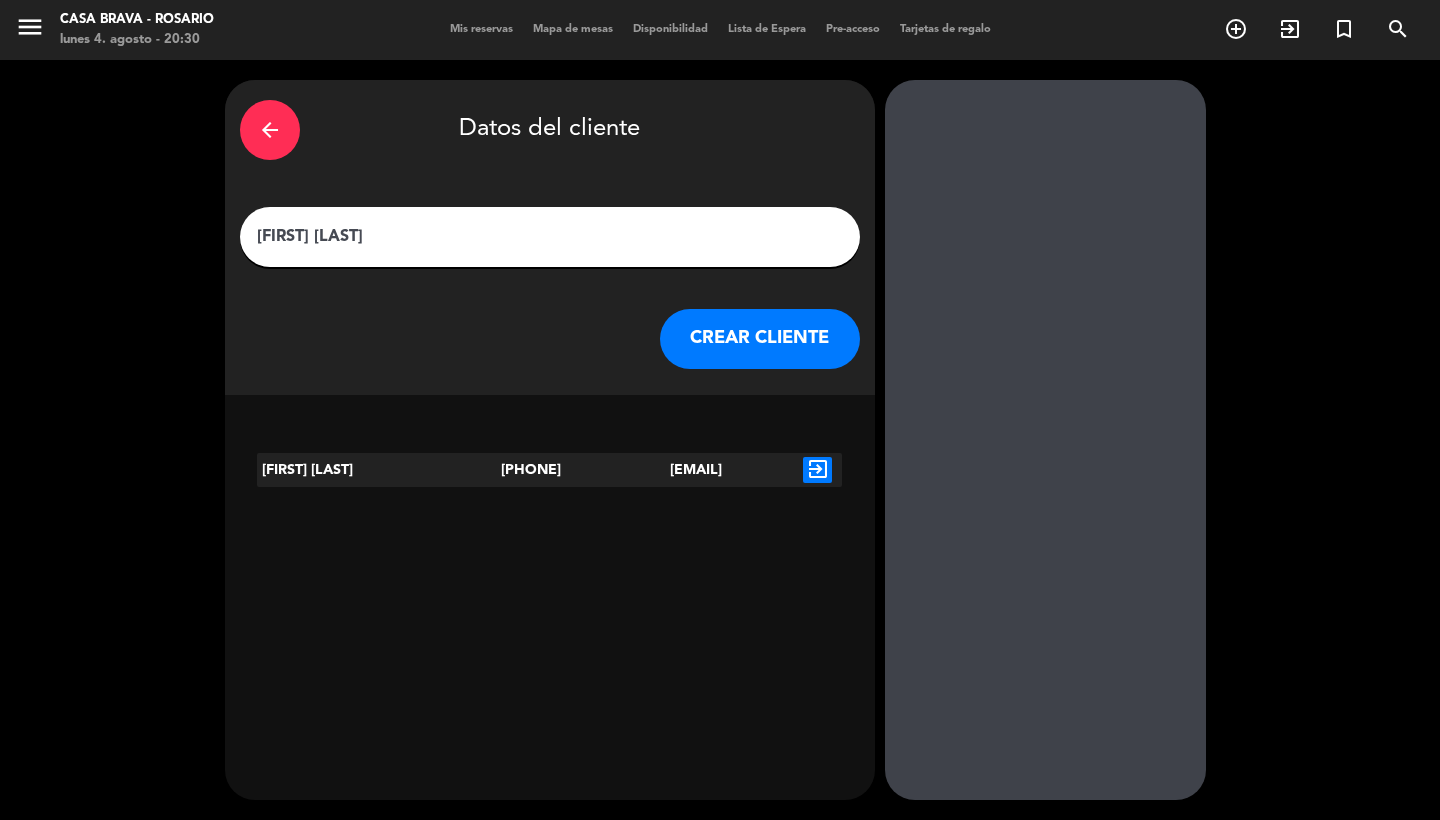 type on "[FIRST] [LAST]" 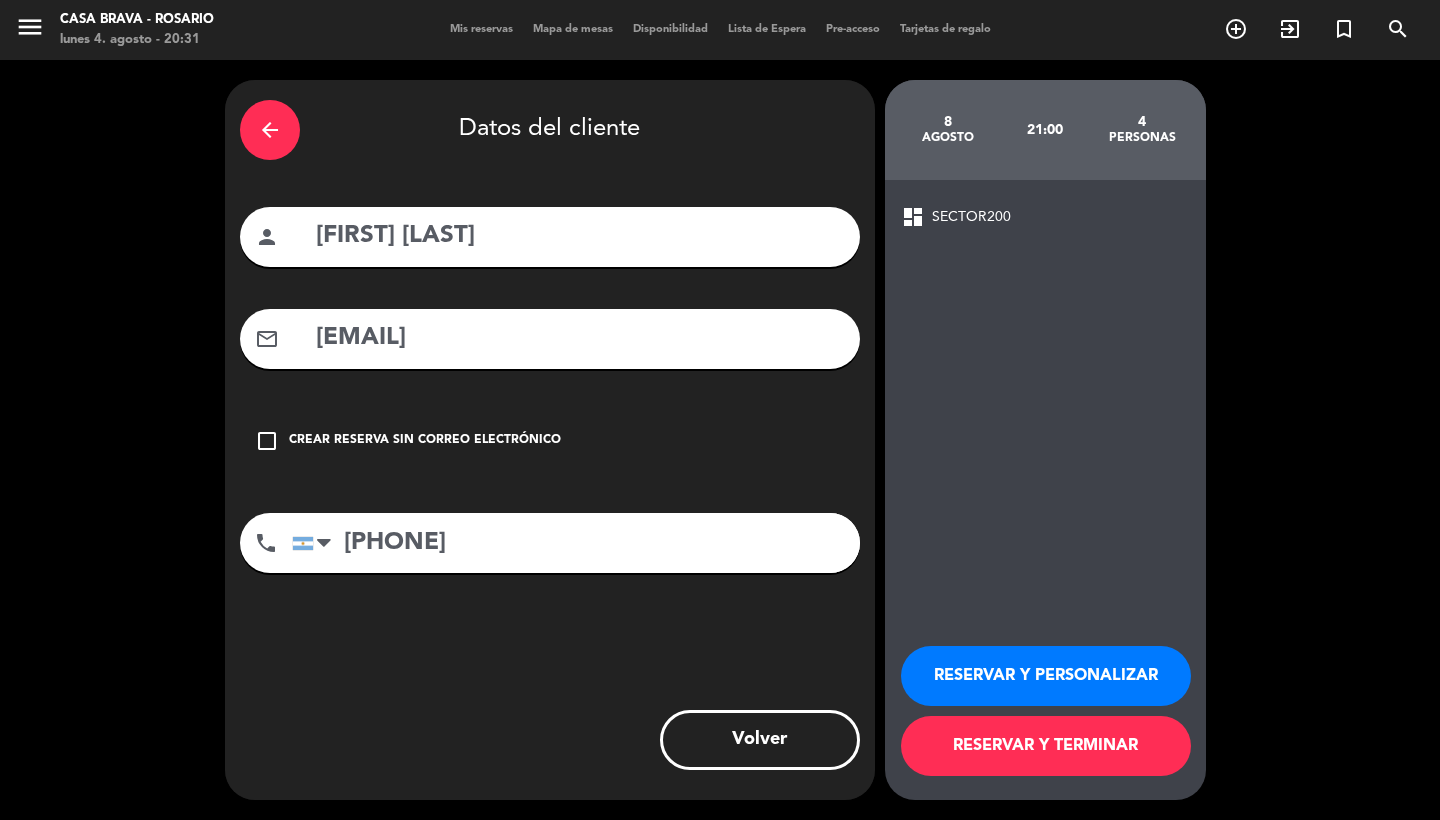 click on "RESERVAR Y TERMINAR" at bounding box center (1046, 746) 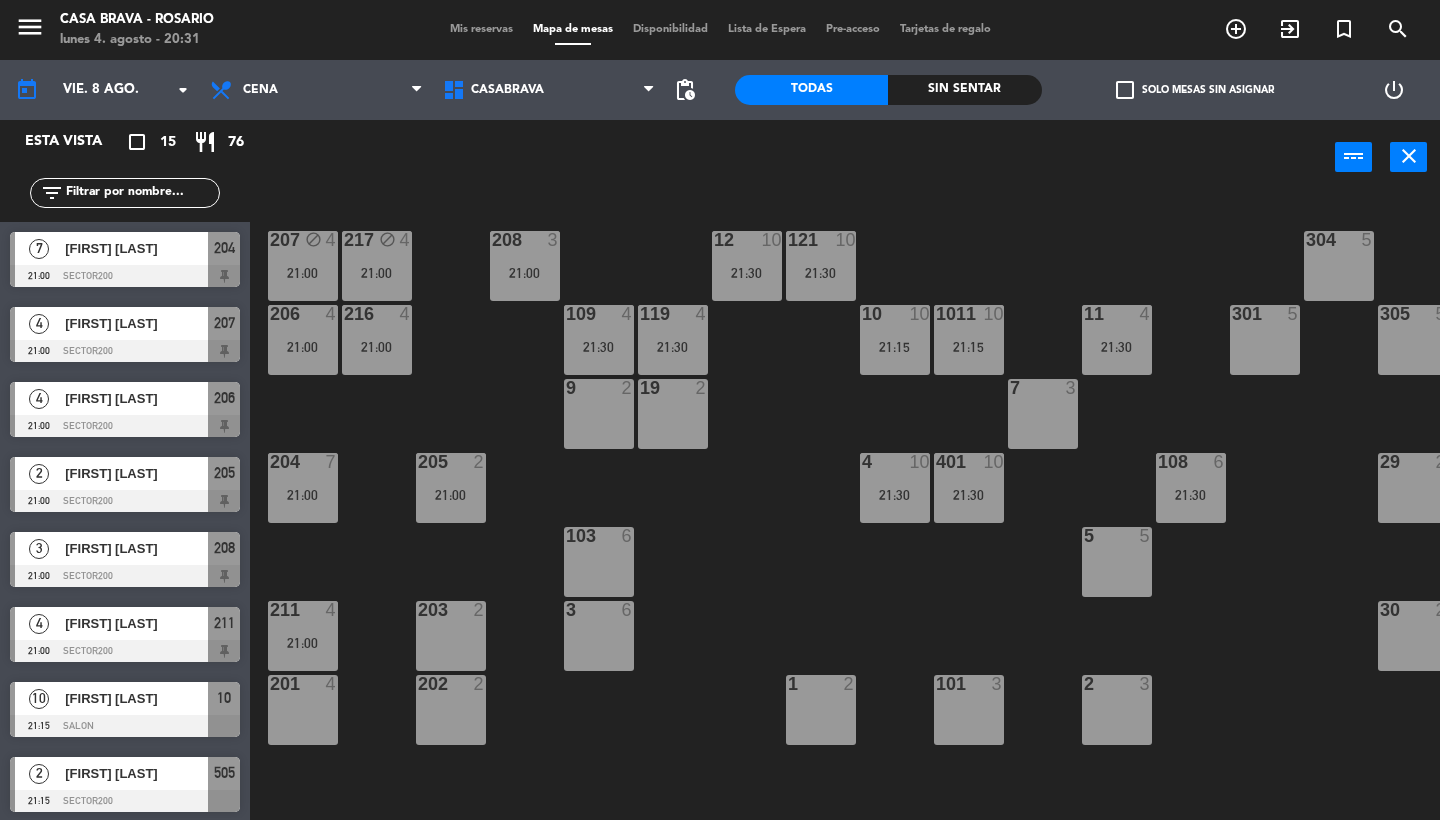 click on "201  4" at bounding box center (303, 710) 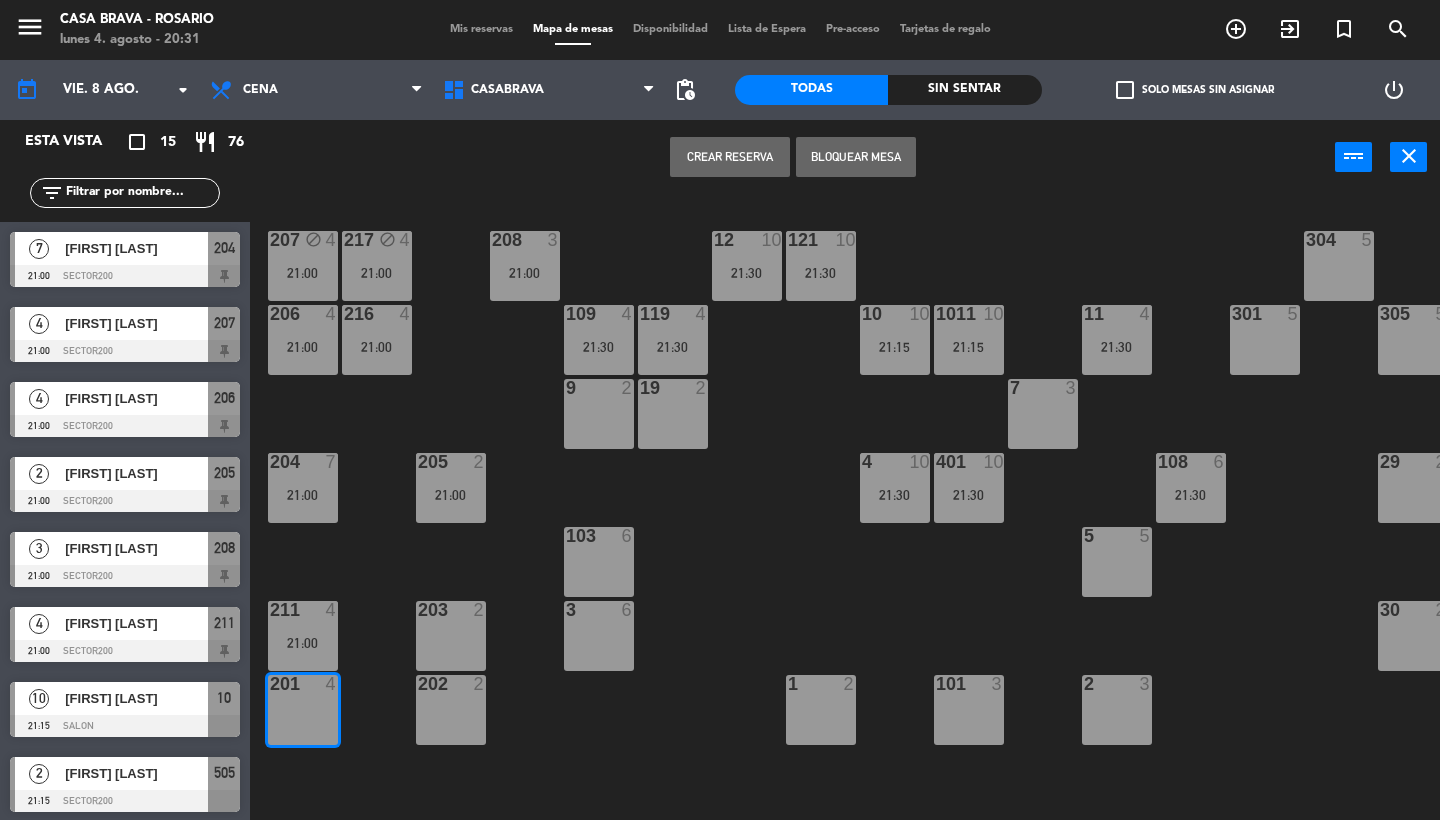 click on "Crear Reserva" at bounding box center (730, 157) 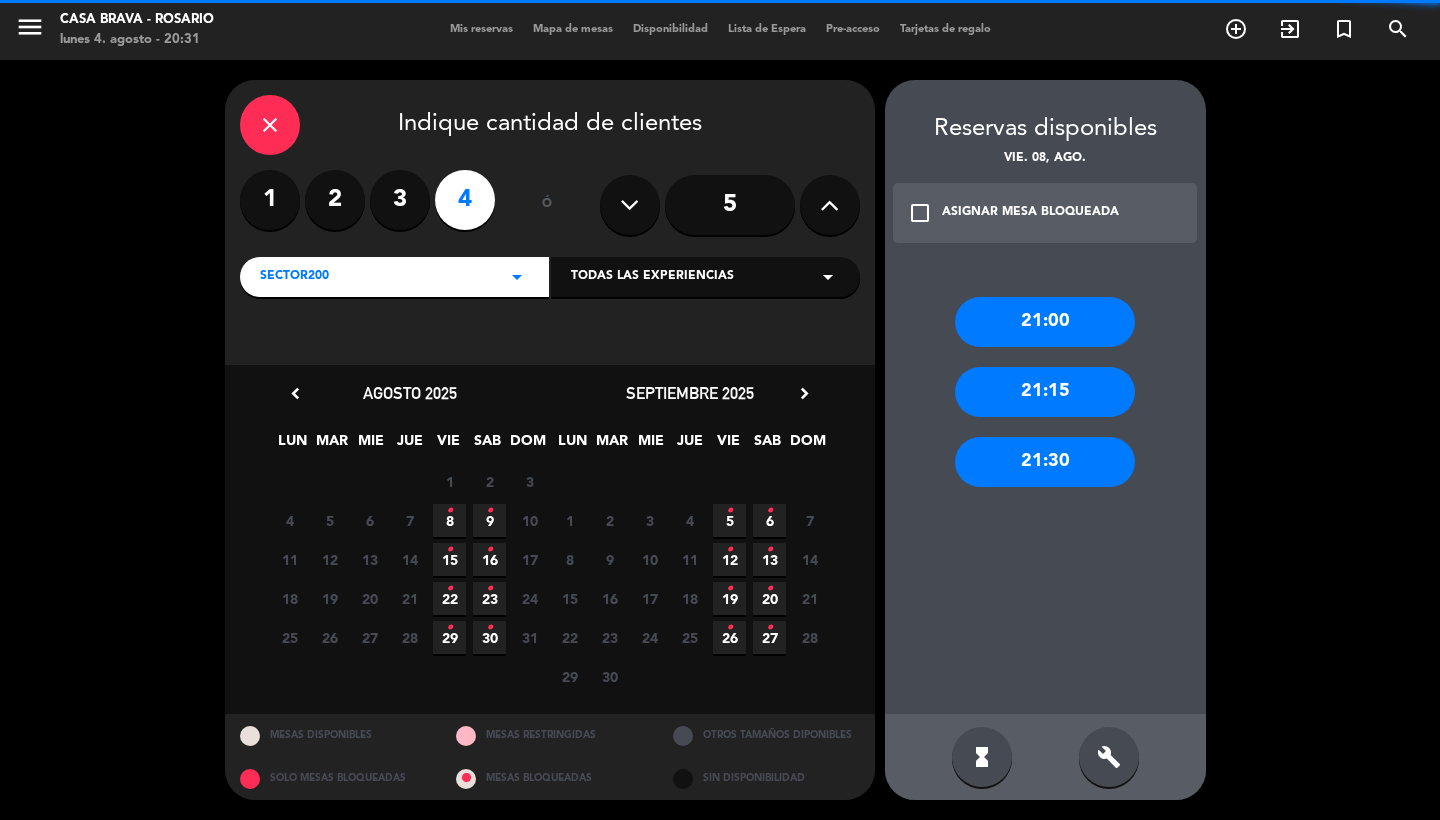 click on "21:00" at bounding box center (1045, 322) 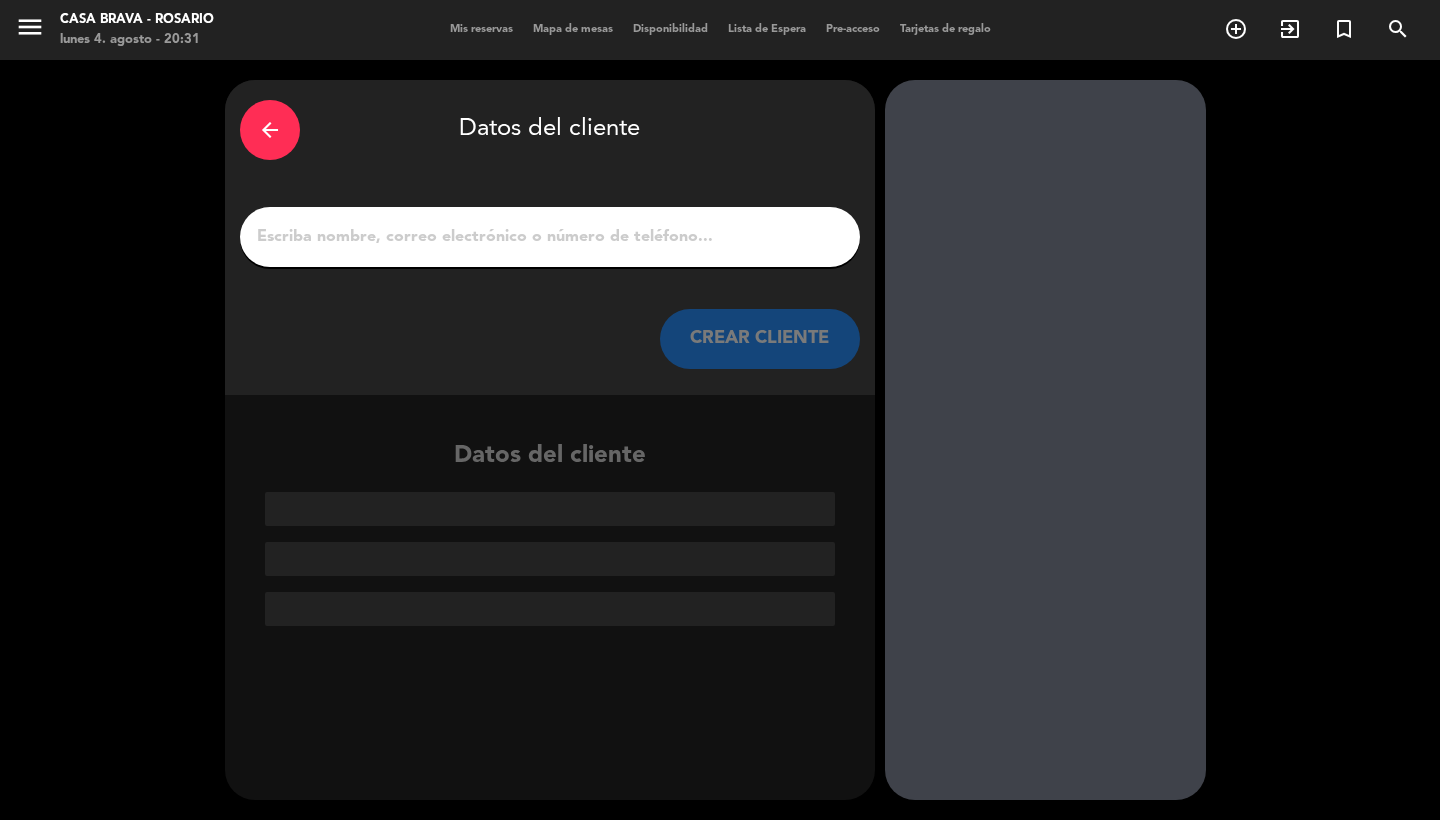 click at bounding box center (550, 237) 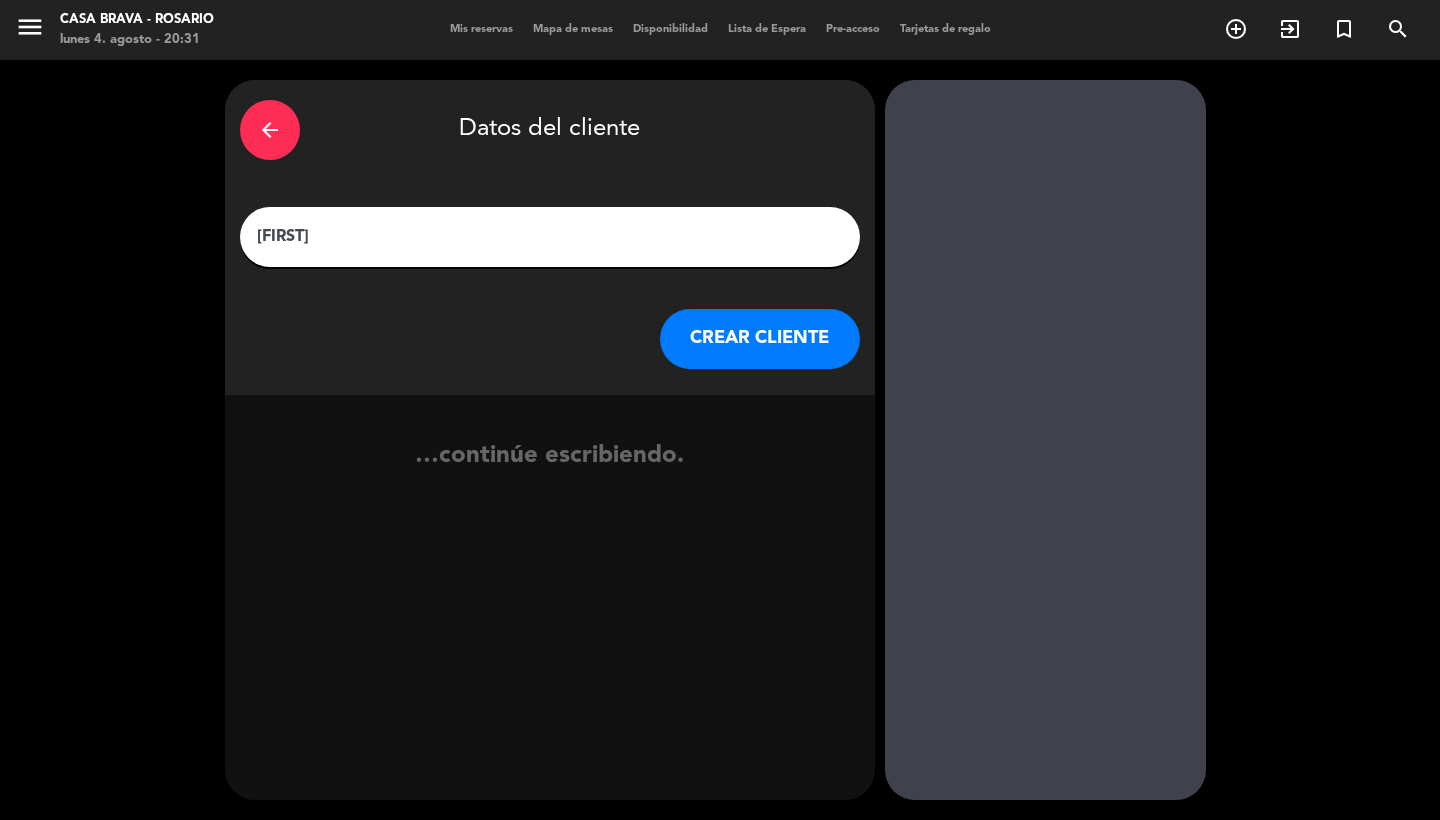 click on "[FIRST]" at bounding box center [550, 237] 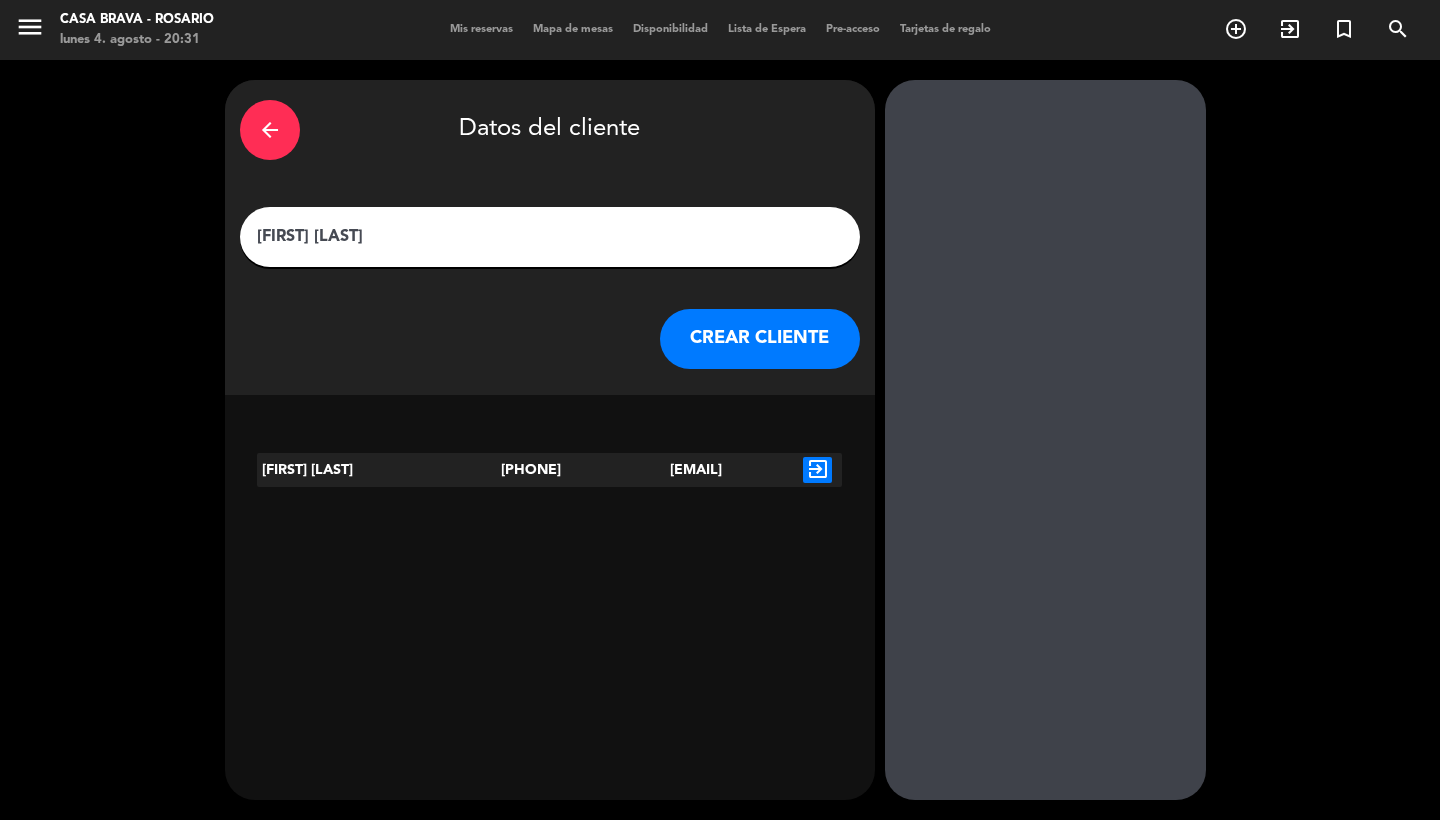 type on "[FIRST] [LAST]" 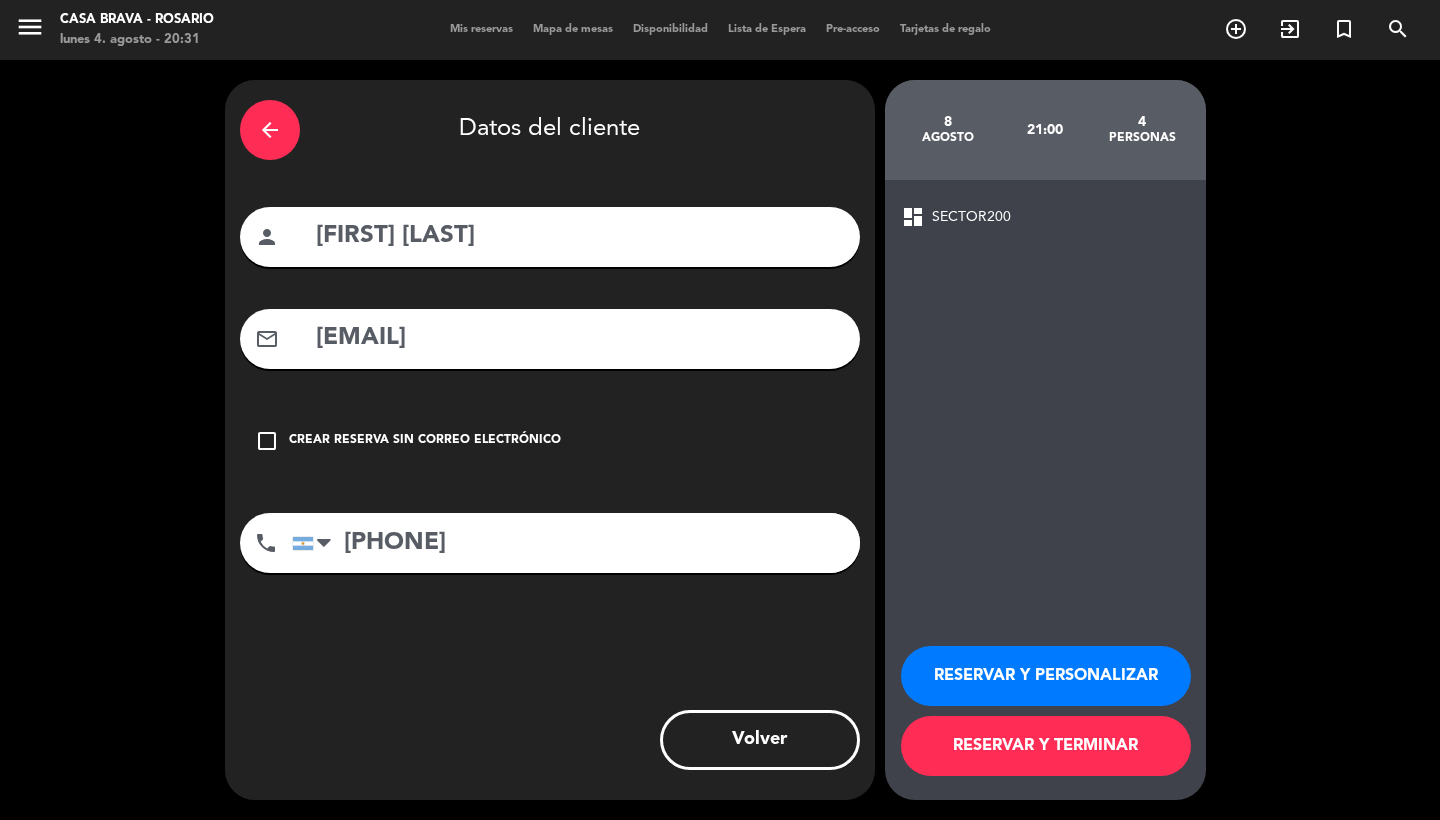 click on "RESERVAR Y TERMINAR" at bounding box center [1046, 746] 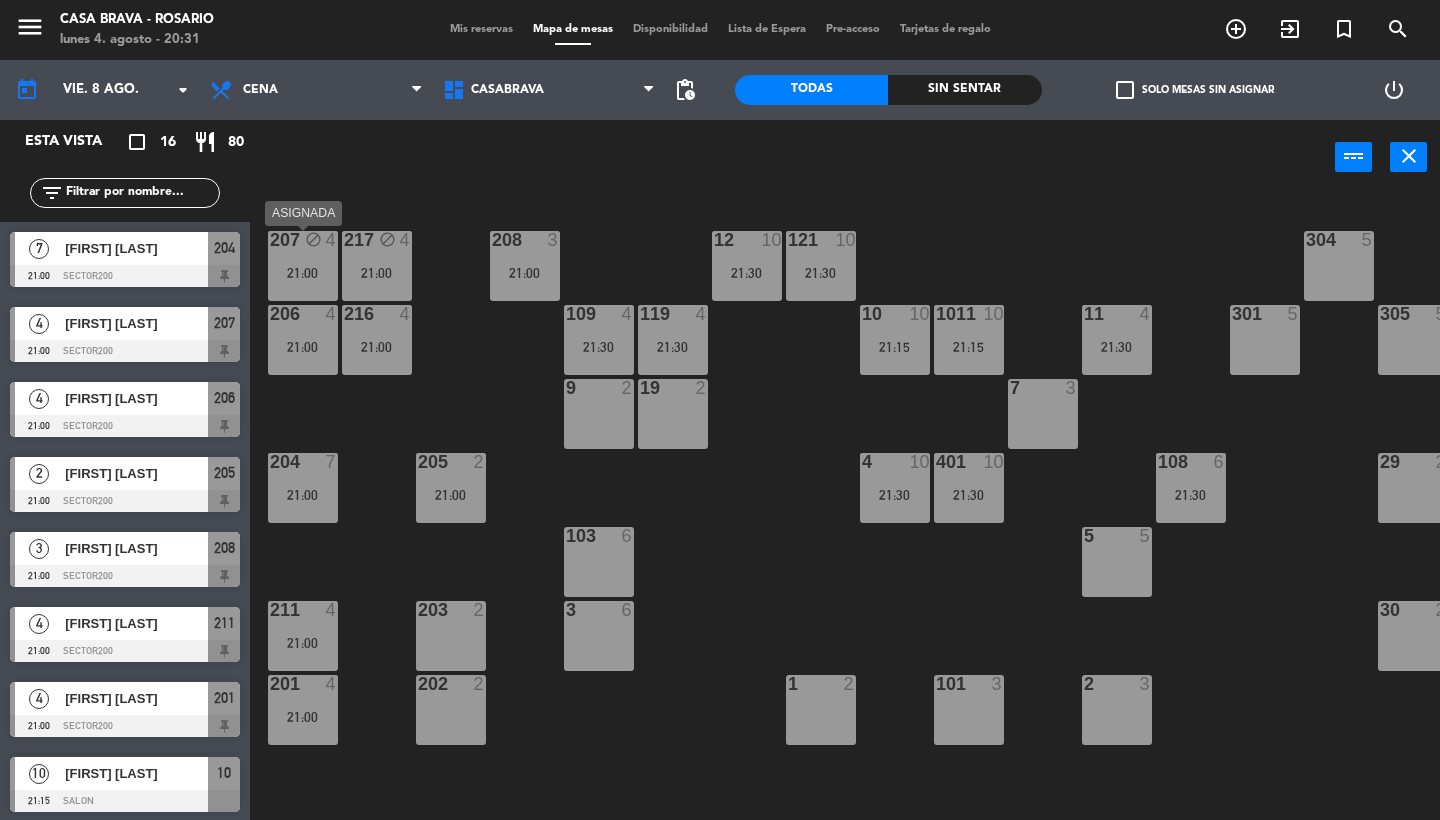 click on "21:00" at bounding box center (303, 273) 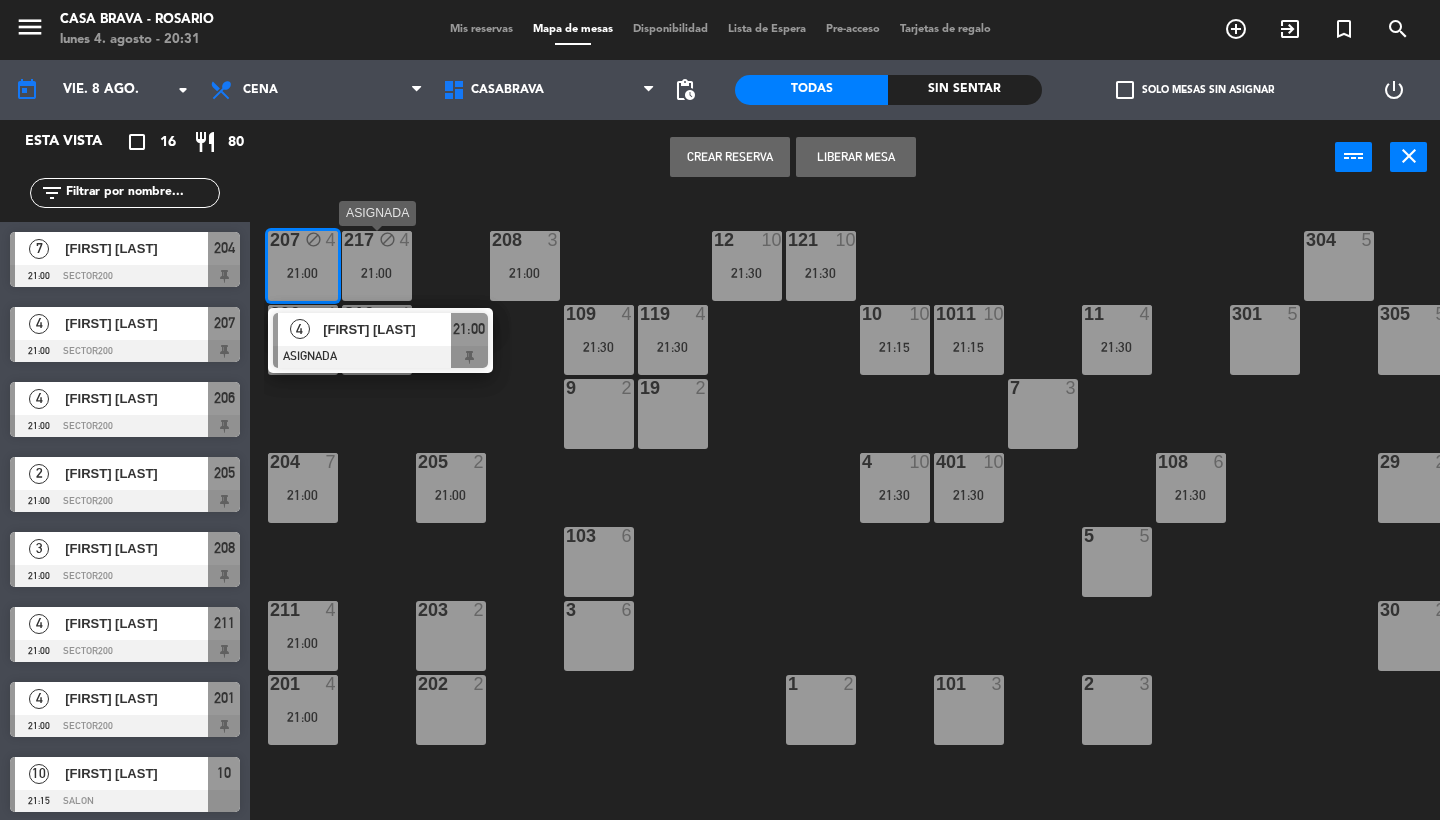 click on "21:00" at bounding box center (377, 273) 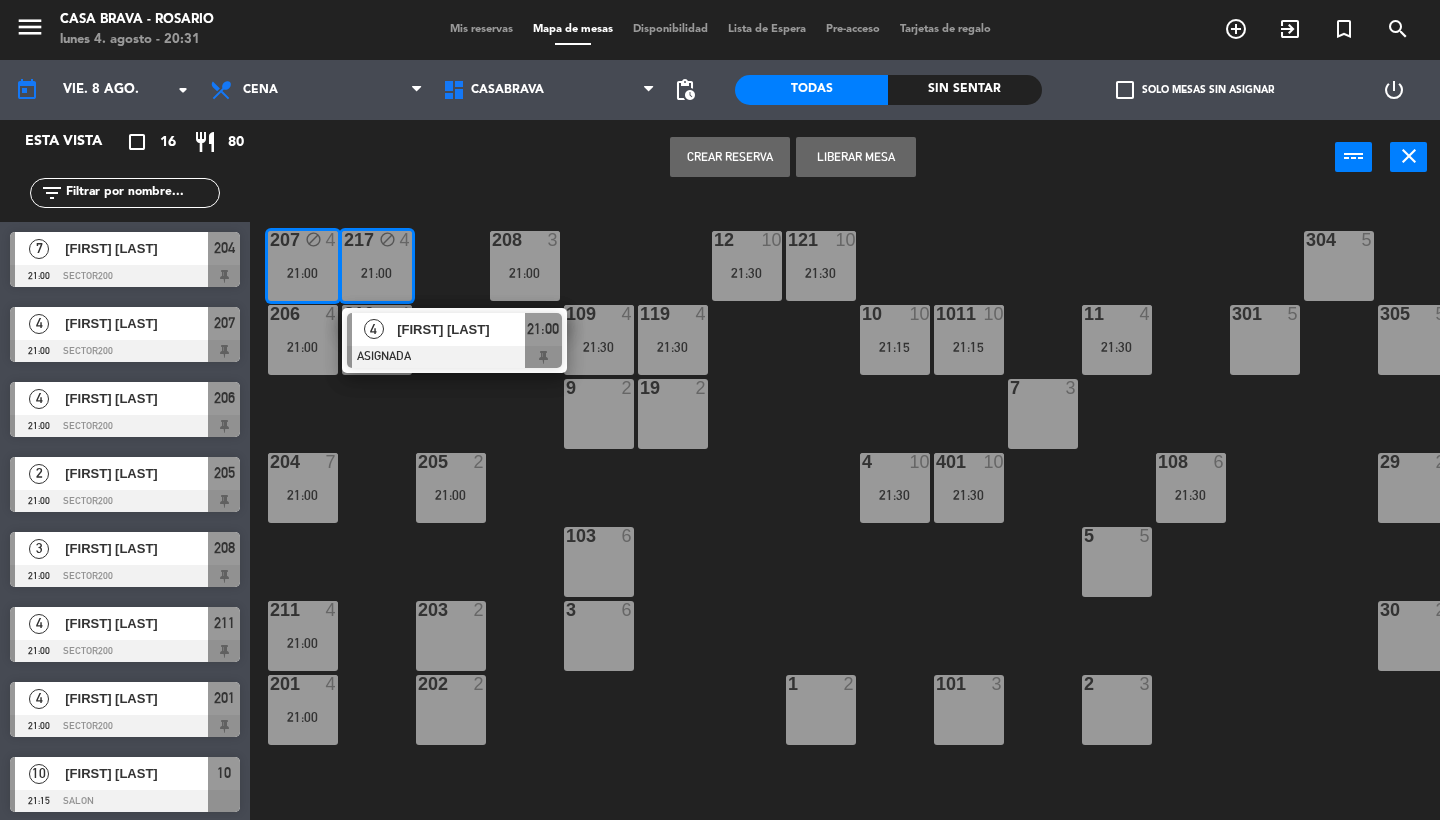 click on "Liberar Mesa" at bounding box center [856, 157] 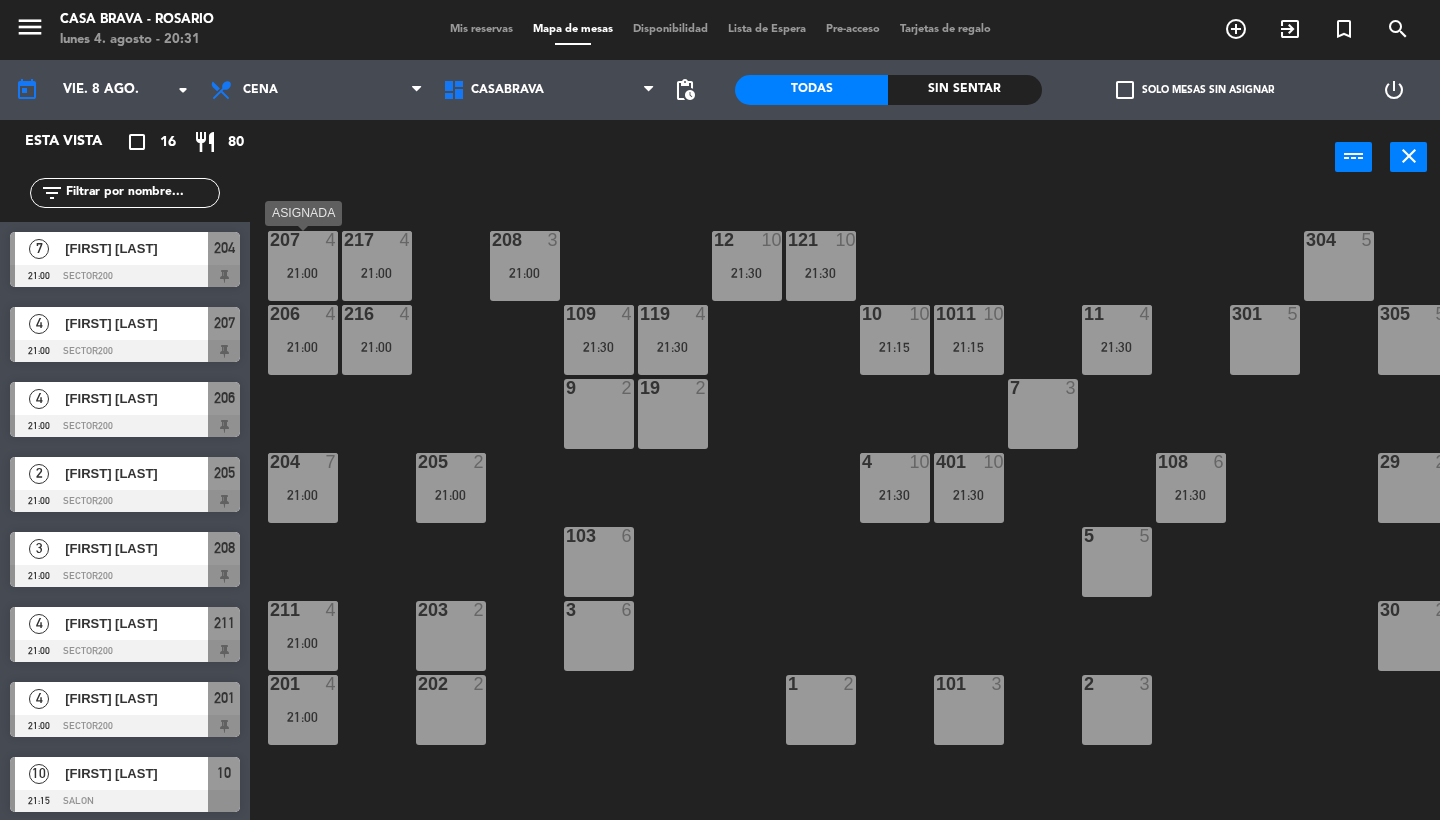 click on "207  4   21:00" at bounding box center [303, 266] 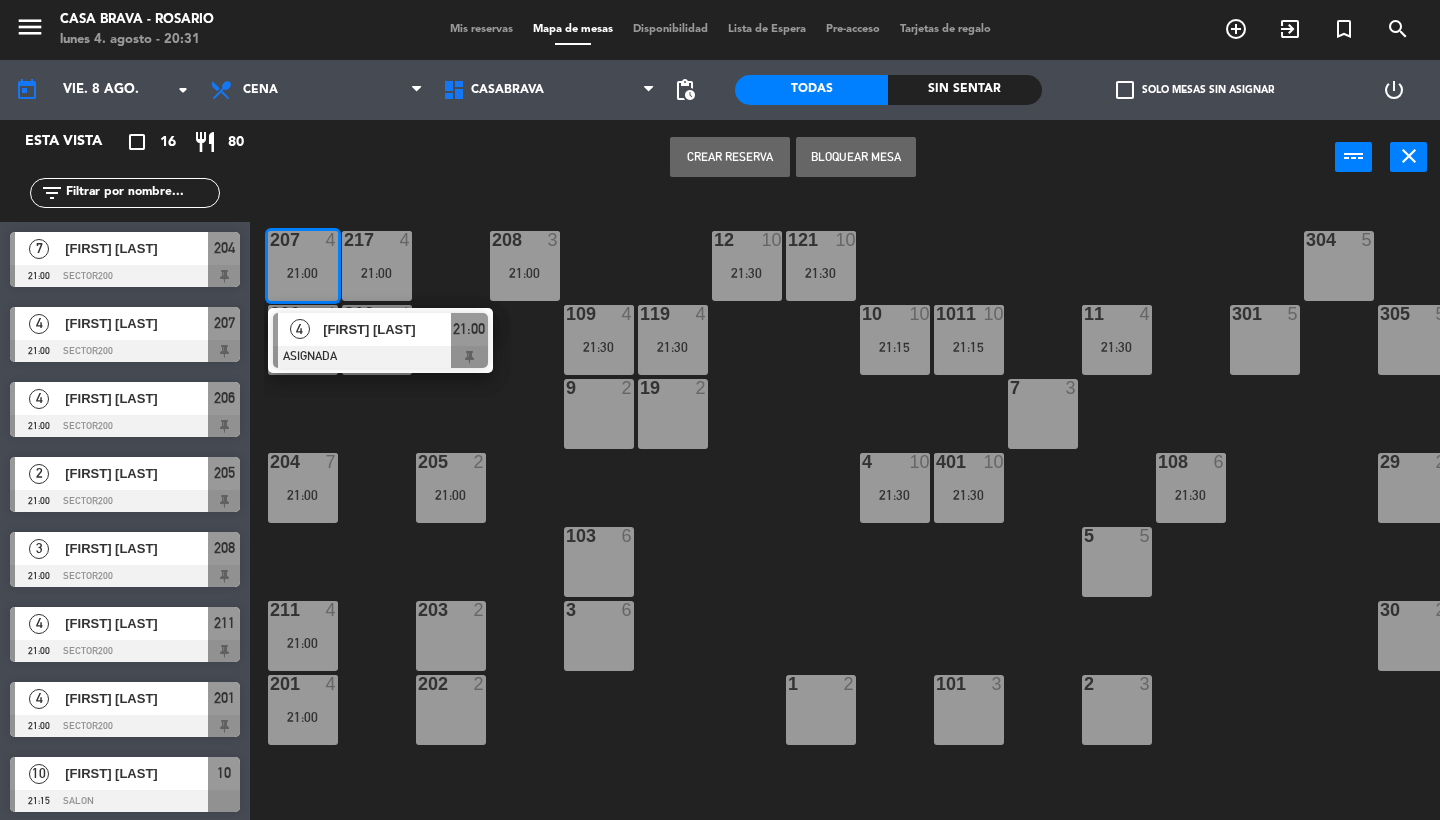 click on "[FIRST] [FIRST] [LAST]" 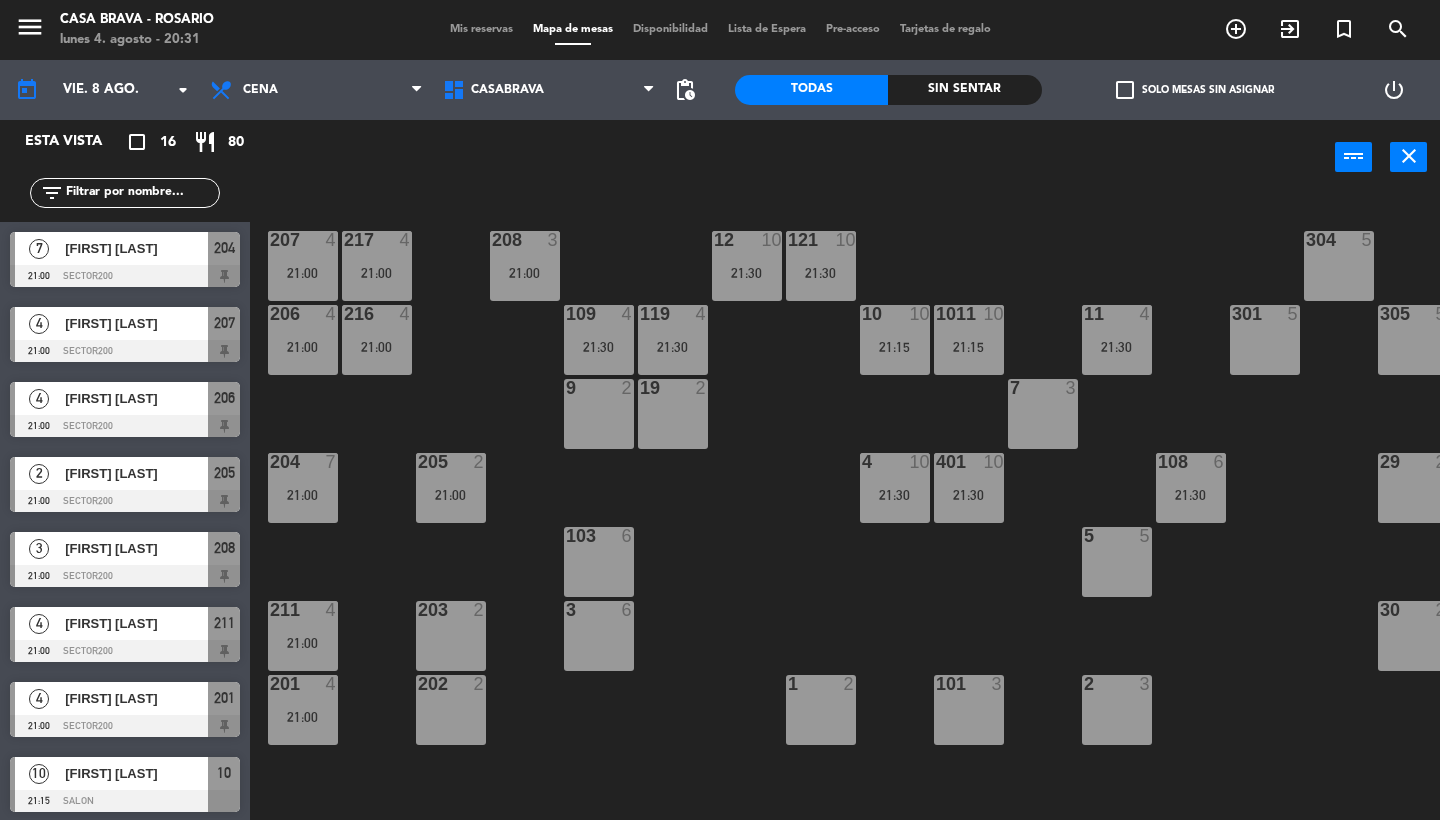 click on "[NUMBER] [NUMBER]" at bounding box center (303, 340) 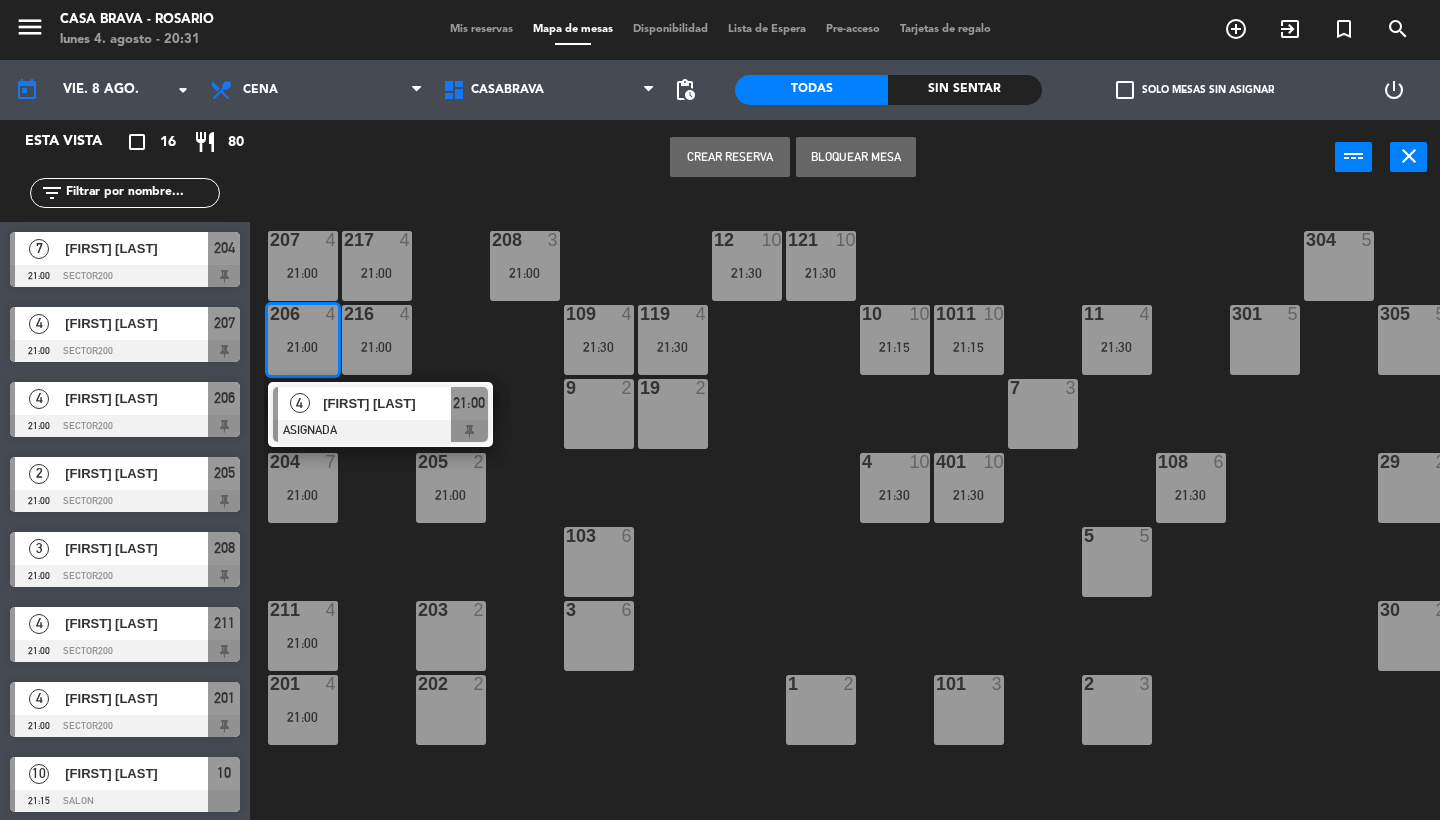 click on "21:00" at bounding box center (303, 273) 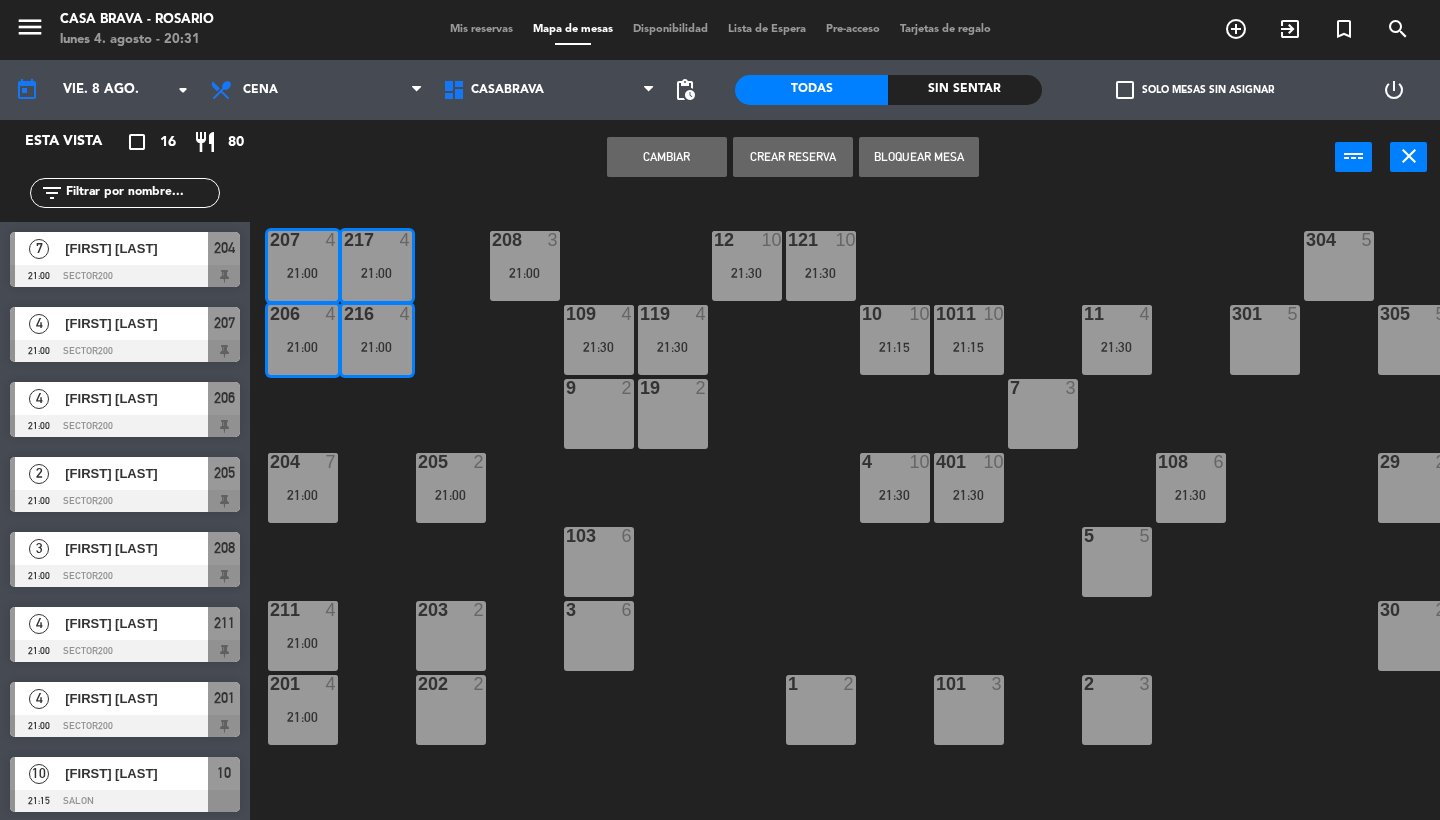 click on "Crear Reserva" at bounding box center [793, 157] 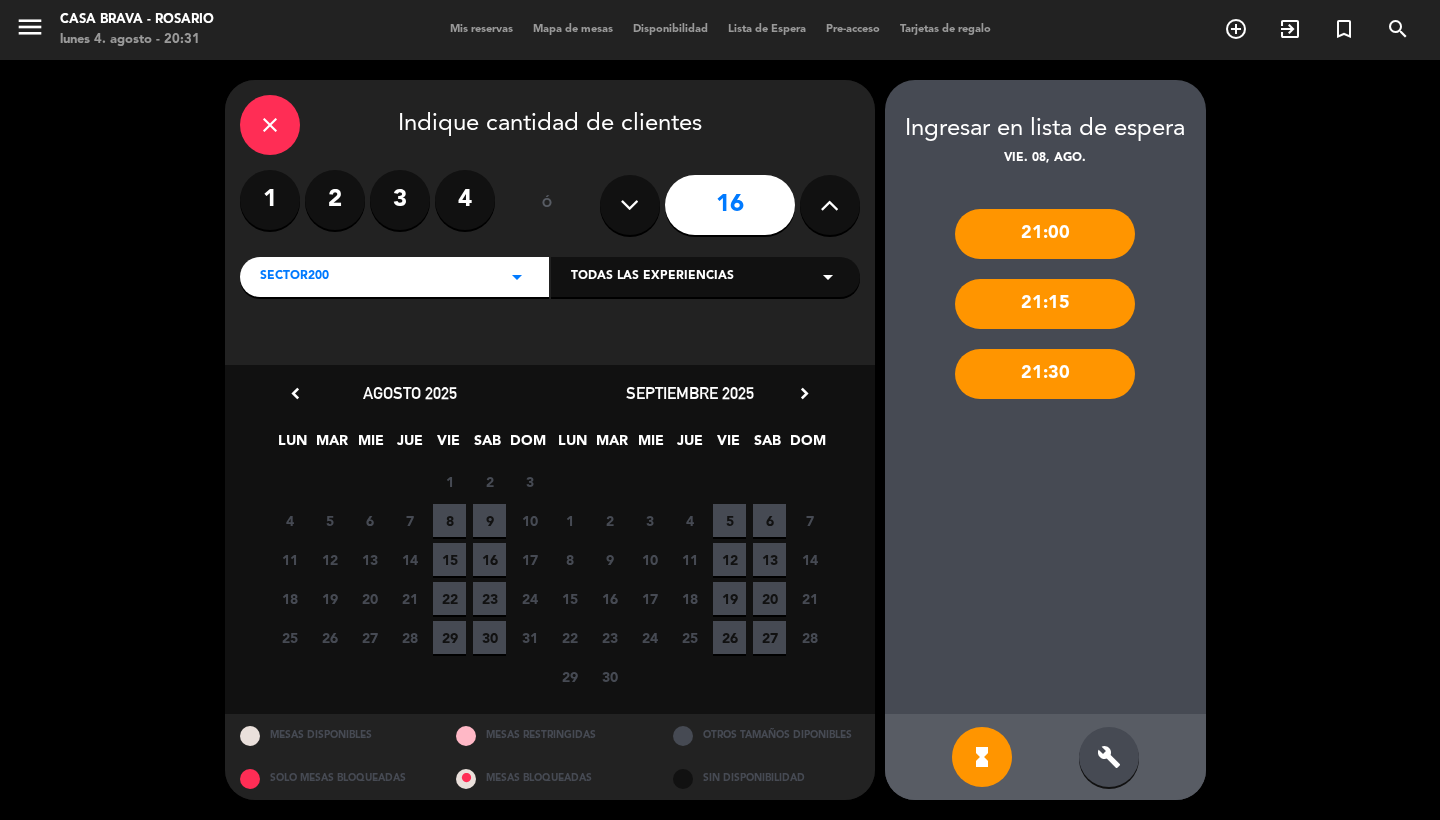 click at bounding box center (629, 205) 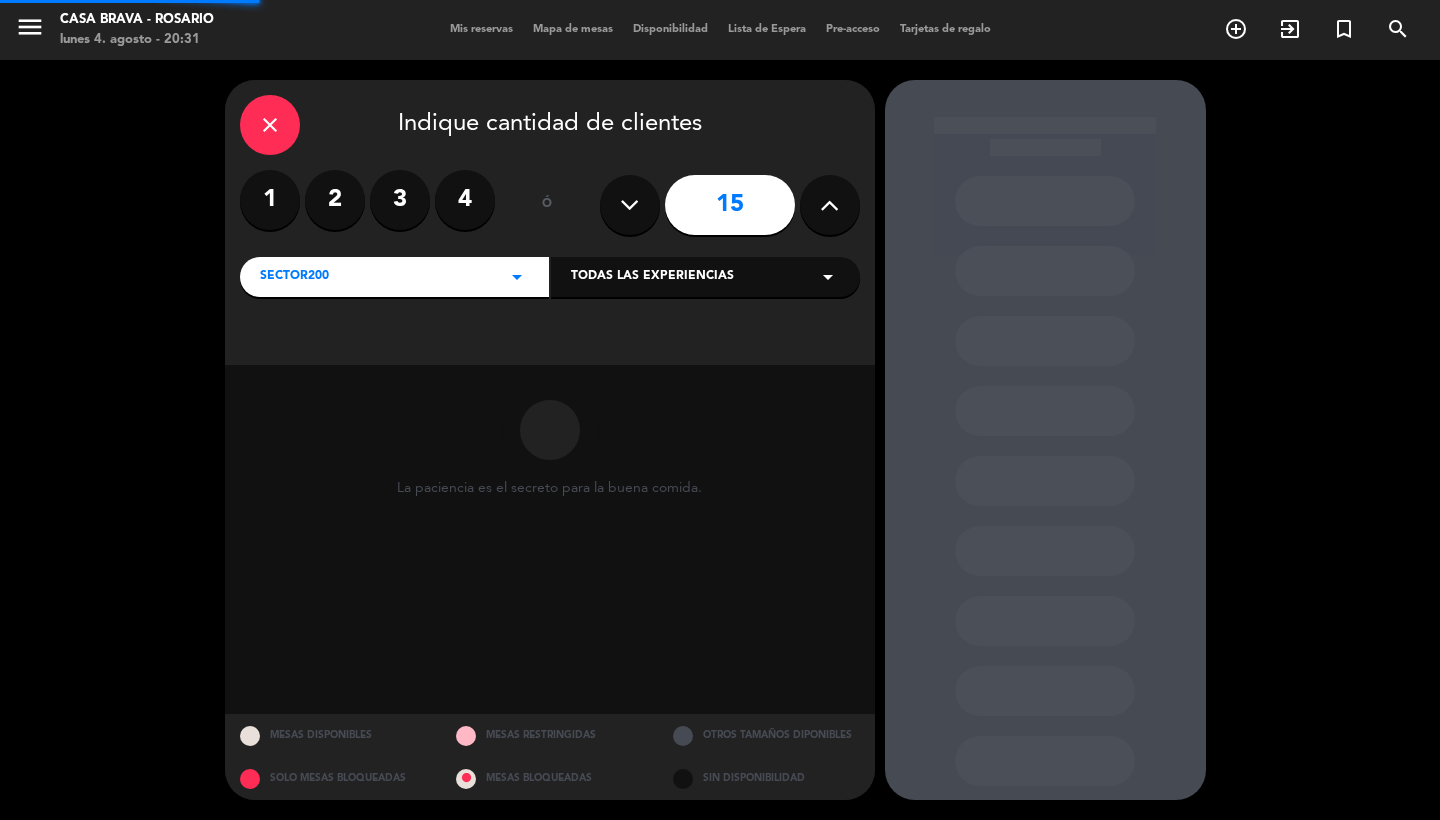 click at bounding box center (629, 205) 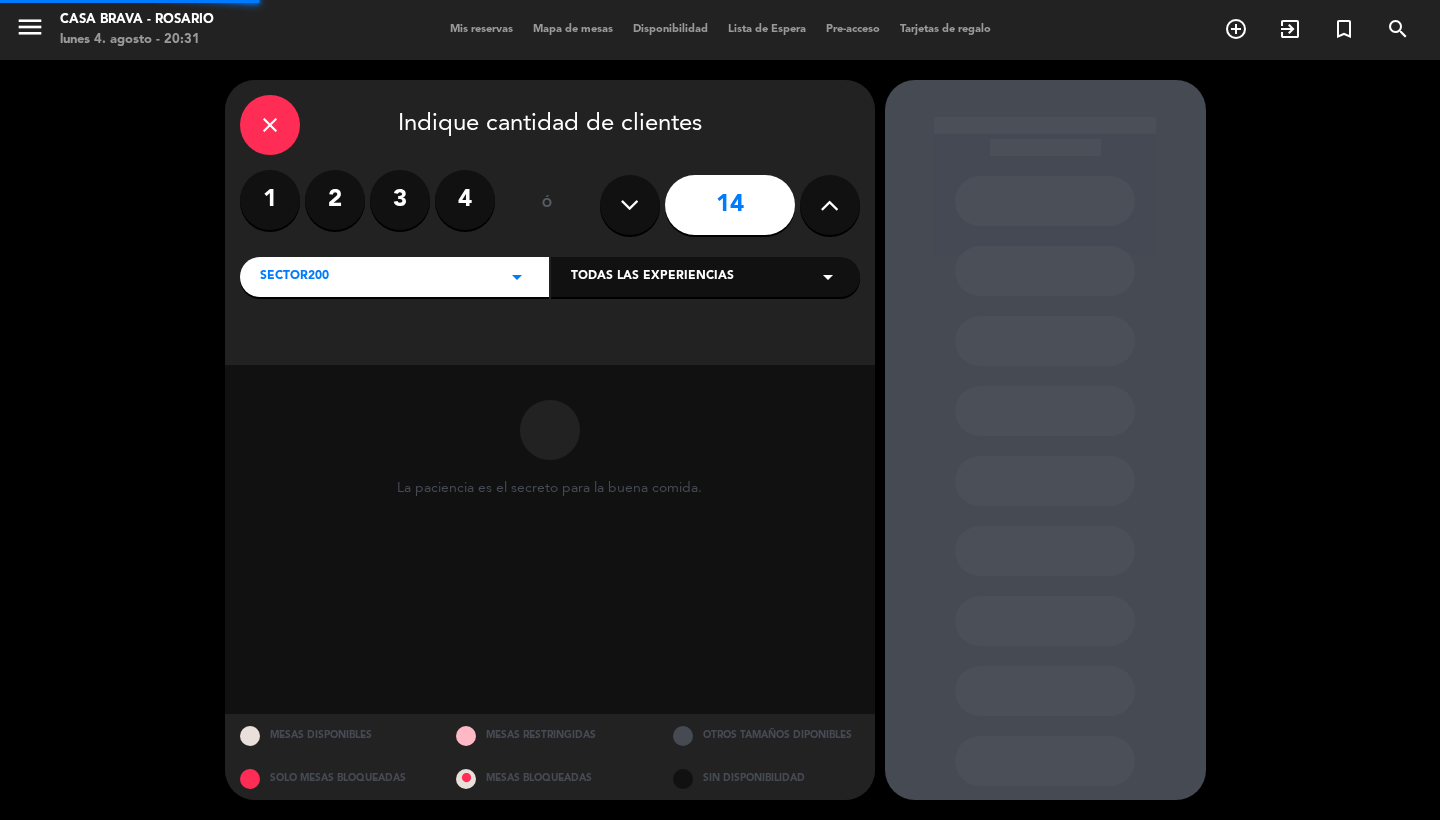 click at bounding box center (629, 205) 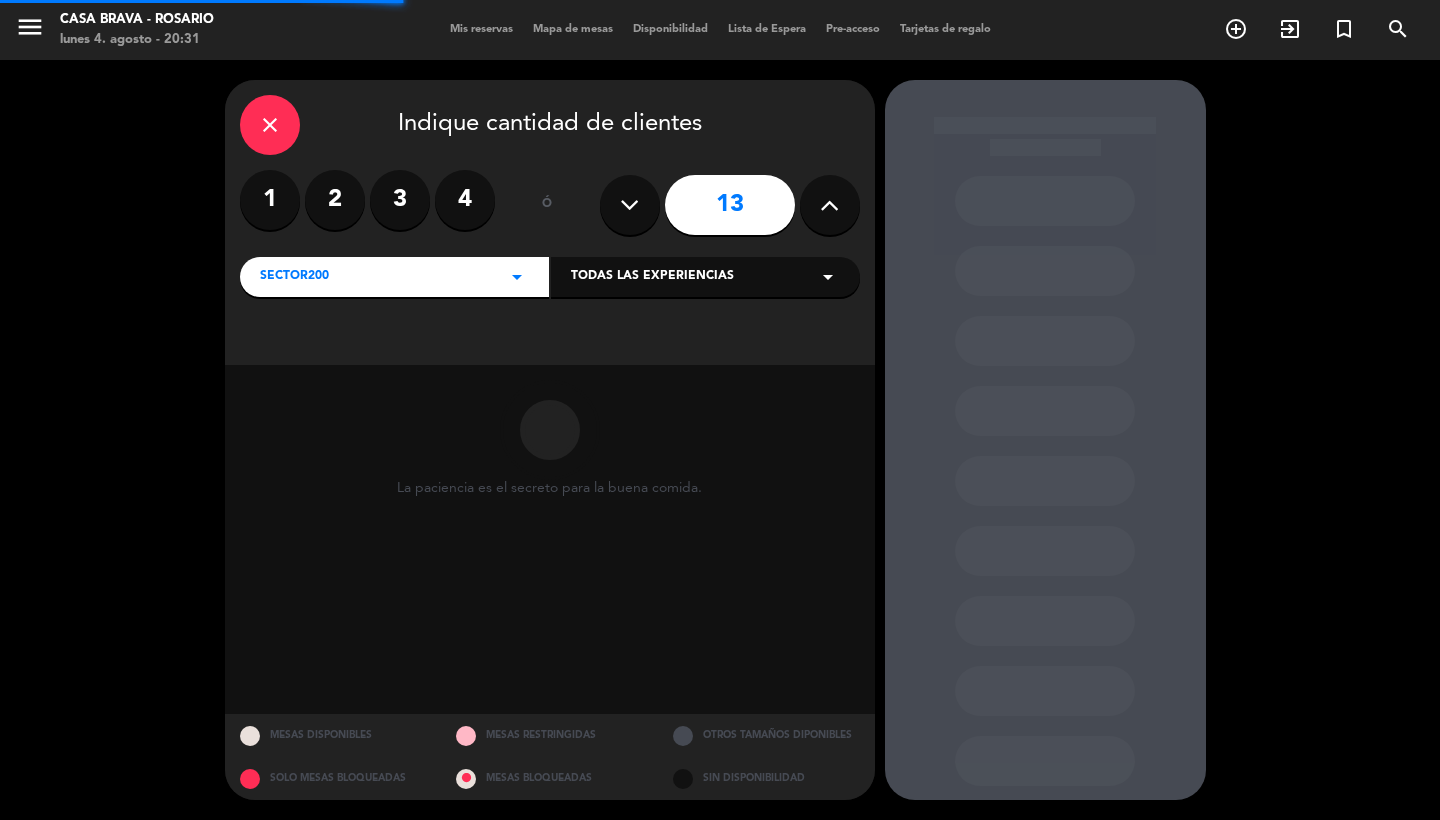 click at bounding box center [629, 205] 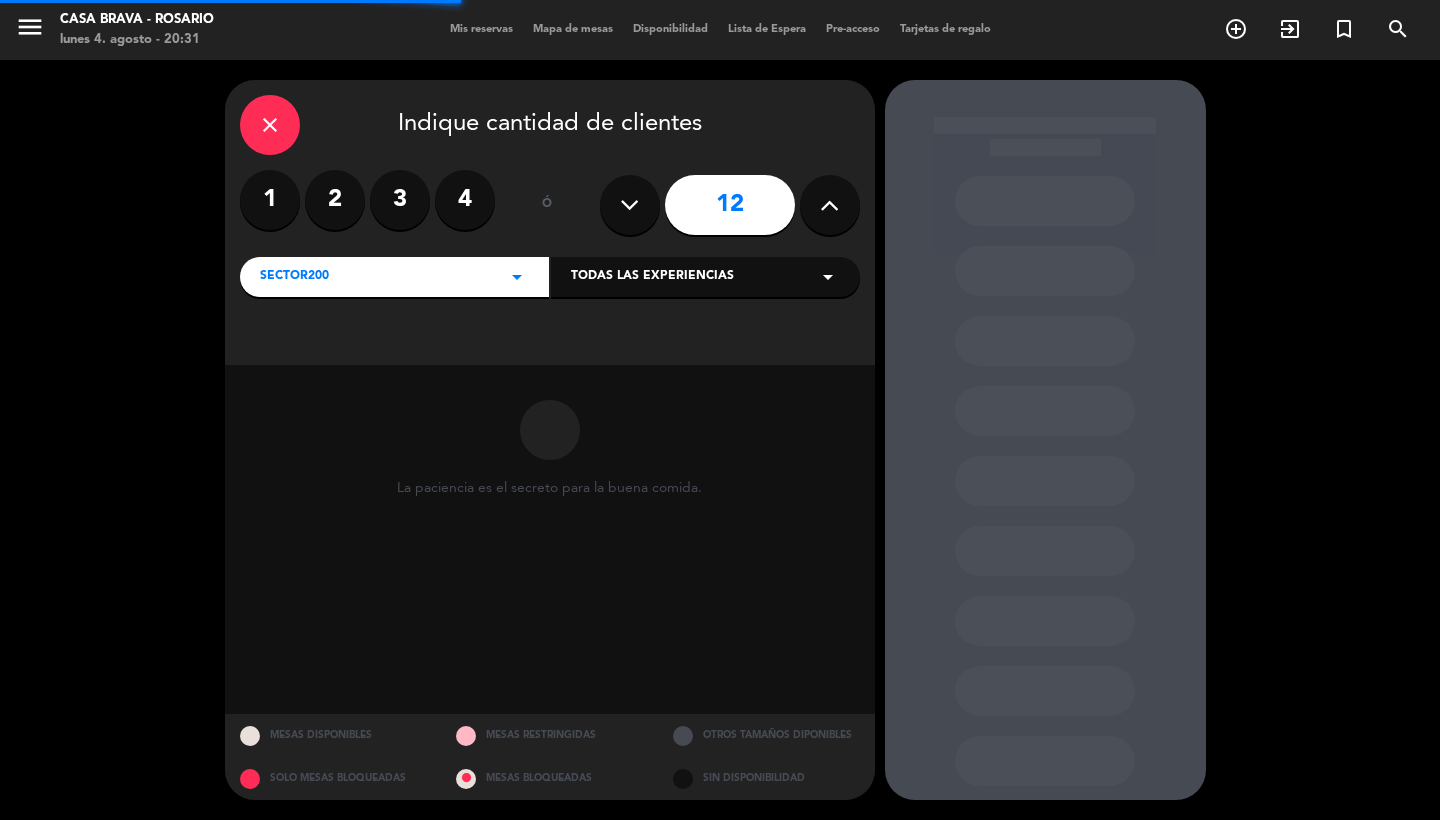 click at bounding box center (629, 205) 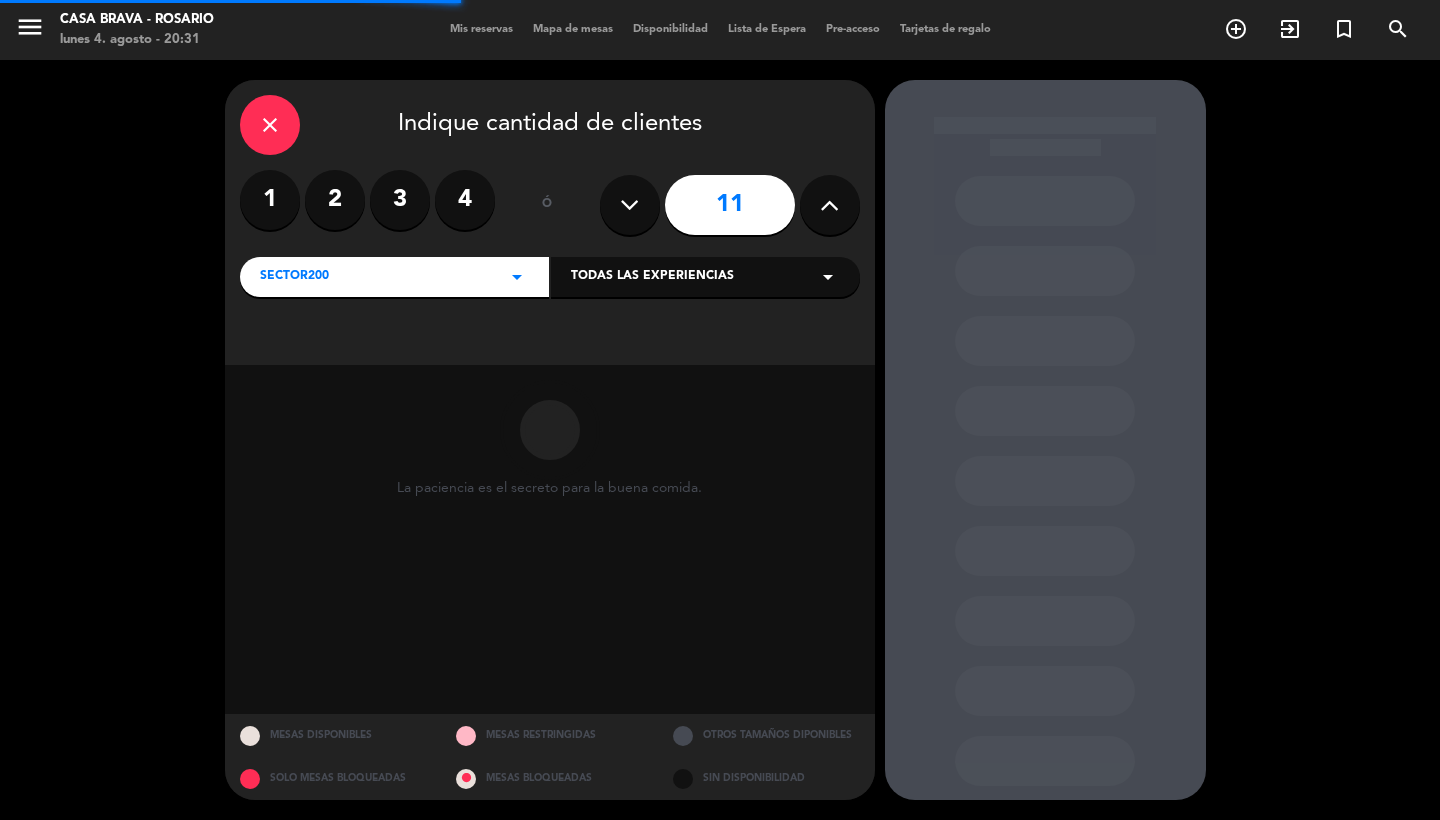 click at bounding box center (629, 205) 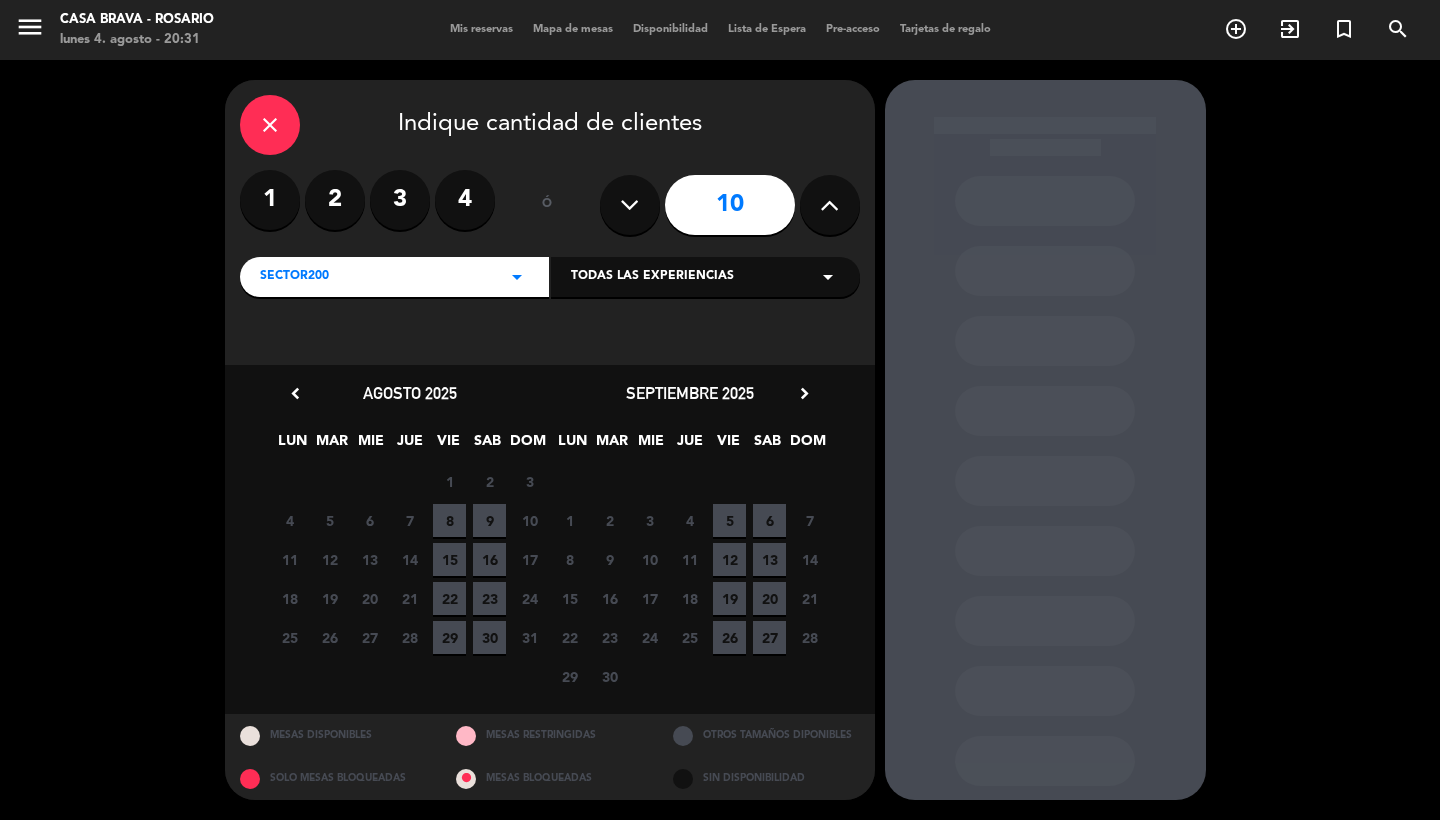 click on "8" at bounding box center [449, 520] 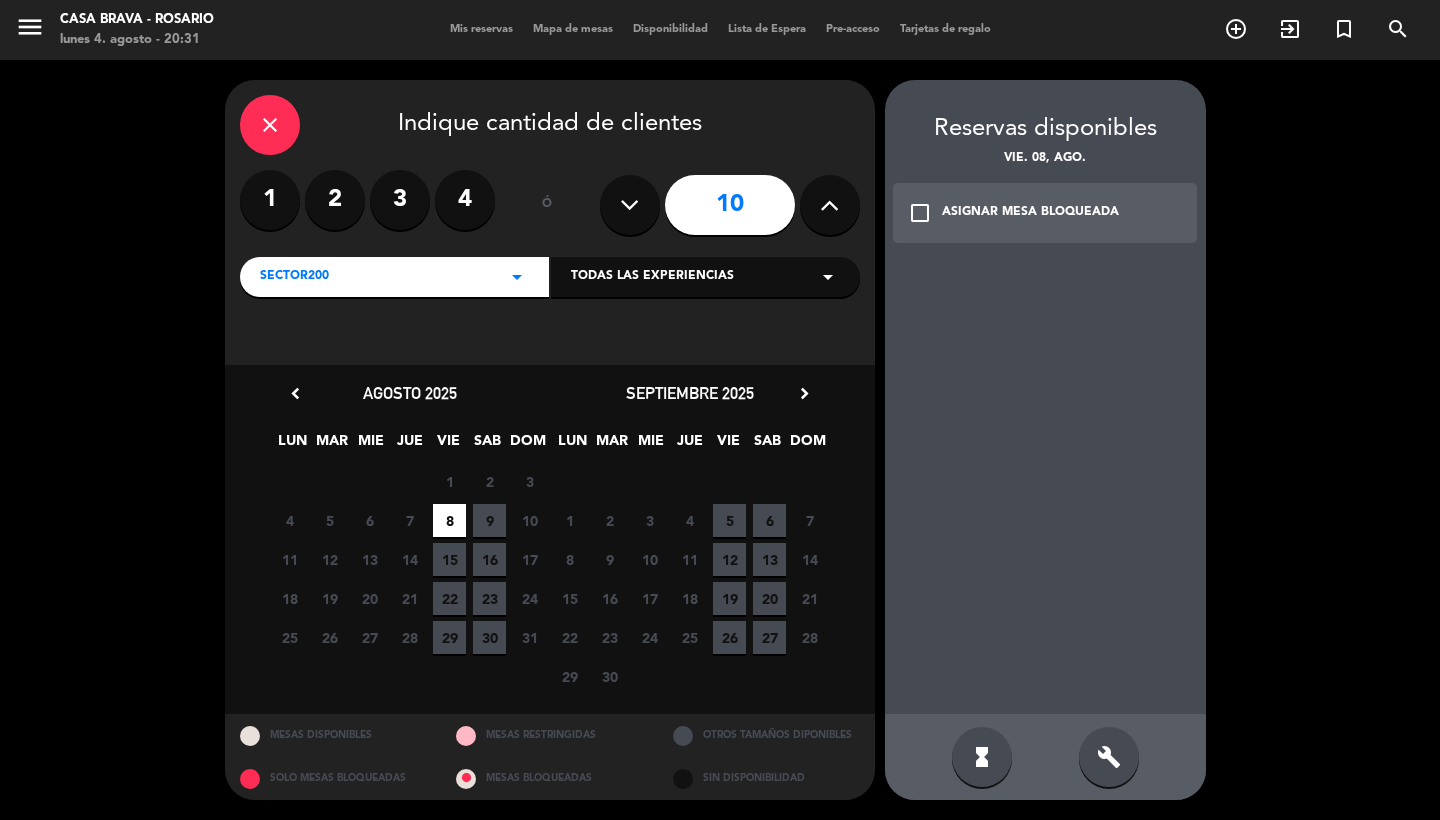 click on "close" at bounding box center [270, 125] 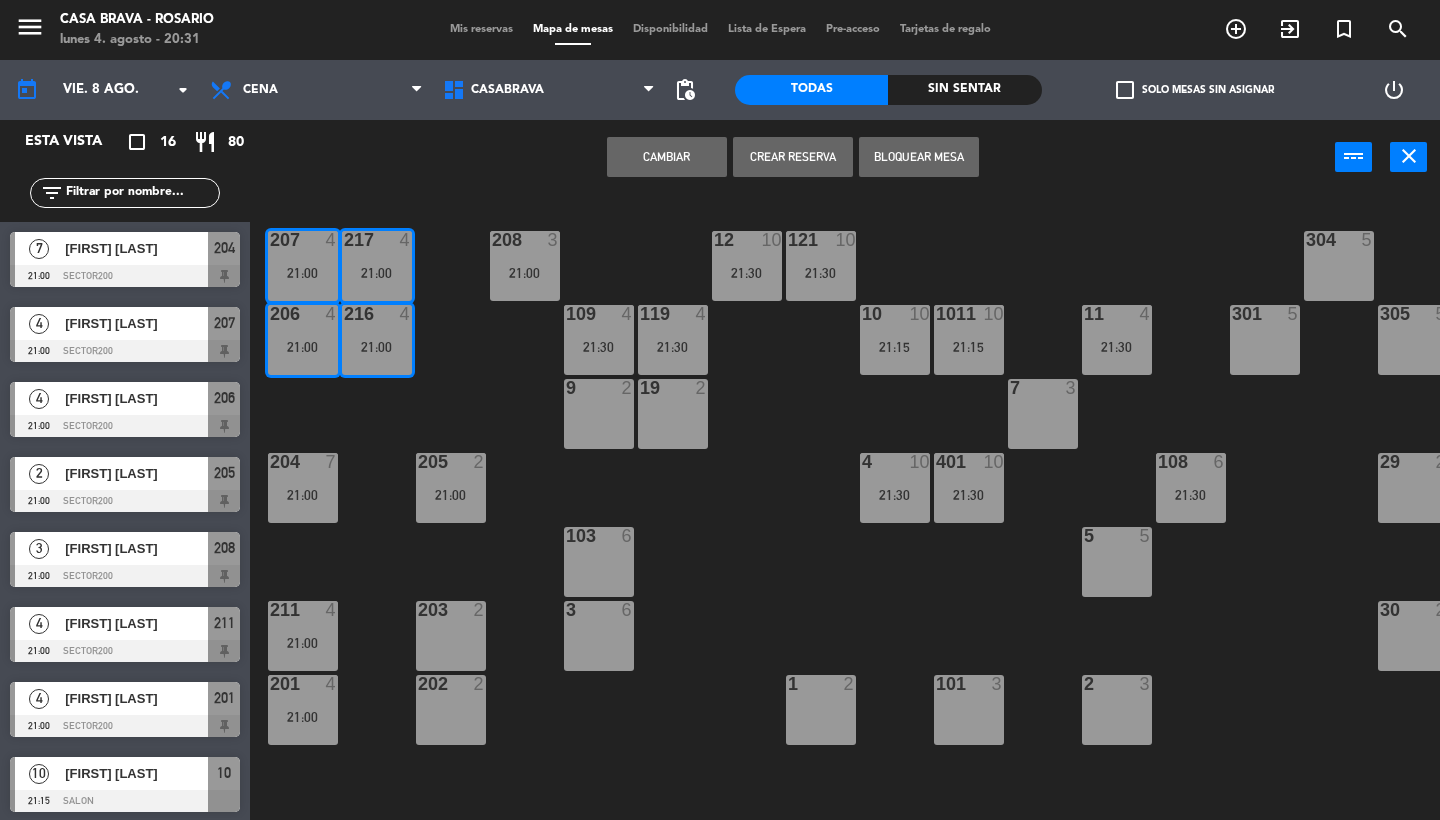 click on "[FIRST] [FIRST] [LAST]" 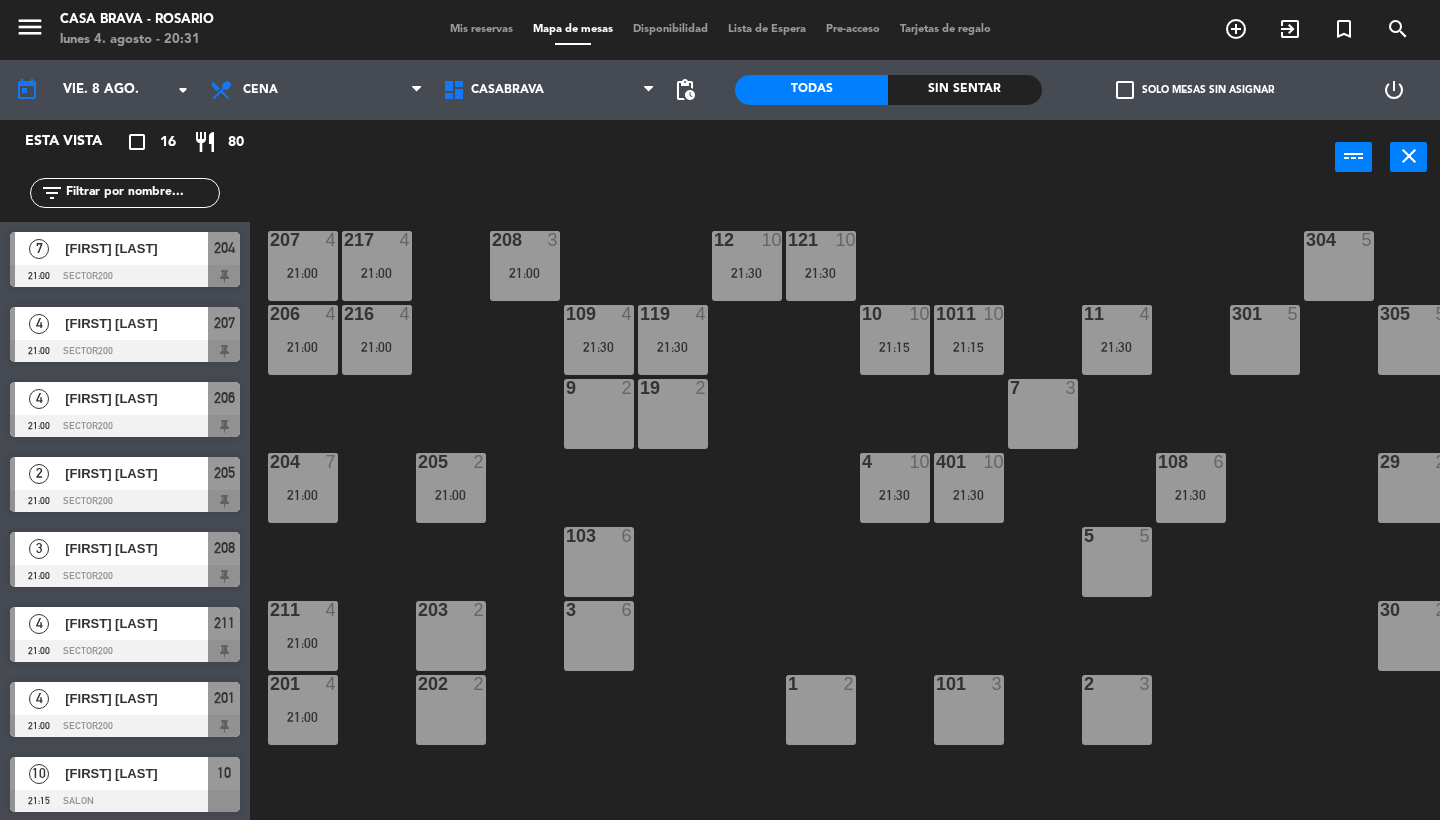 click on "216  4   21:00" at bounding box center (377, 340) 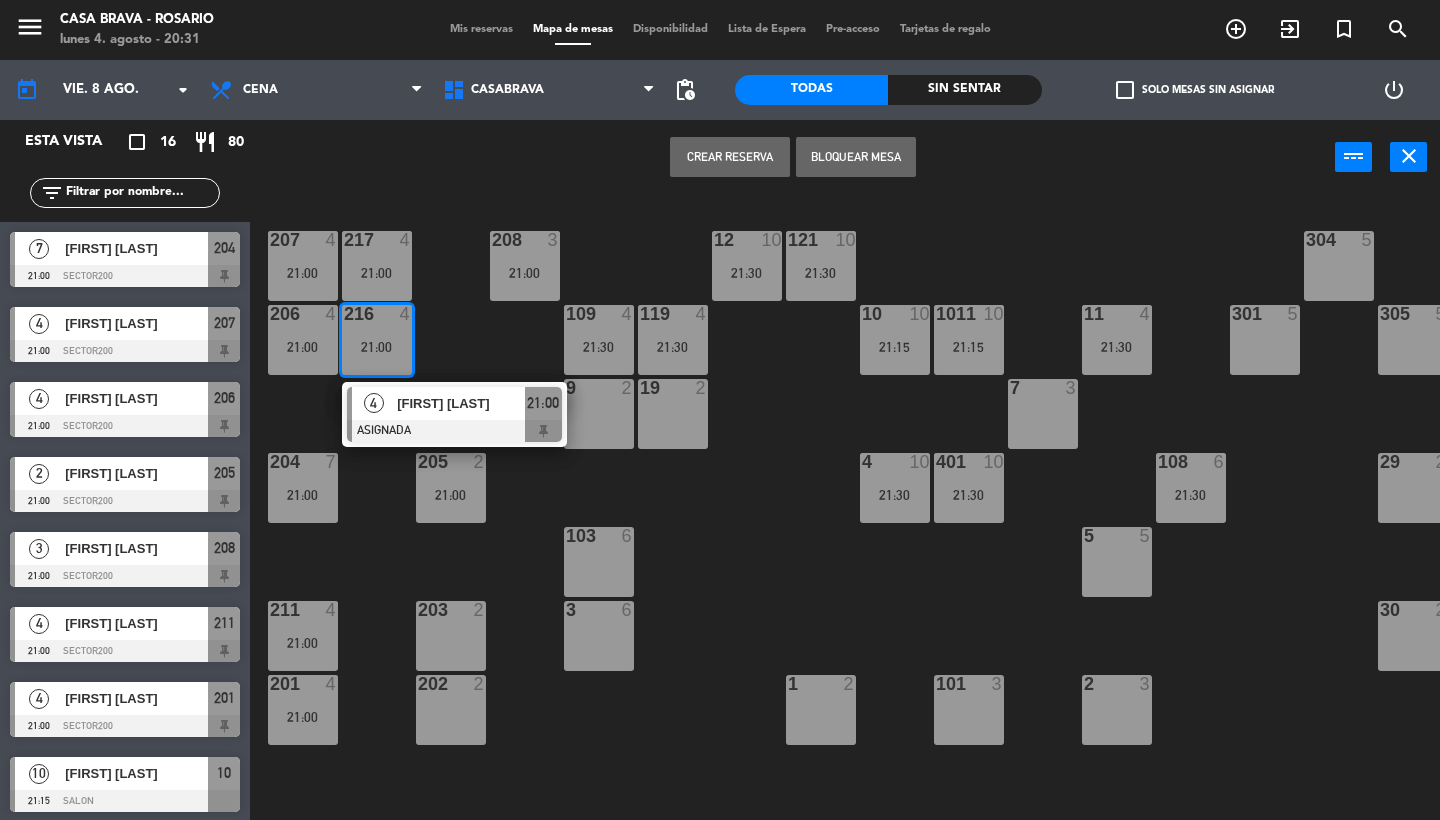 click on "207  4   21:00  208  3   21:00  217  4   21:00  12  10   21:30  121  10   21:30  304  5  206  4   21:00  216  4   21:00   4   Victoria del Fiorentino   ASIGNADA  21:00 109  4   21:30  10  10   21:15  1011  10   21:15  11  4   21:30  119  4   21:30  301  5  305  5  9  2  7  3  19  2  204  7   21:00  205  2   21:00  4  10   21:30  401  10   21:30  108  6   21:30  29  2  103  6  5  5  211  4   21:00  203  2  3  6  30  2  201  4   21:00  202  2  1  2  101  3  2  3  506  2   21:30  502  2  505  2   21:15  501  4   21:30  504  2  997 lock  10  998 lock  12  999 lock  10" 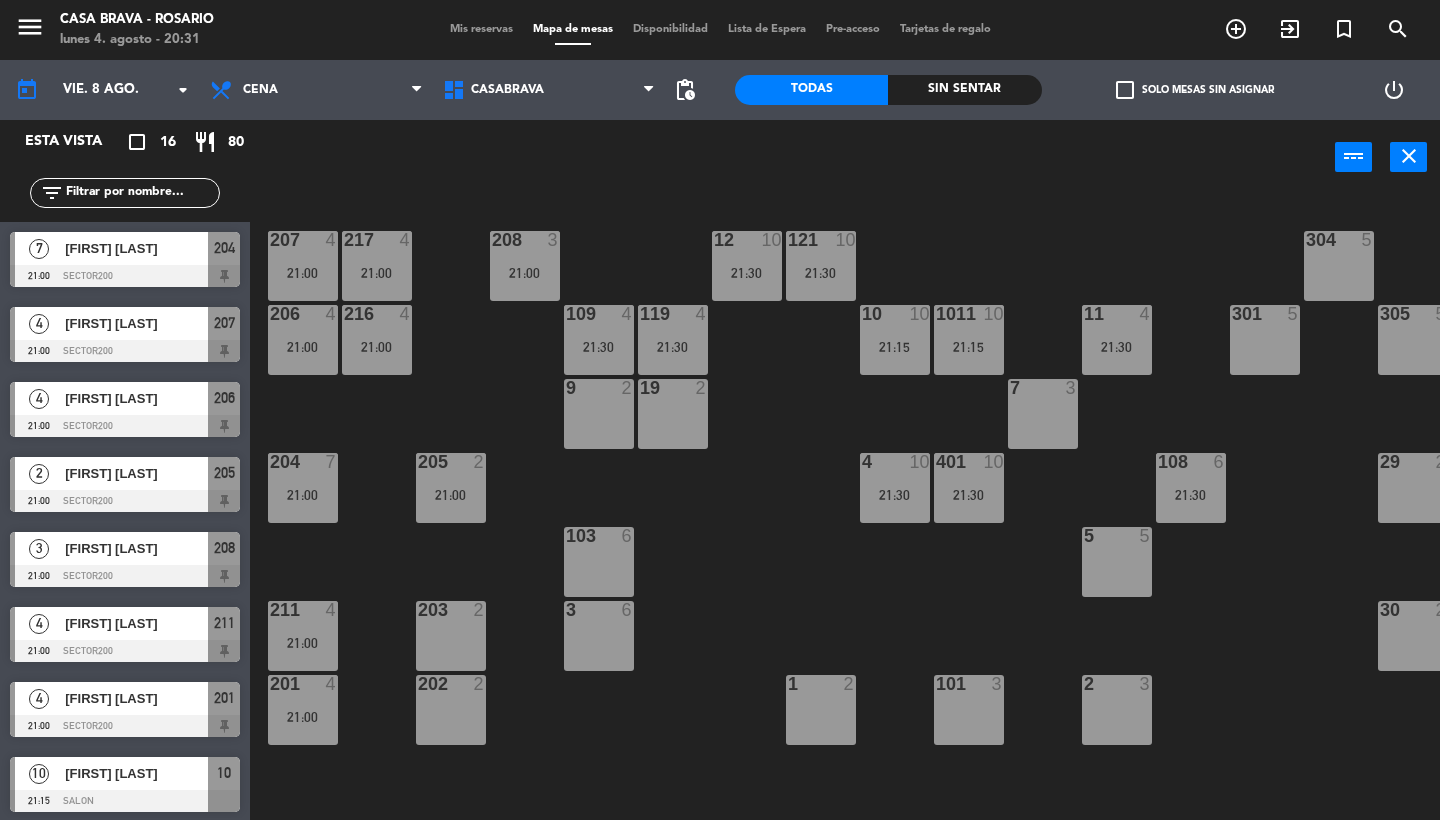 click at bounding box center (450, 610) 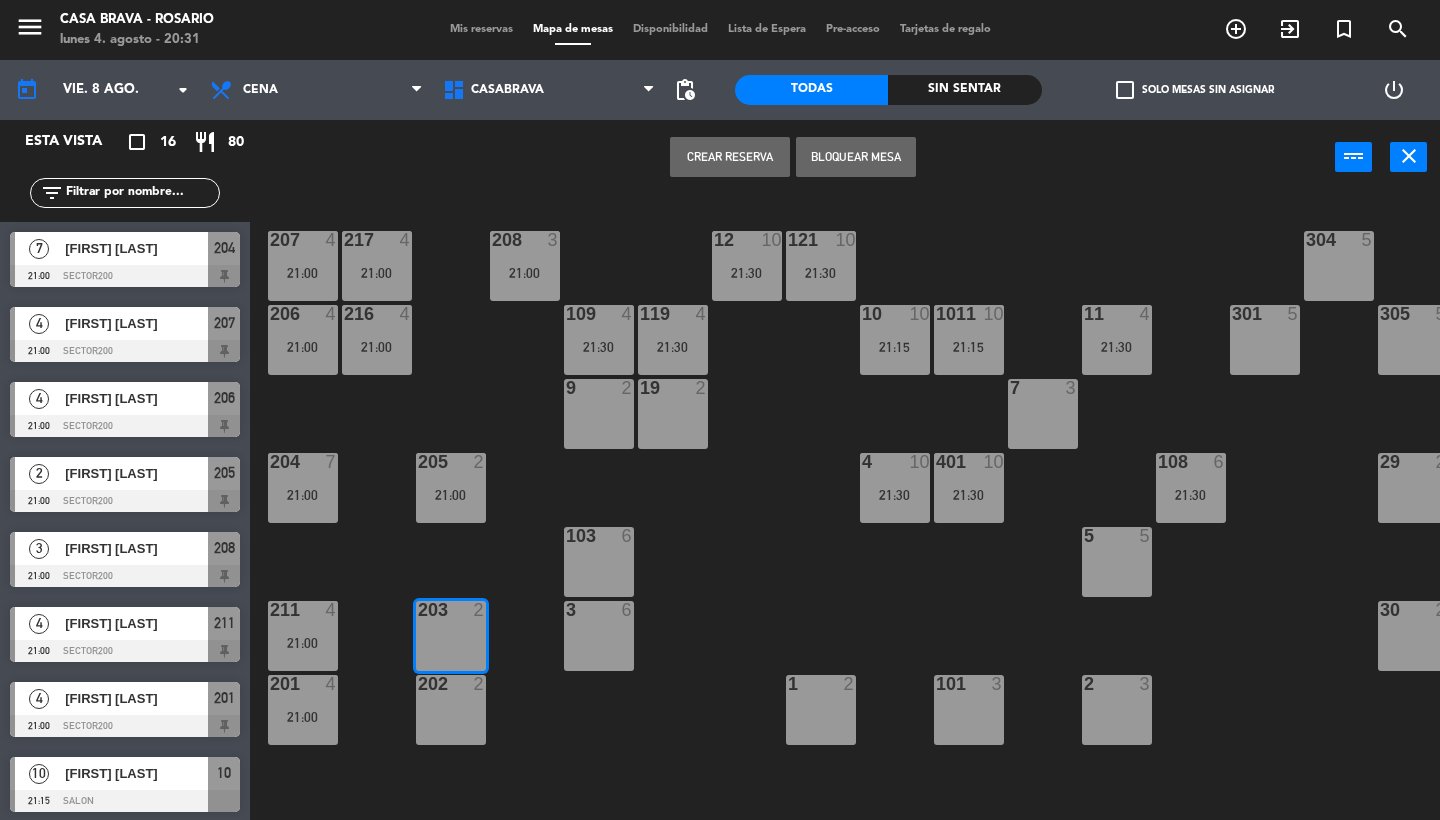click on "Crear Reserva" at bounding box center [730, 157] 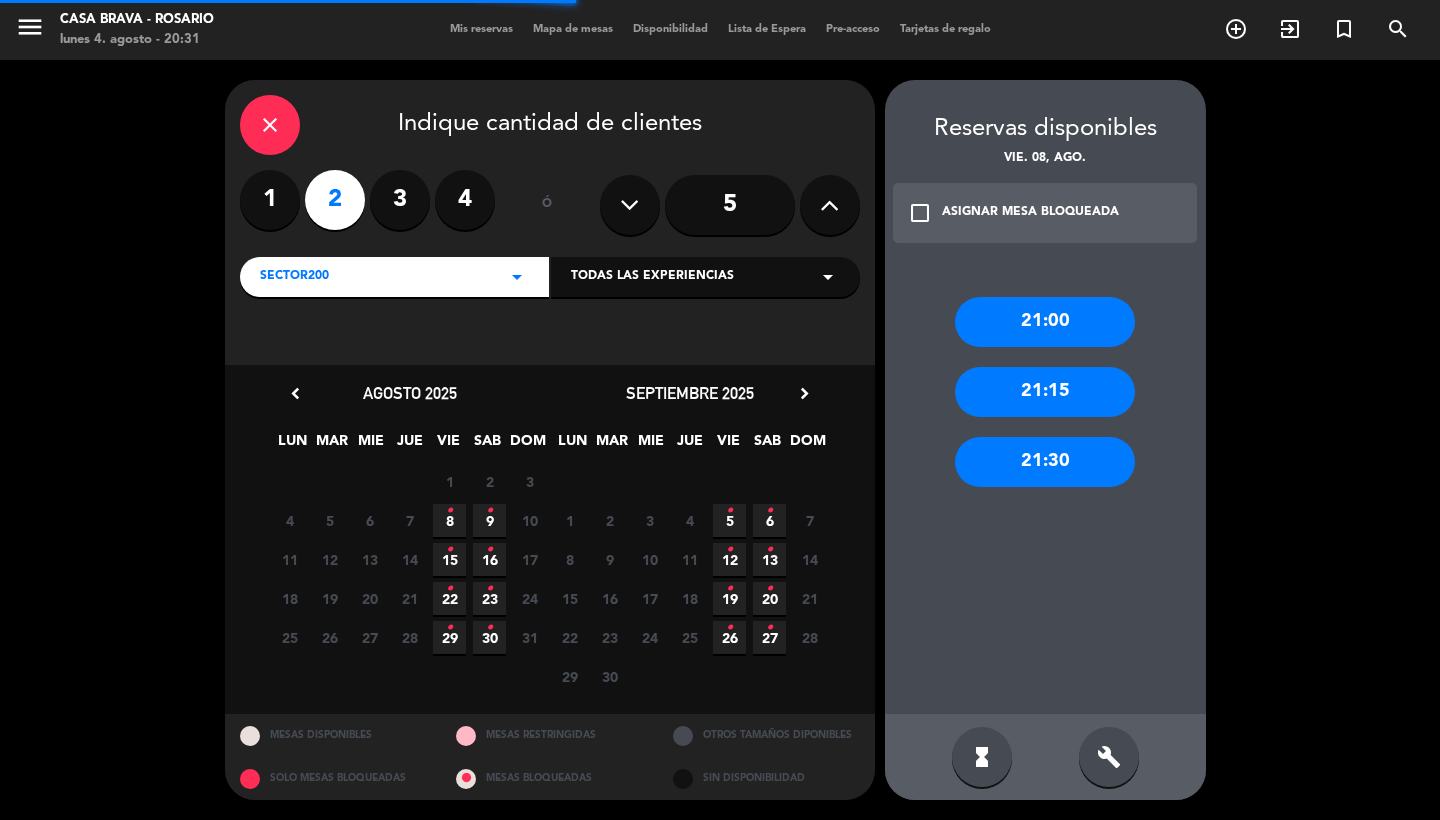 click on "21:00" at bounding box center (1045, 322) 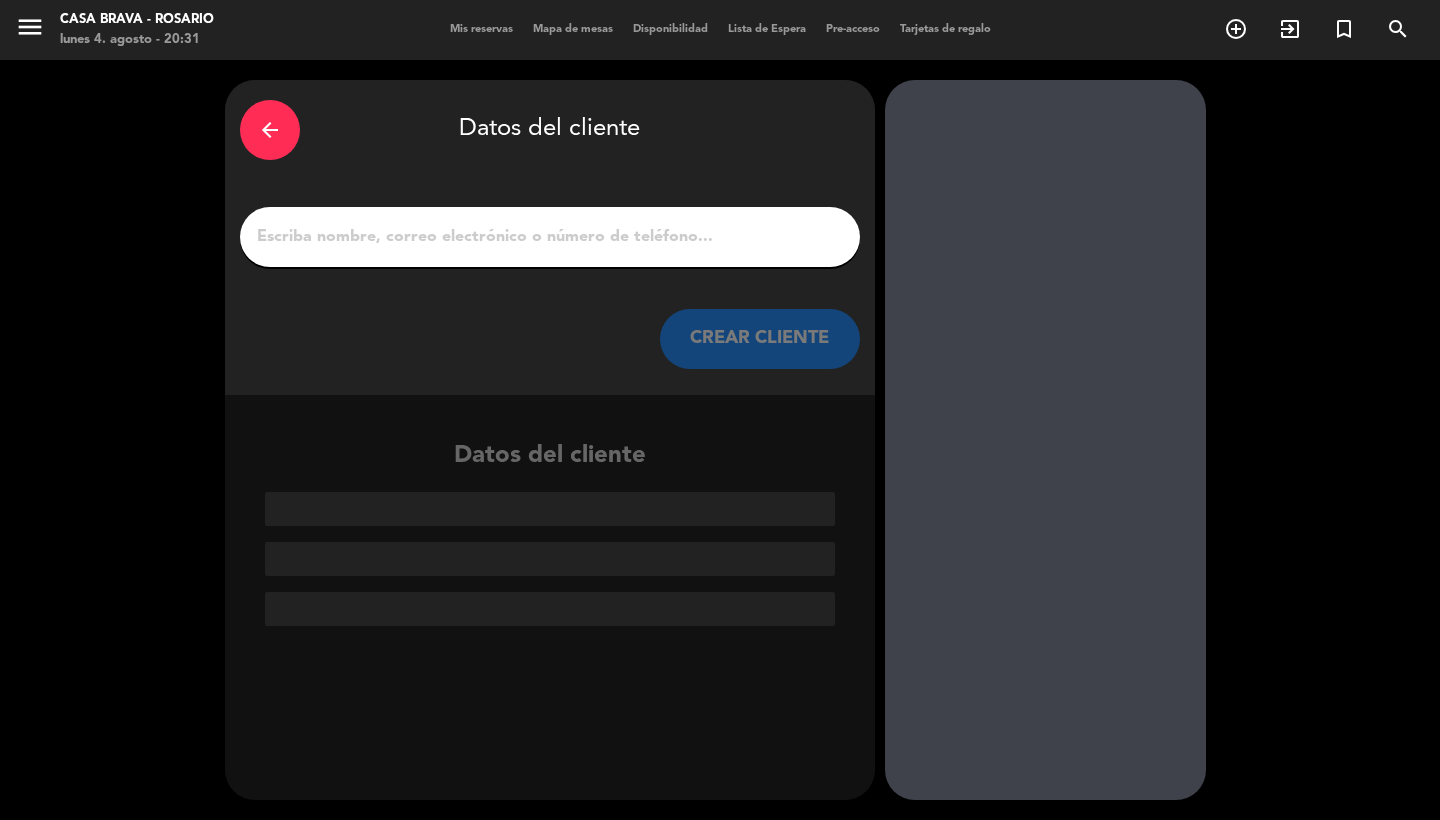 click on "1" at bounding box center [550, 237] 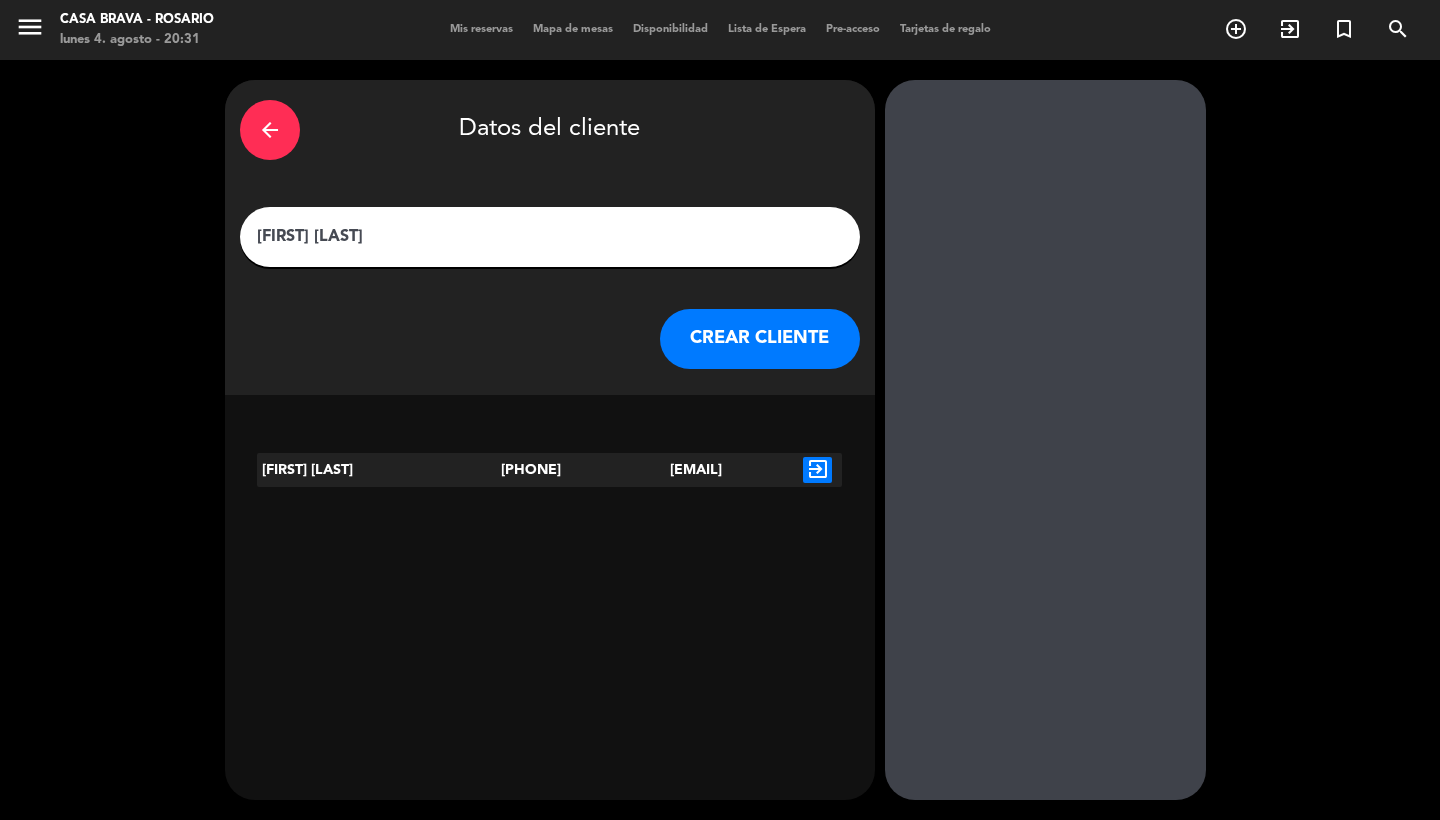 type on "[FIRST] [LAST]" 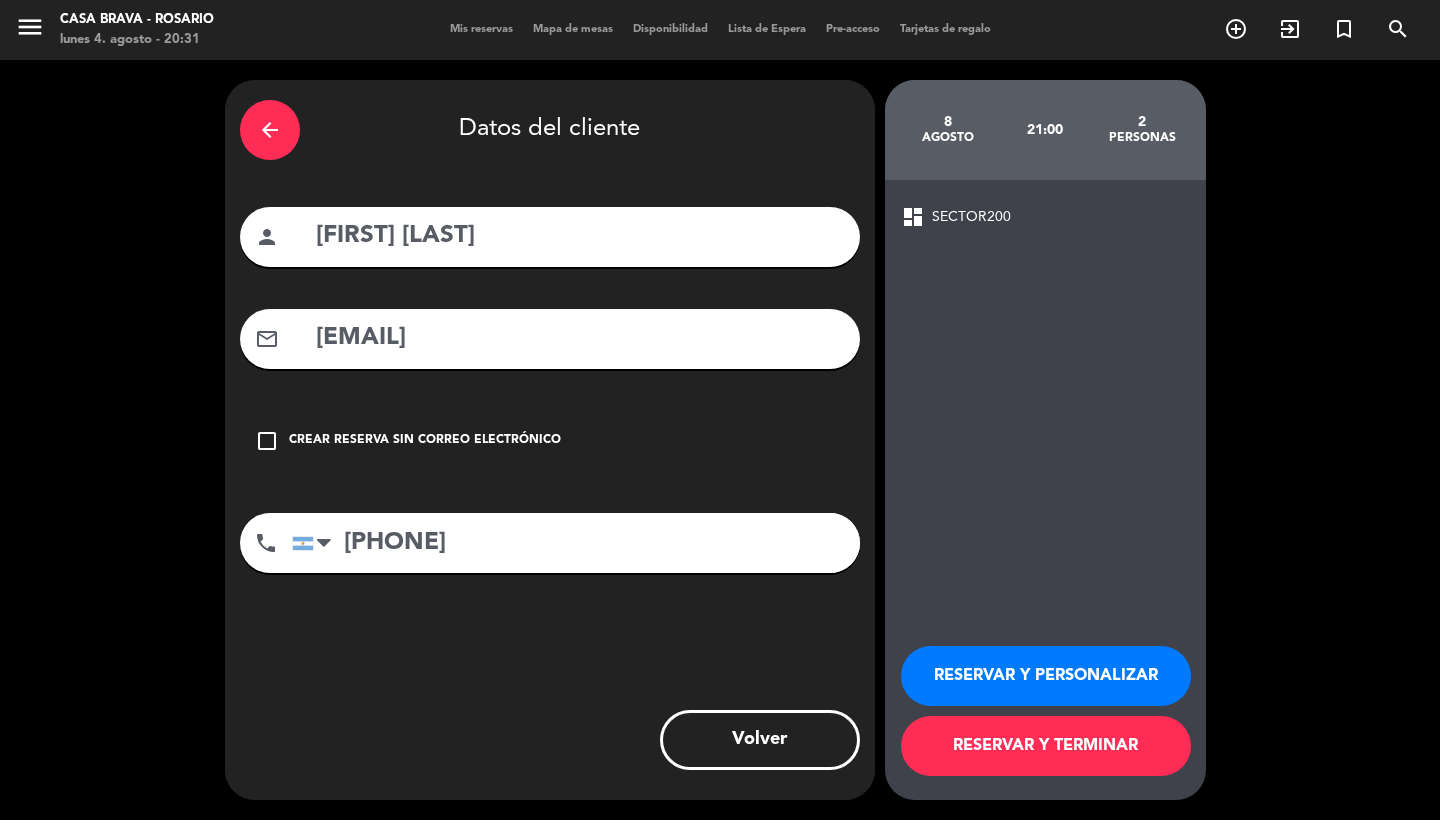 click on "RESERVAR Y TERMINAR" at bounding box center (1046, 746) 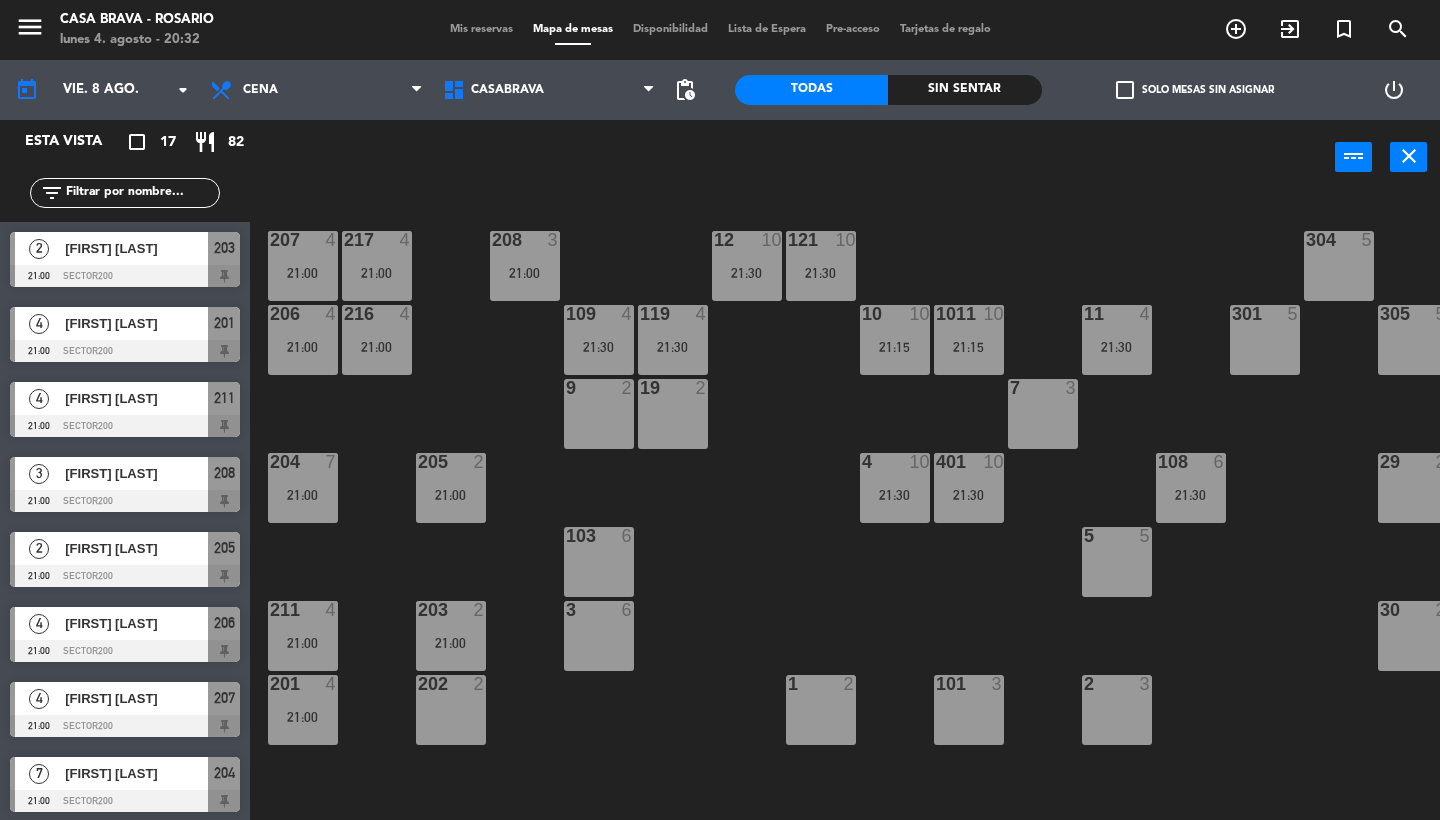click on "202  2" at bounding box center [451, 710] 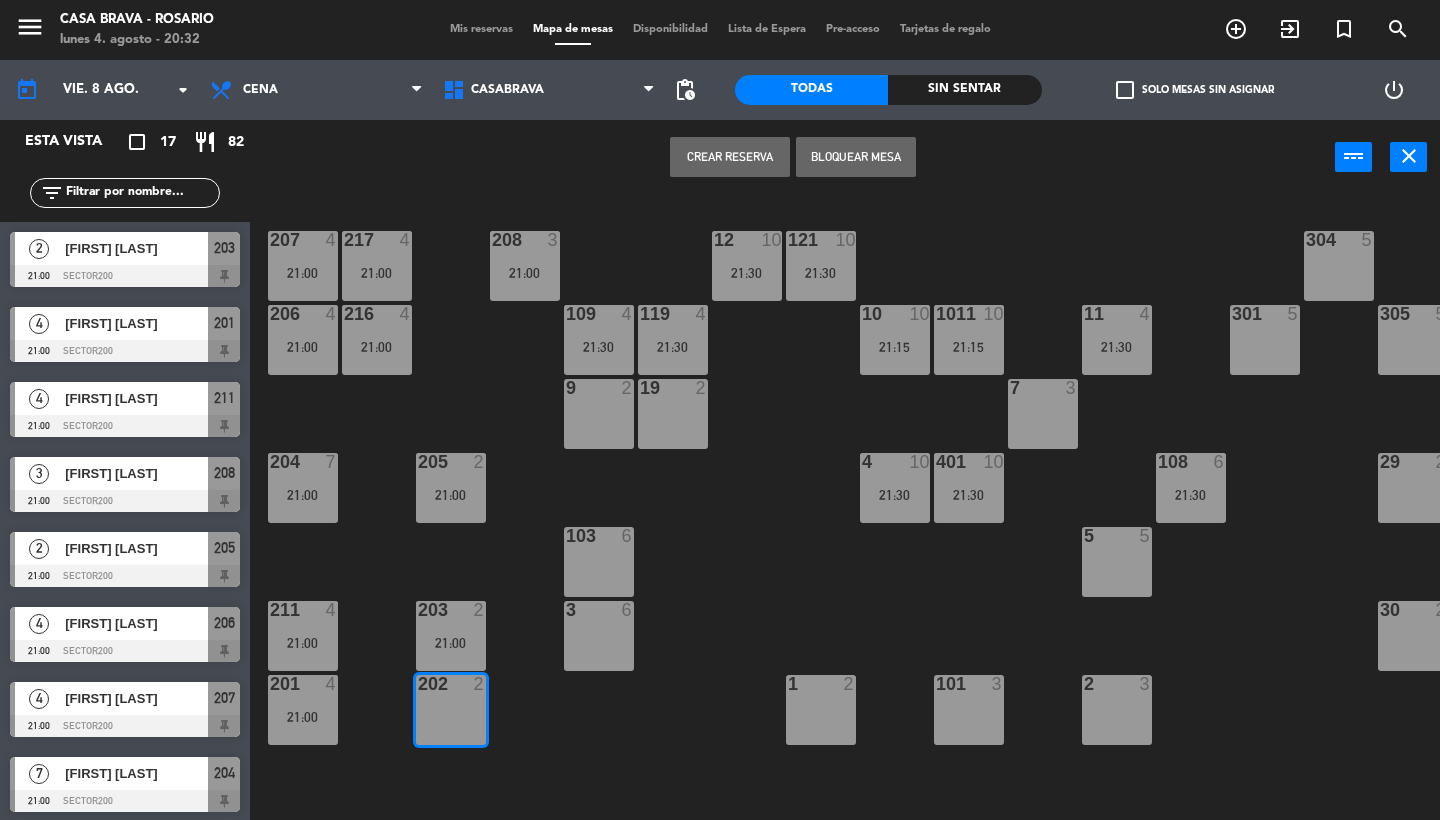 click on "Crear Reserva" at bounding box center [730, 157] 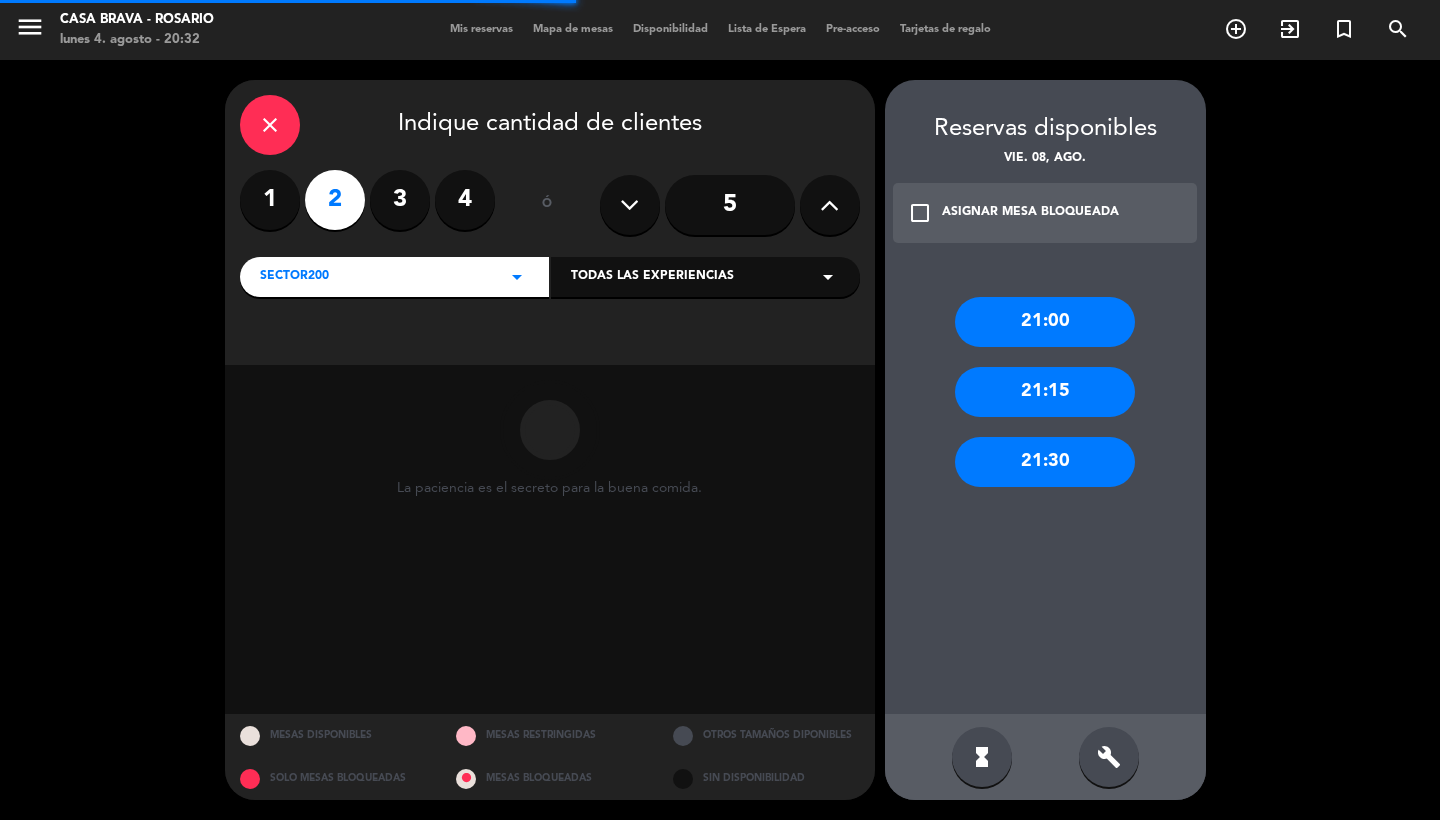 click on "21:00" at bounding box center (1045, 322) 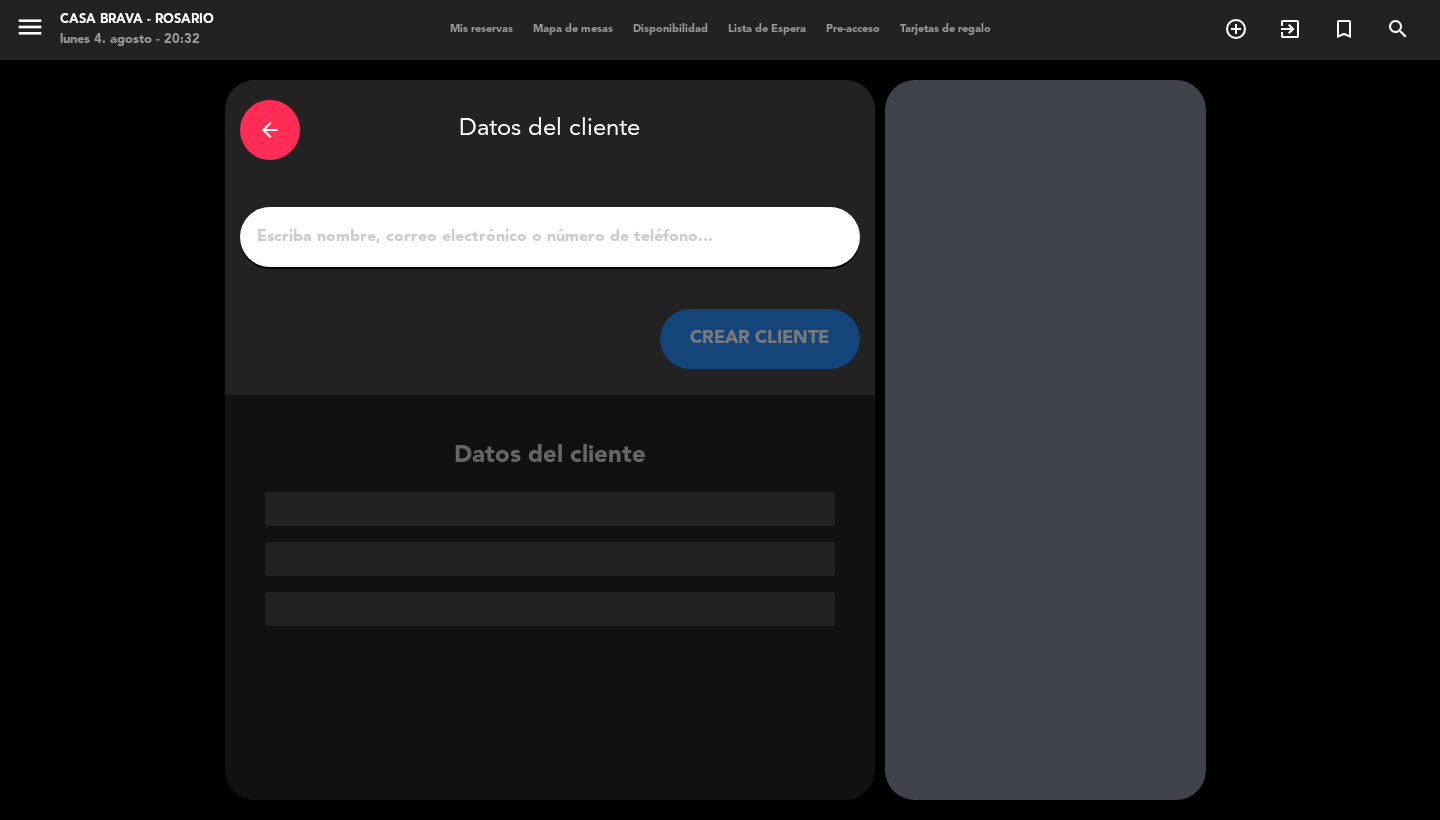 click on "1" at bounding box center (550, 237) 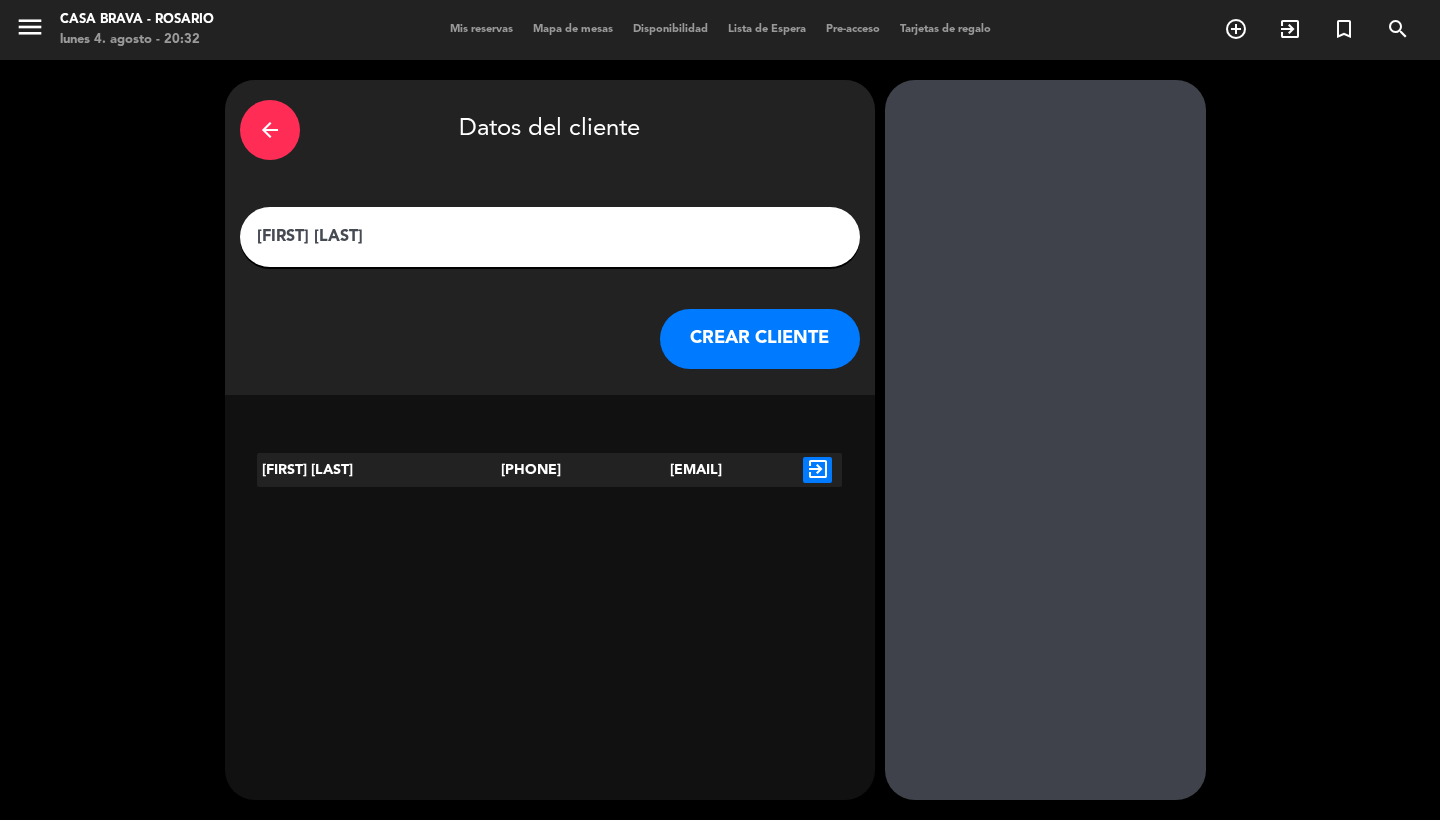 type on "[FIRST] [LAST]" 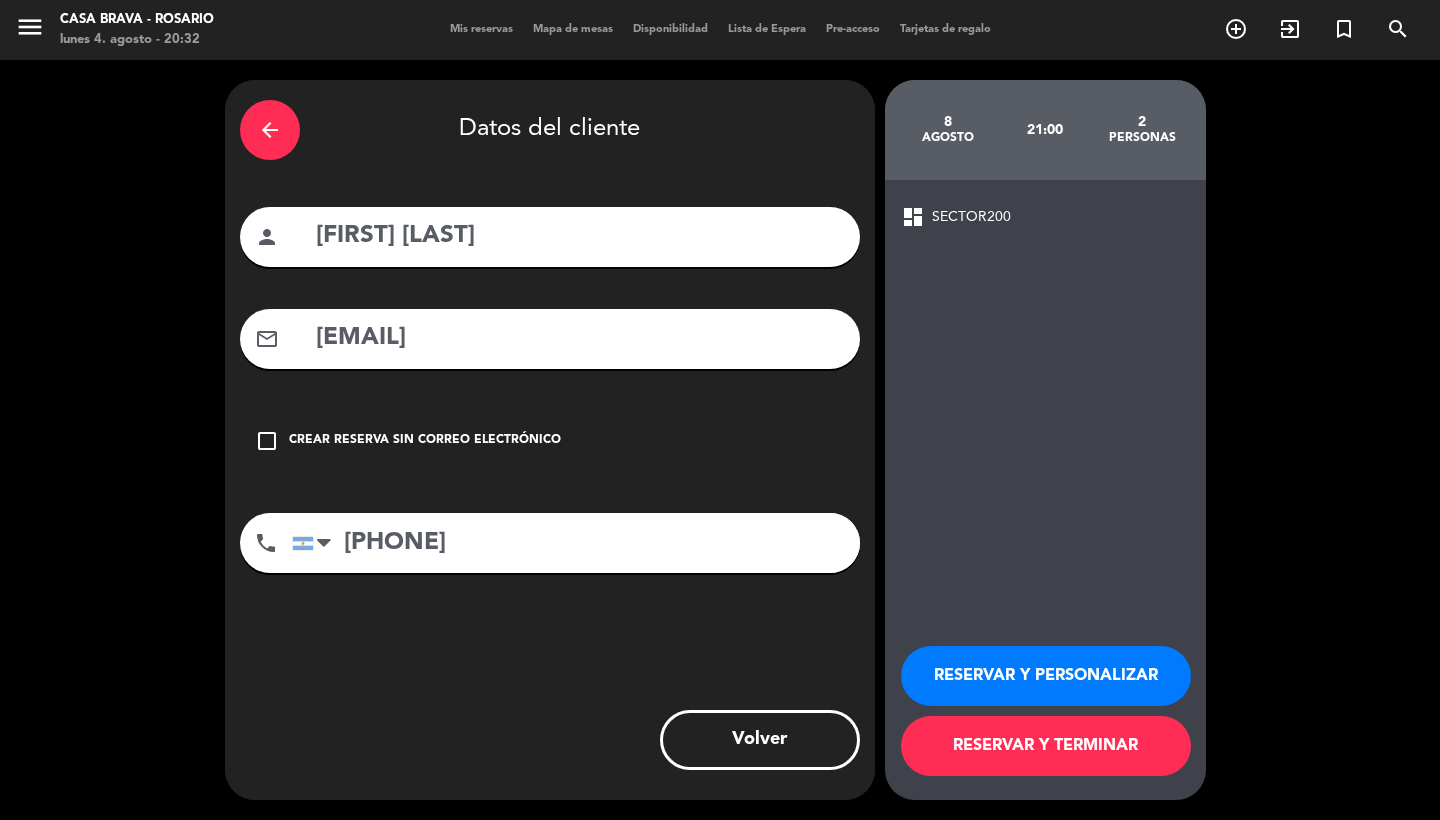 click on "RESERVAR Y TERMINAR" at bounding box center (1046, 746) 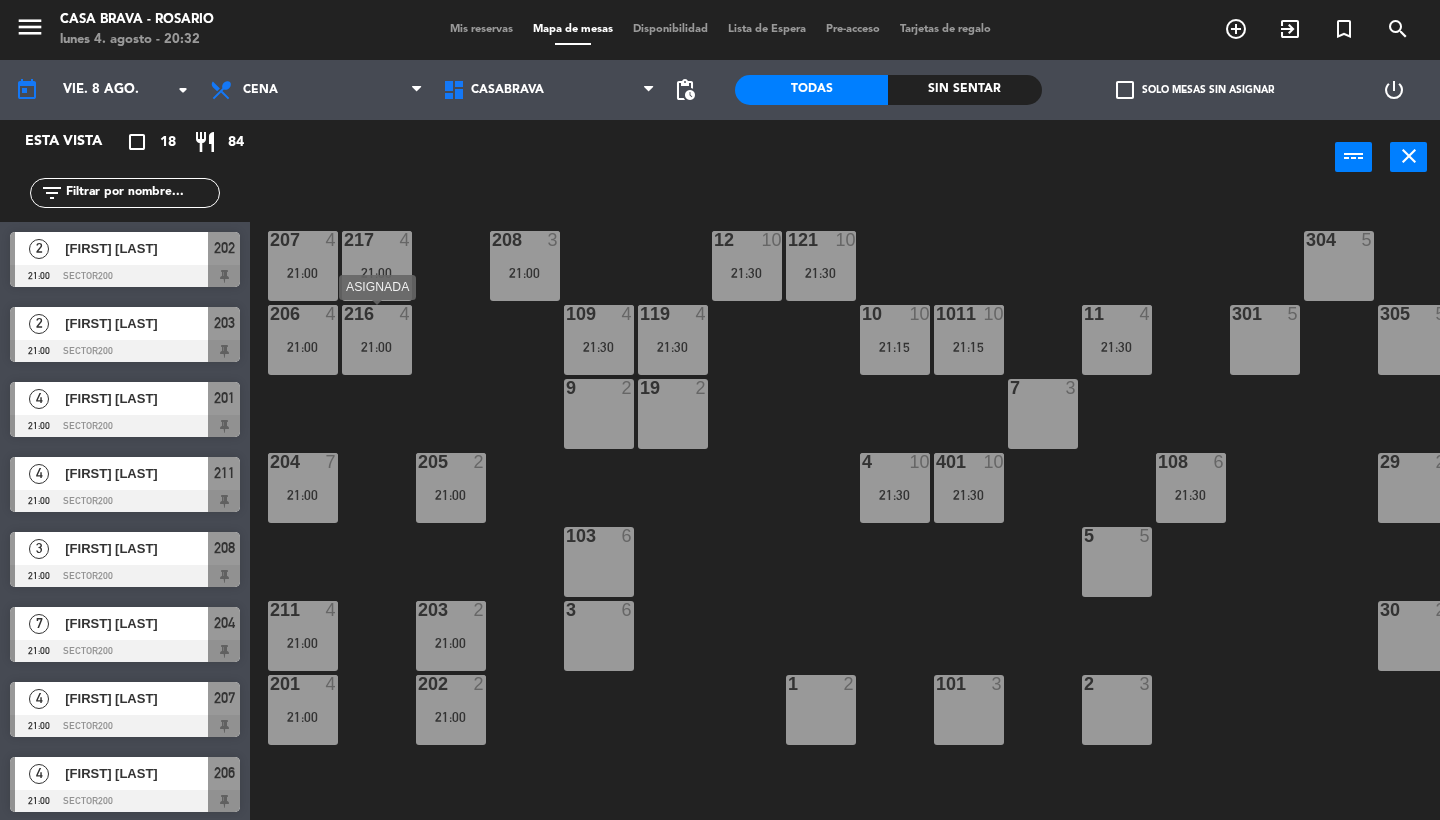 click on "216  4   21:00" at bounding box center [377, 340] 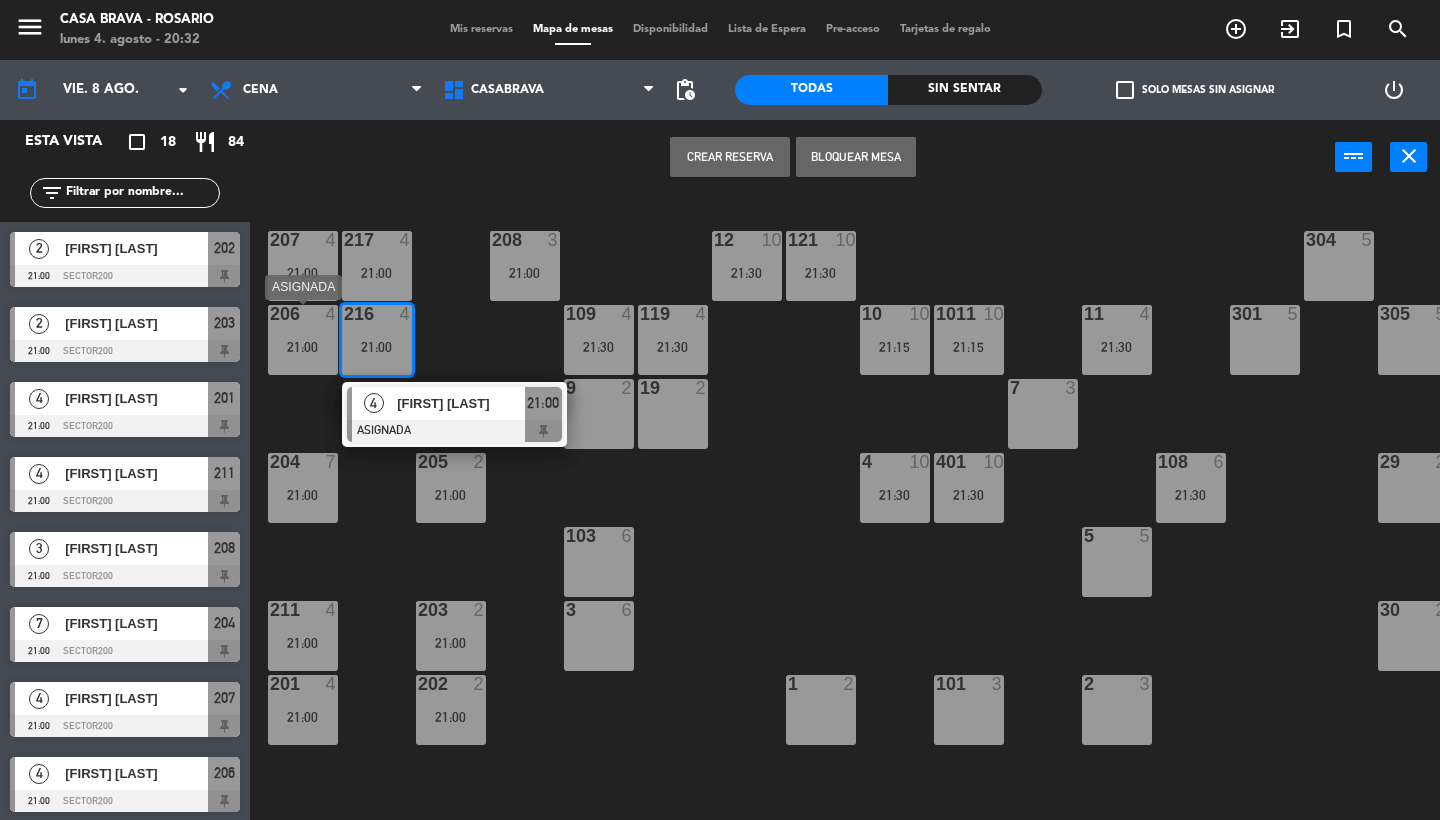 click on "[NUMBER] [NUMBER]" at bounding box center (303, 340) 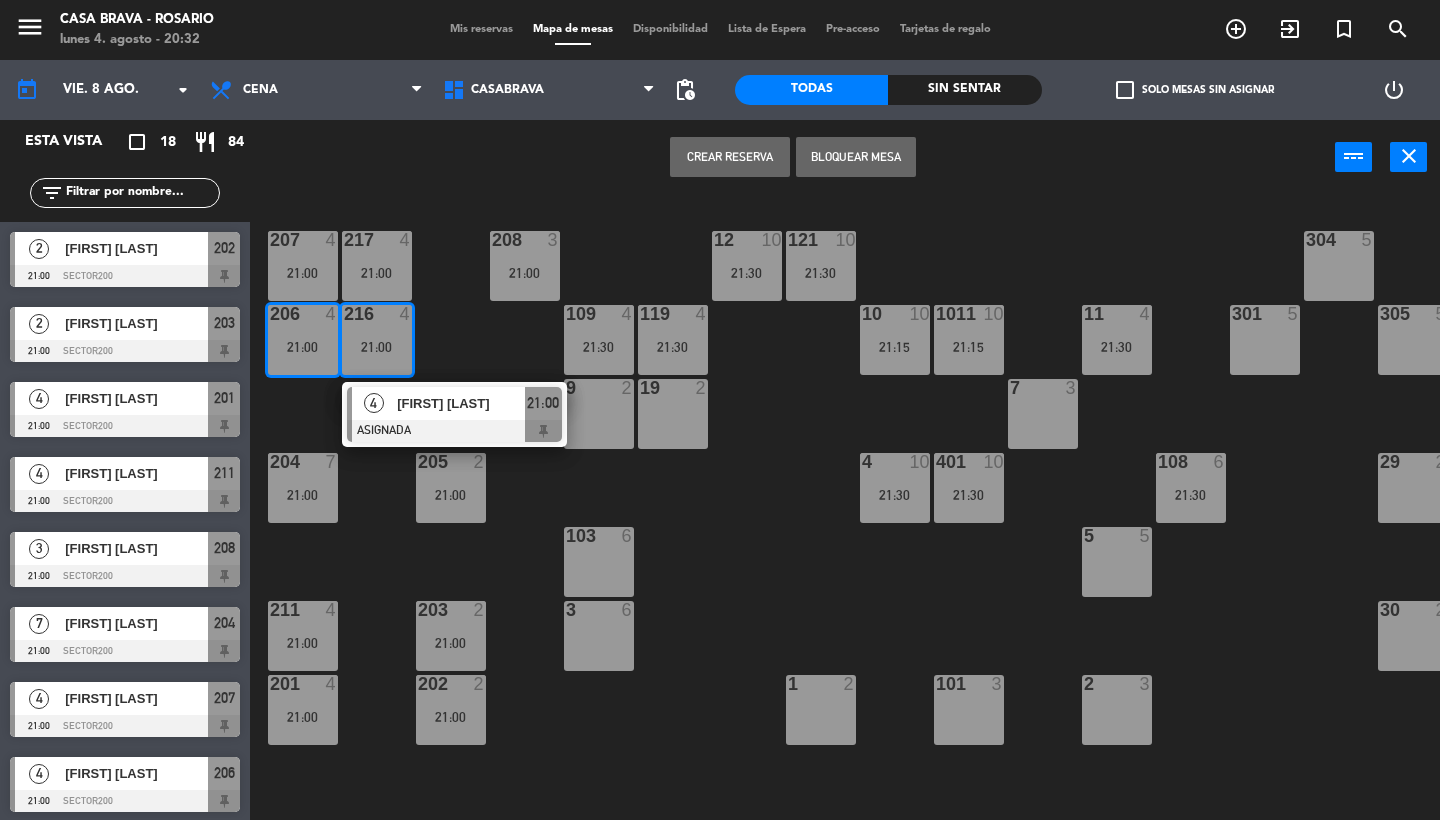 click on "Crear Reserva   Bloquear Mesa  power_input close" at bounding box center [792, 158] 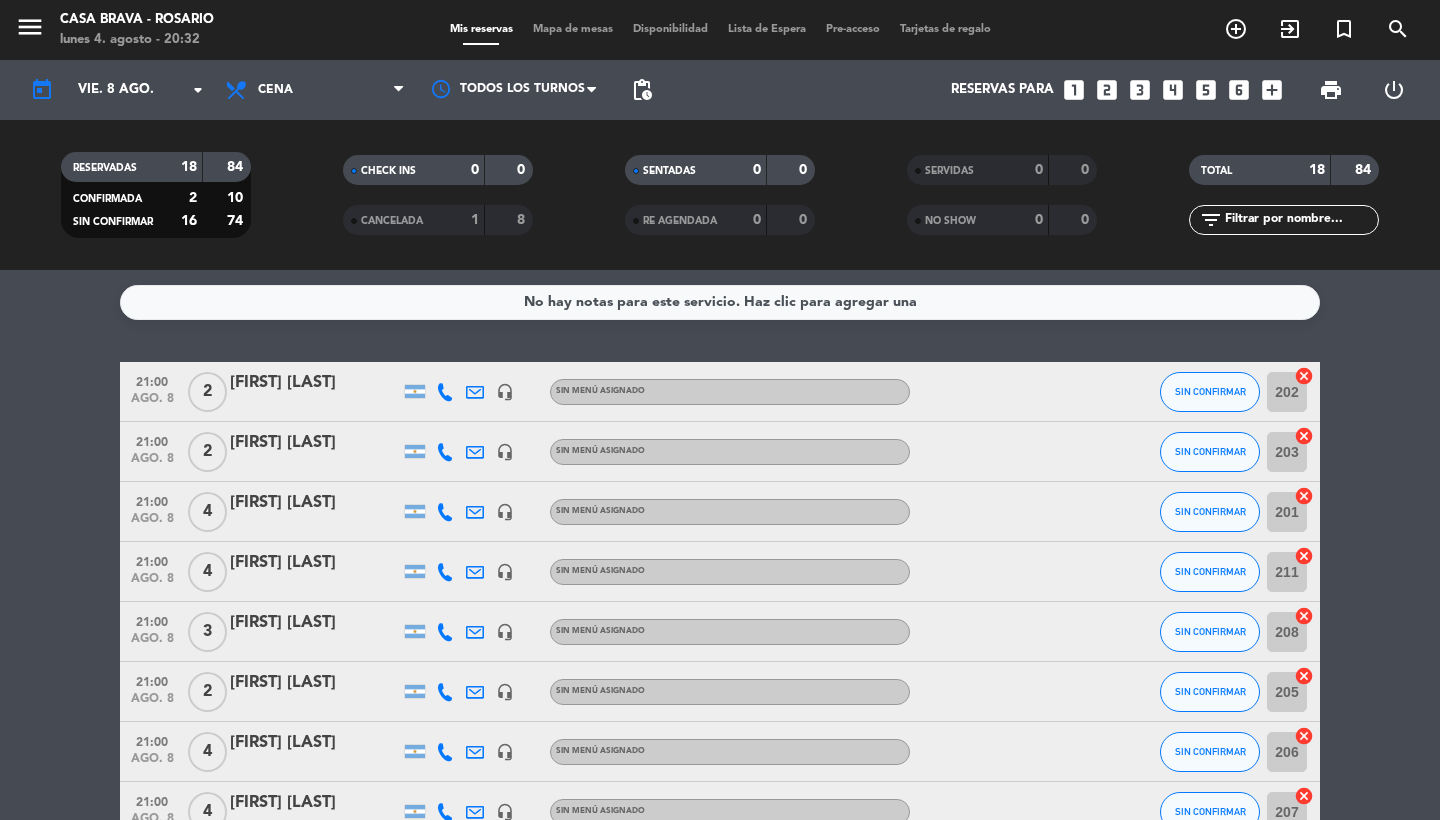 click on "Mapa de mesas" at bounding box center [573, 29] 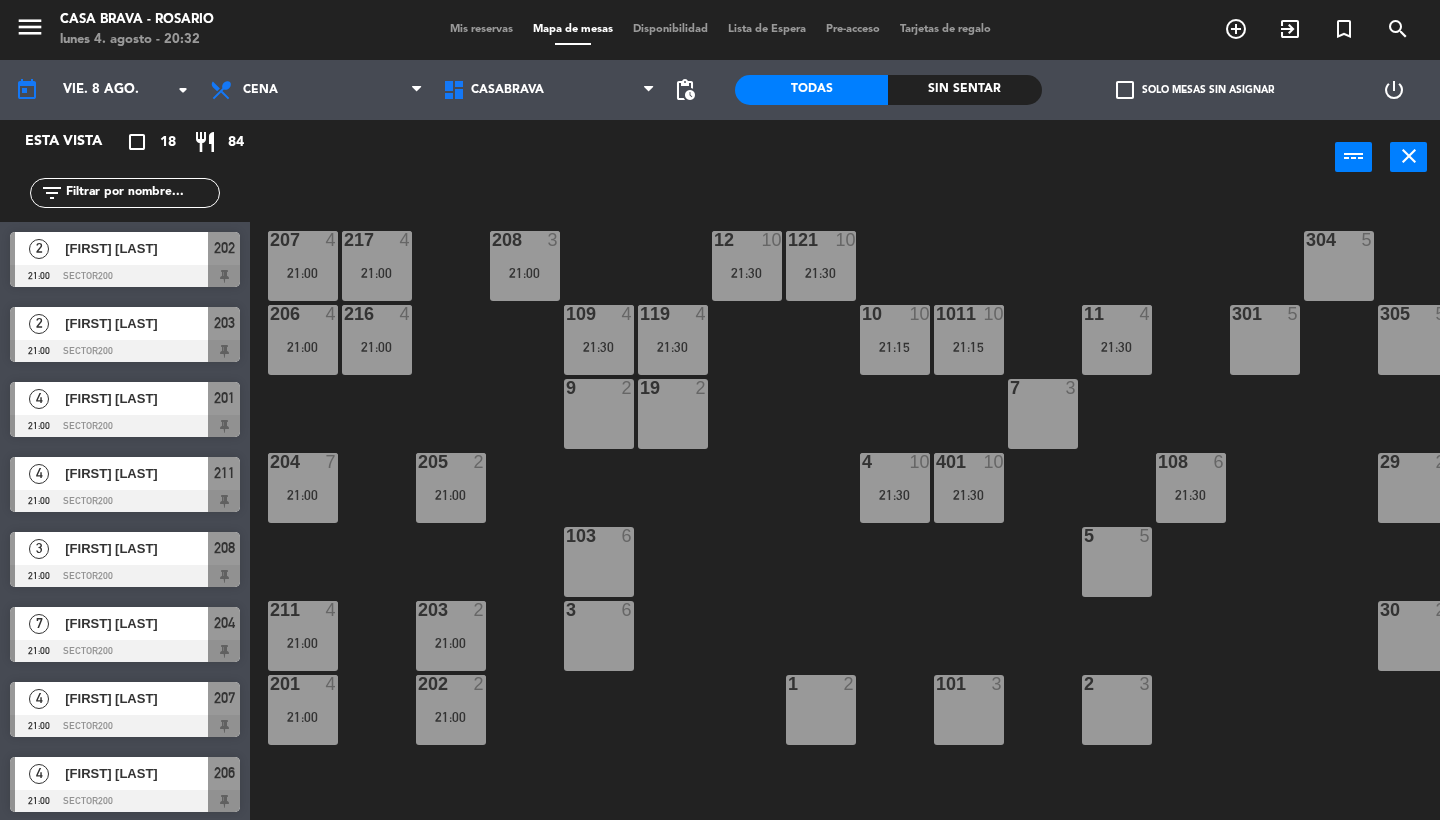 click on "Mis reservas" at bounding box center [481, 29] 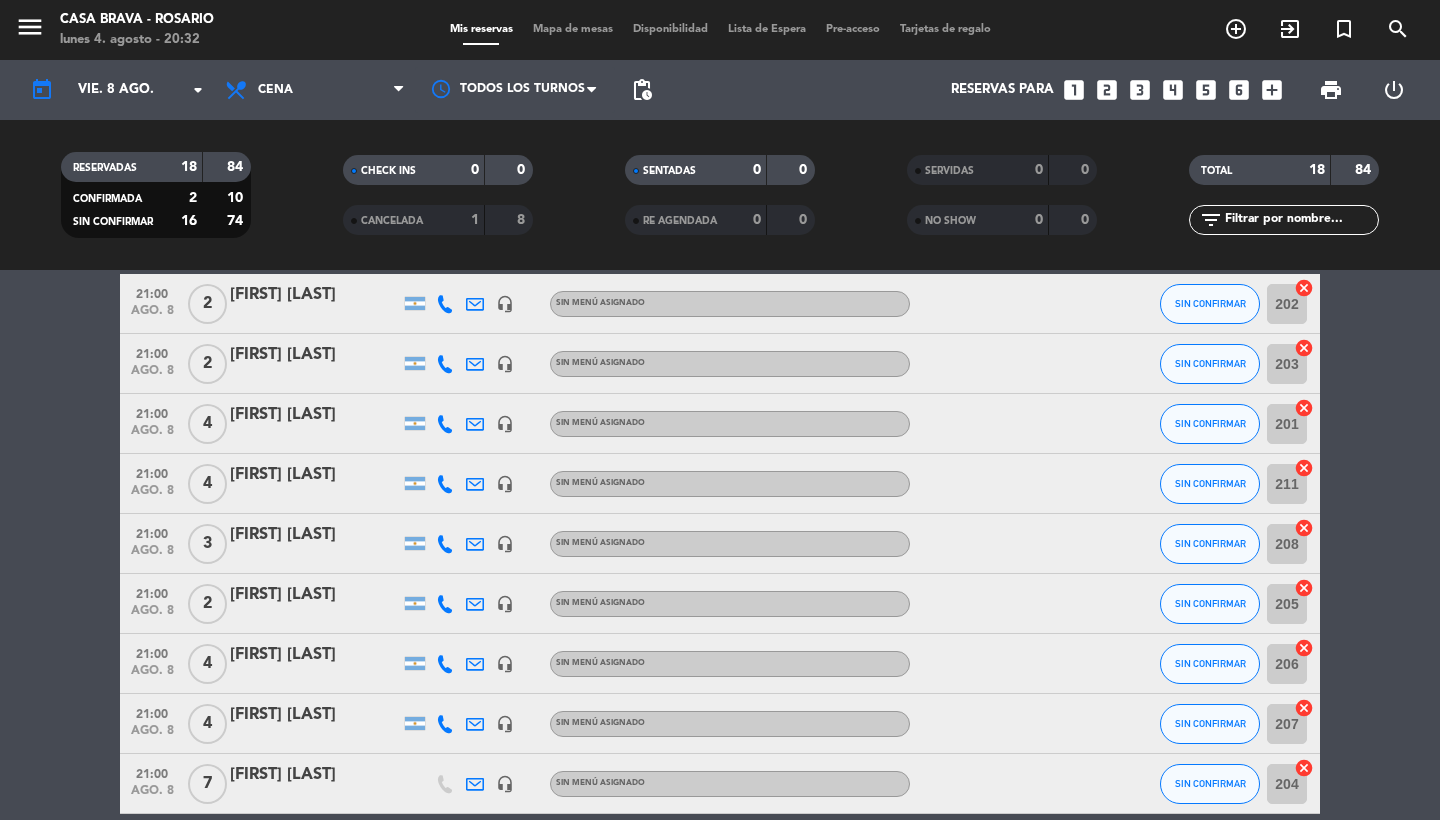 scroll, scrollTop: 159, scrollLeft: 0, axis: vertical 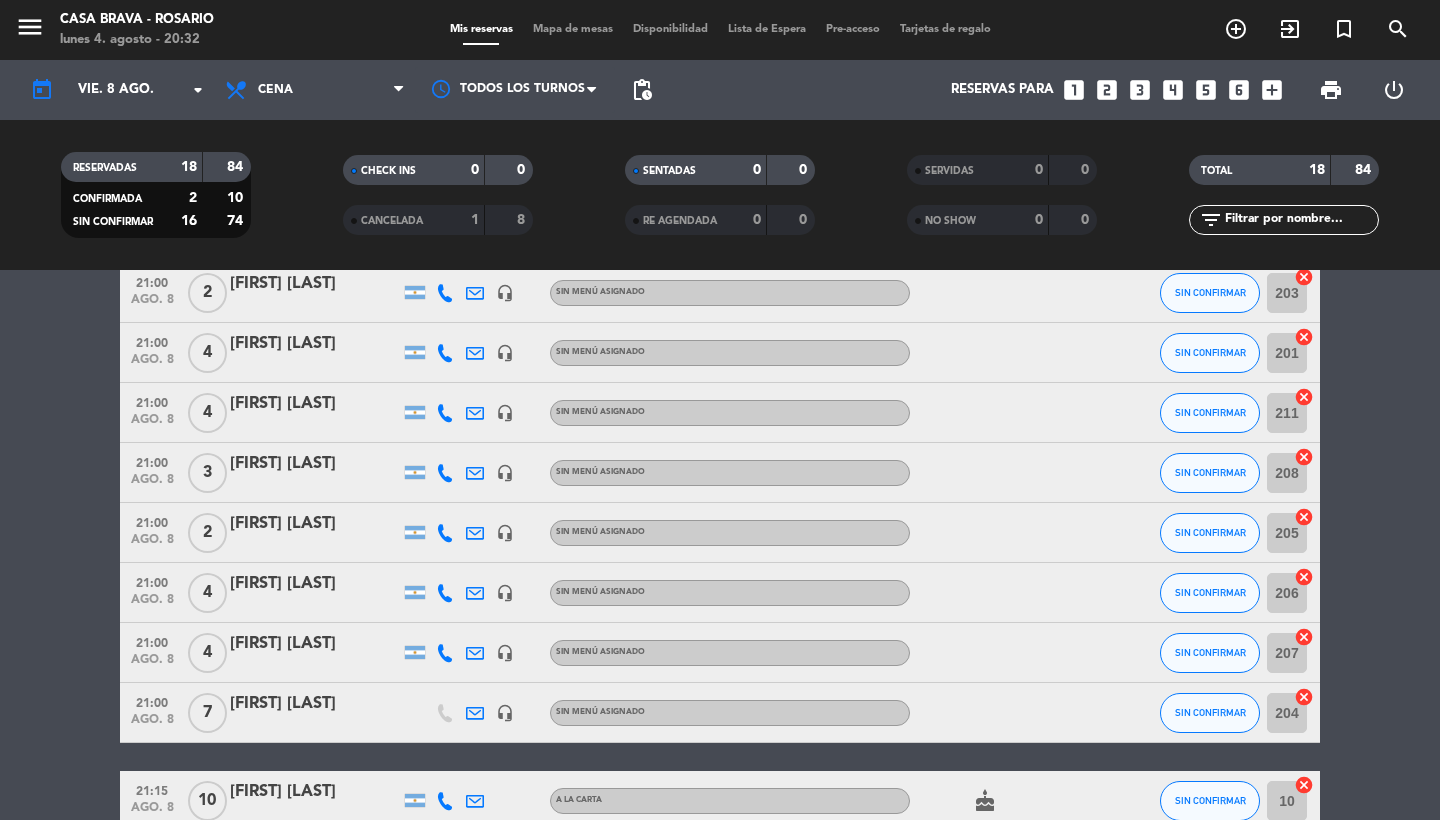 click on "cancel" 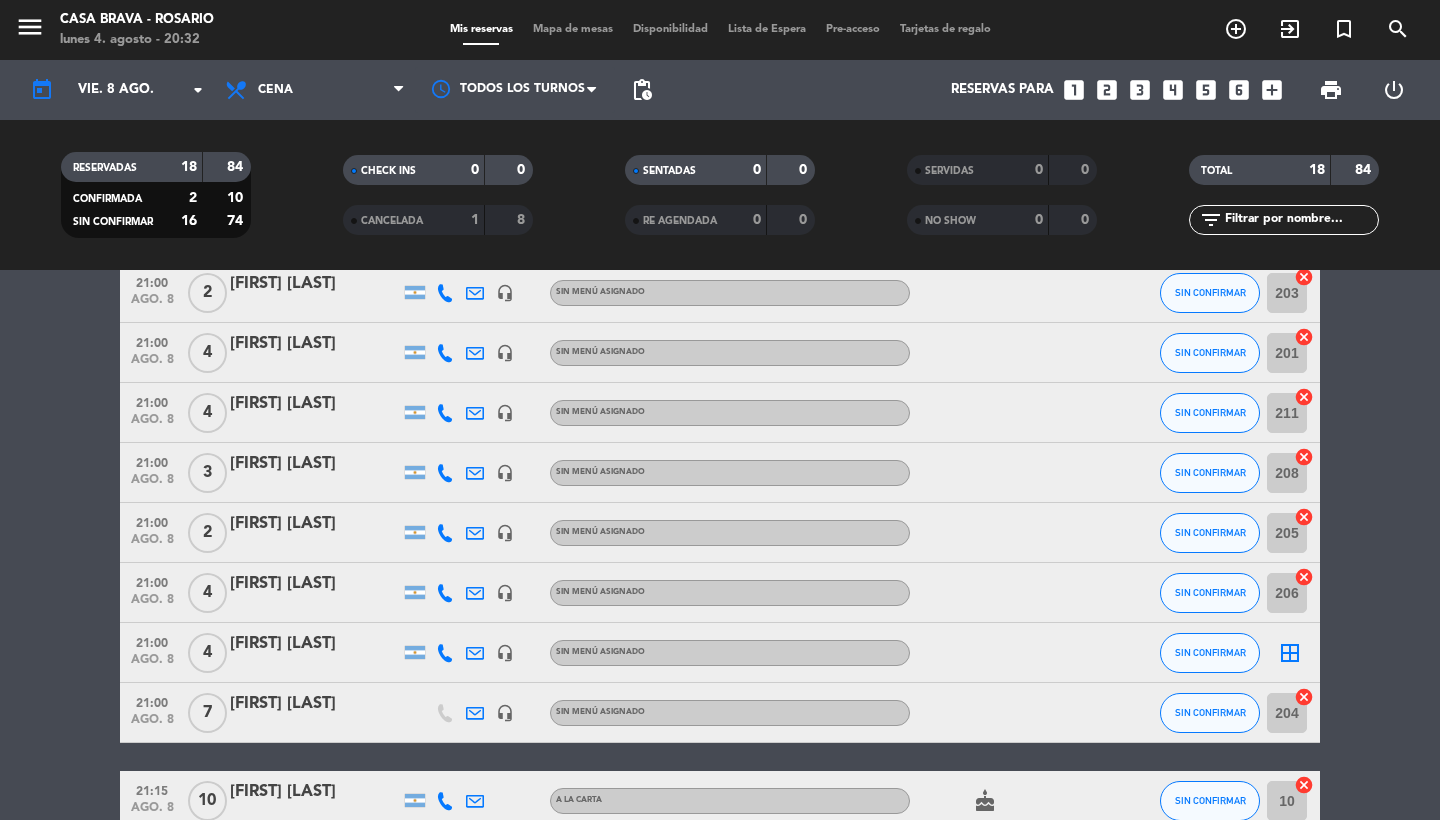 click on "[FIRST] [LAST]" 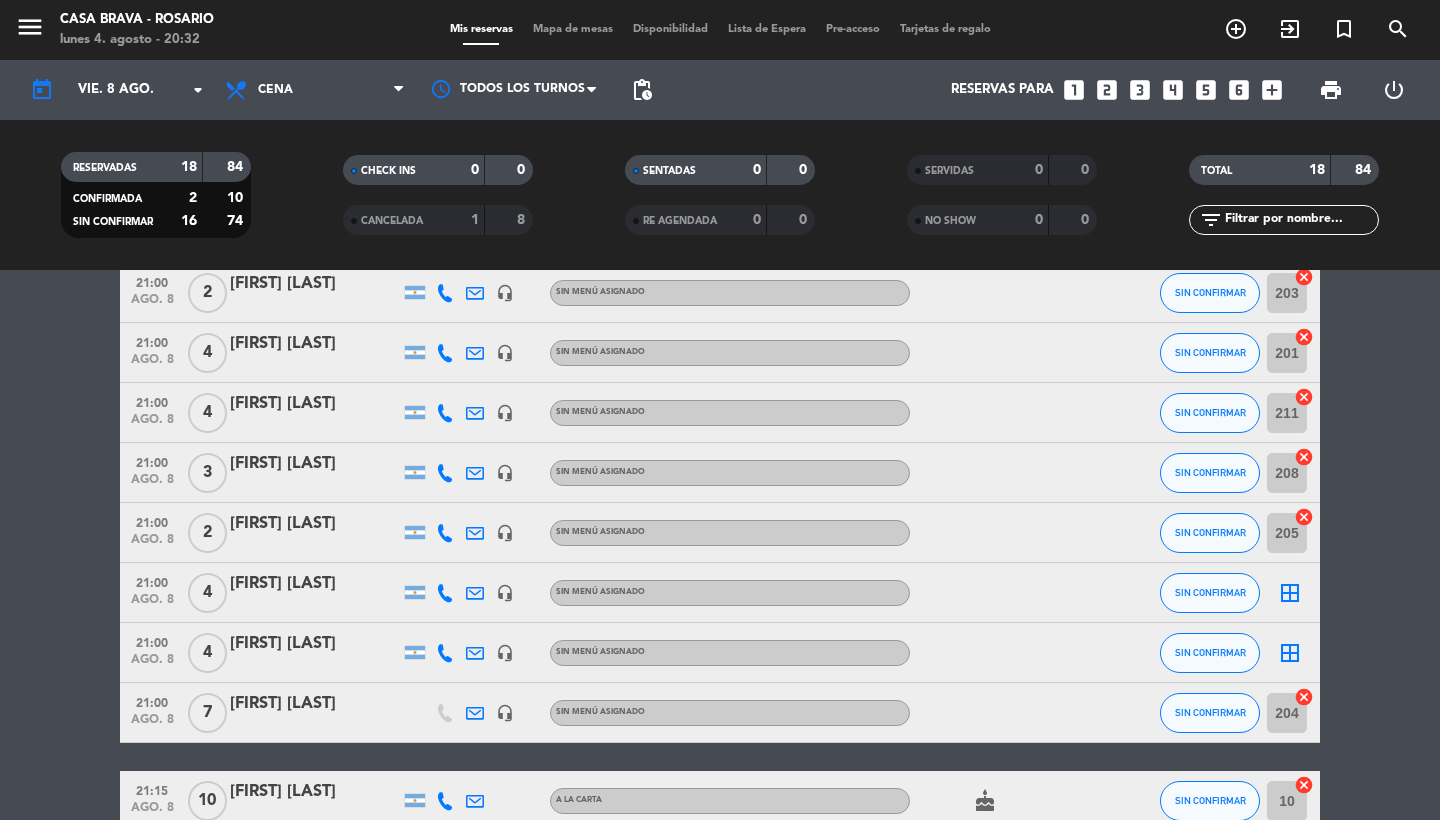 click on "[FIRST] [LAST]" 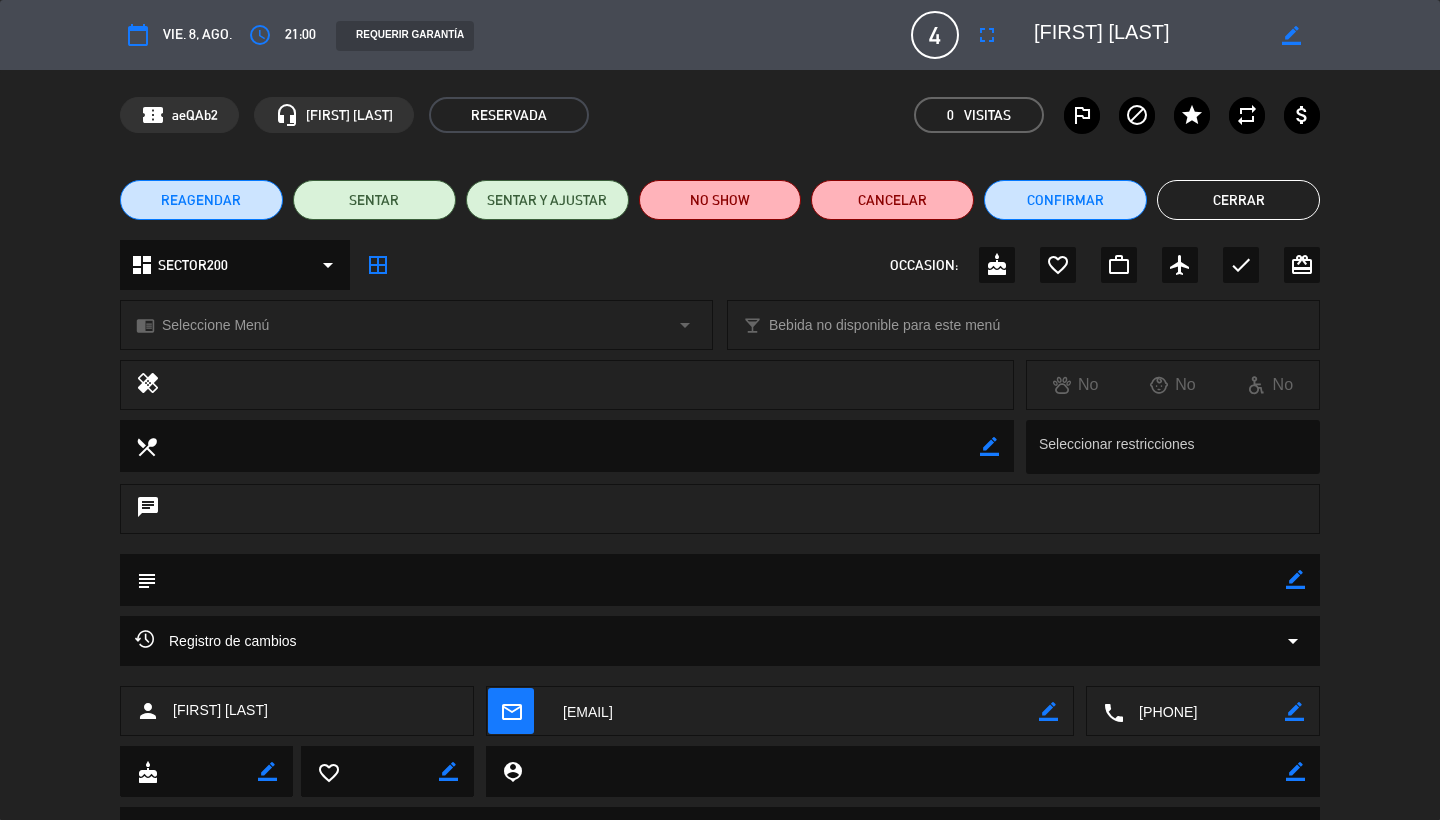 click on "Cancelar" 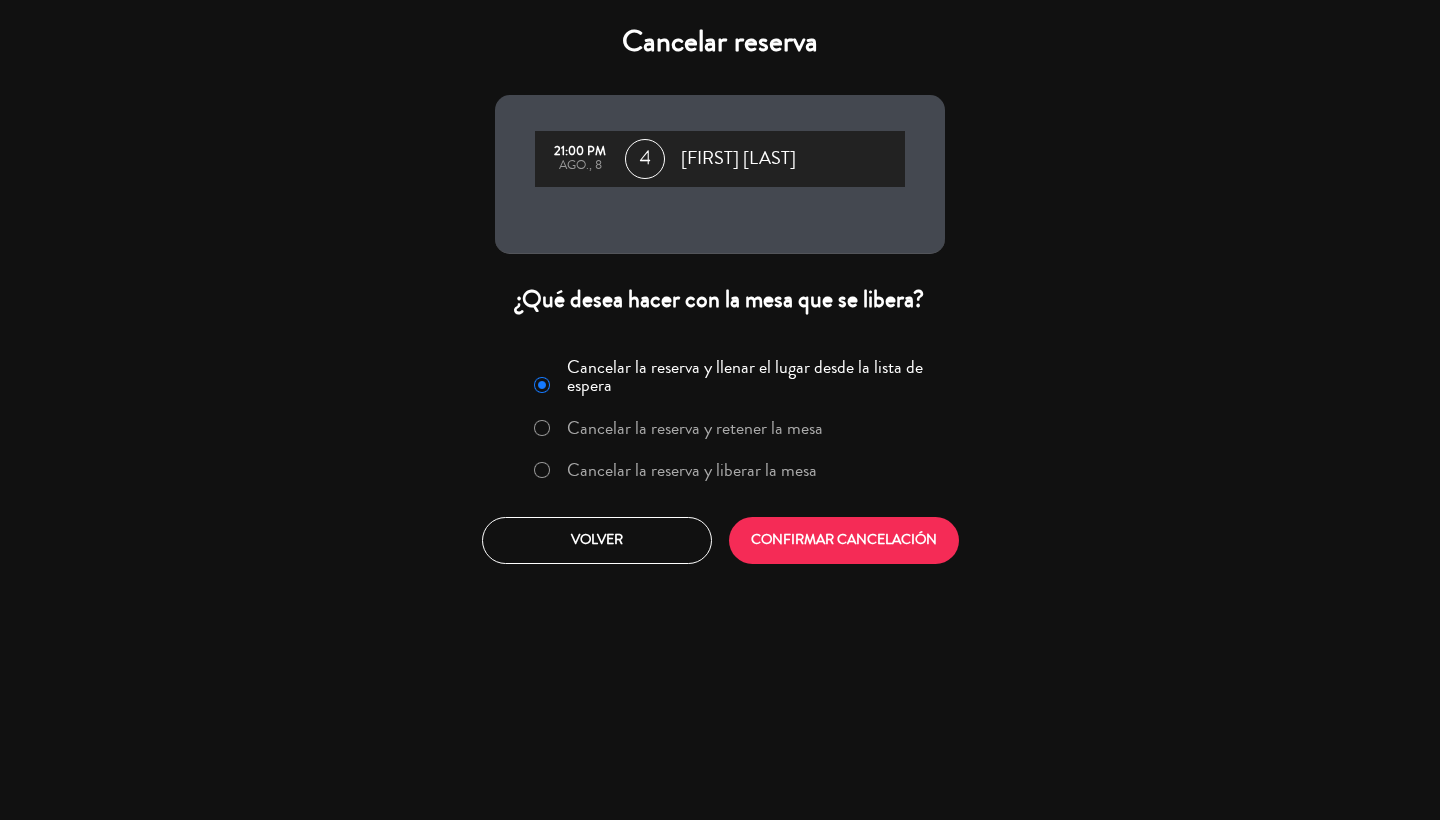 click on "Cancelar la reserva y liberar la mesa" 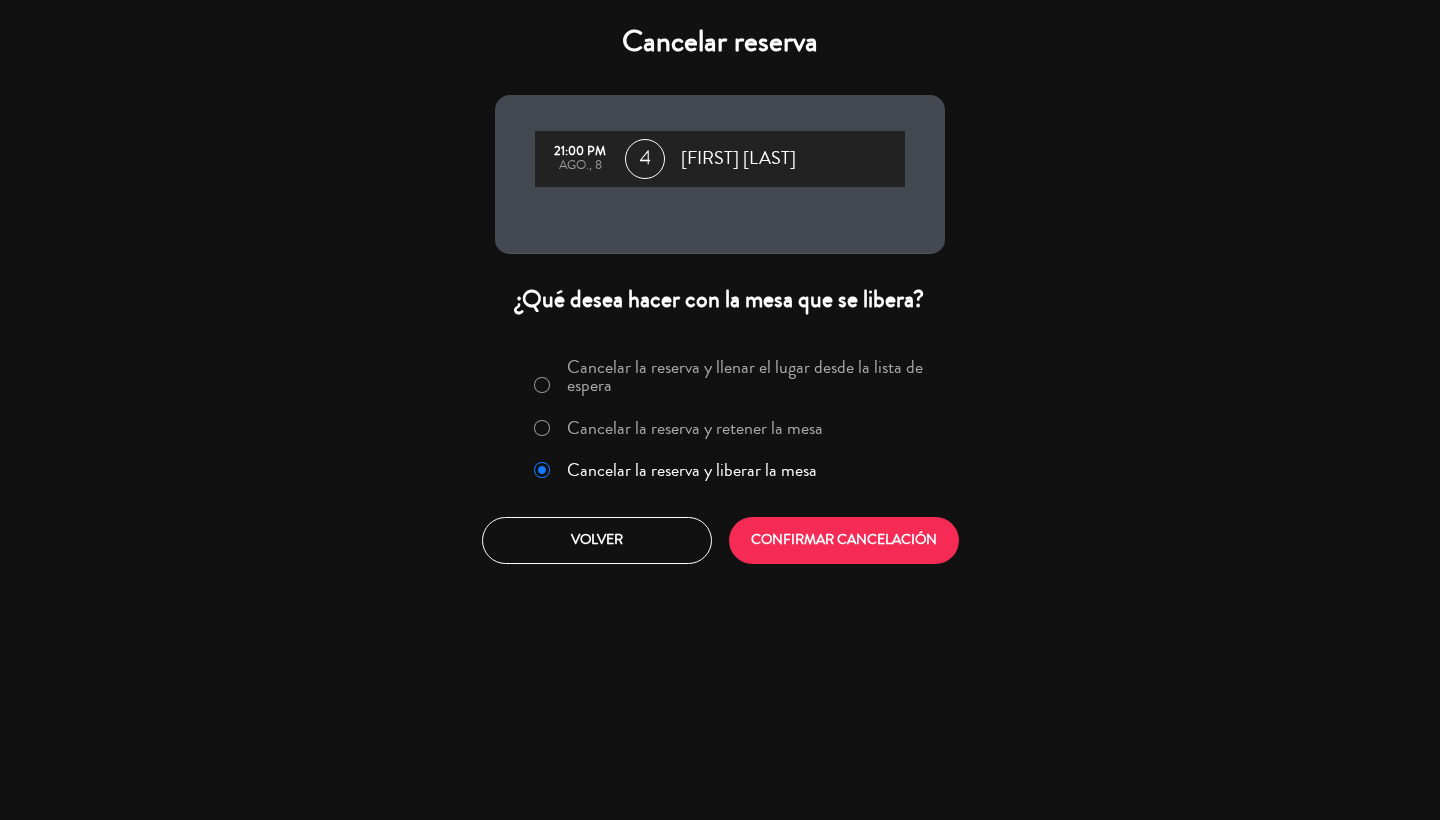 click on "CONFIRMAR CANCELACIÓN" 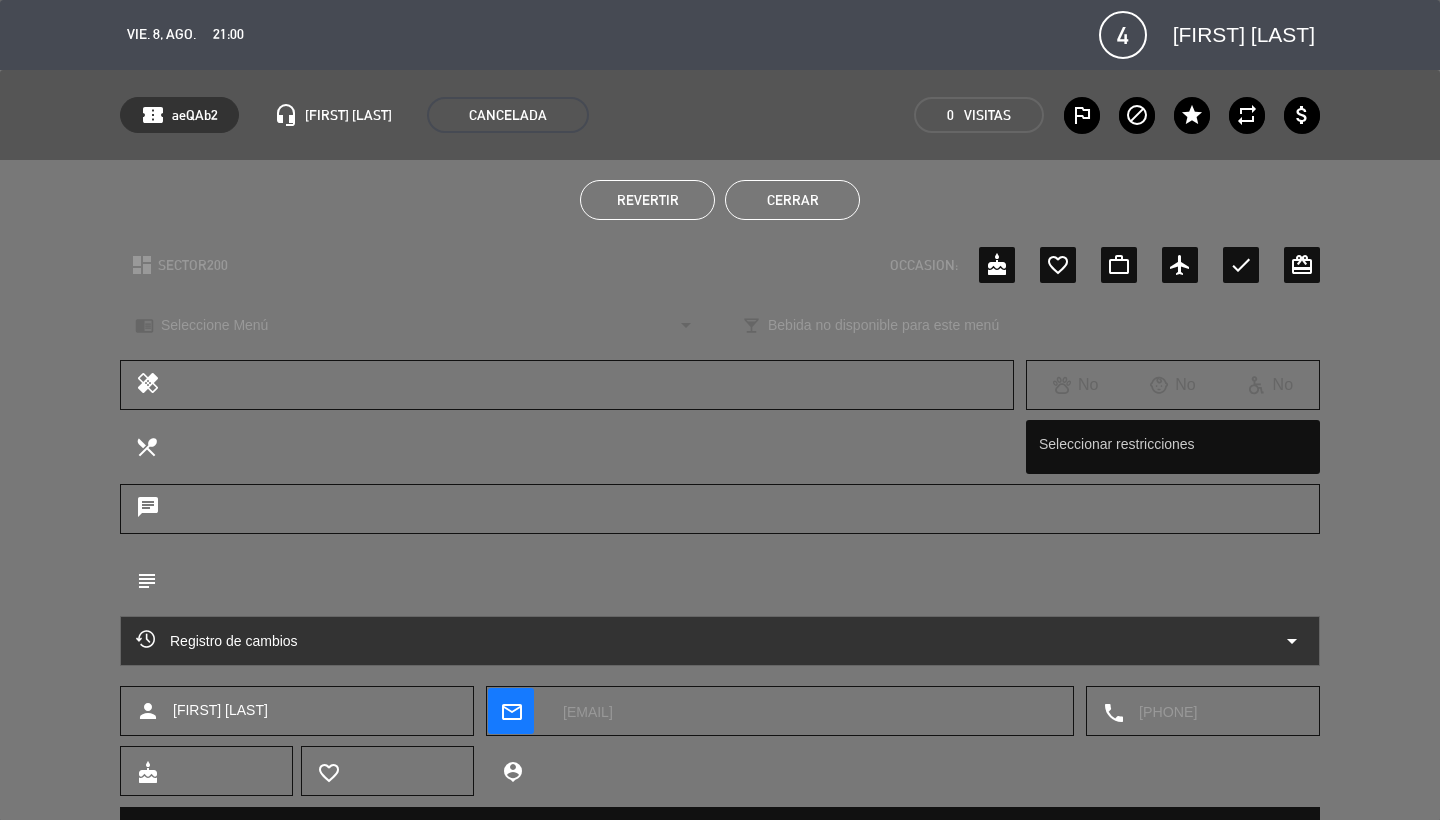 click on "Cerrar" 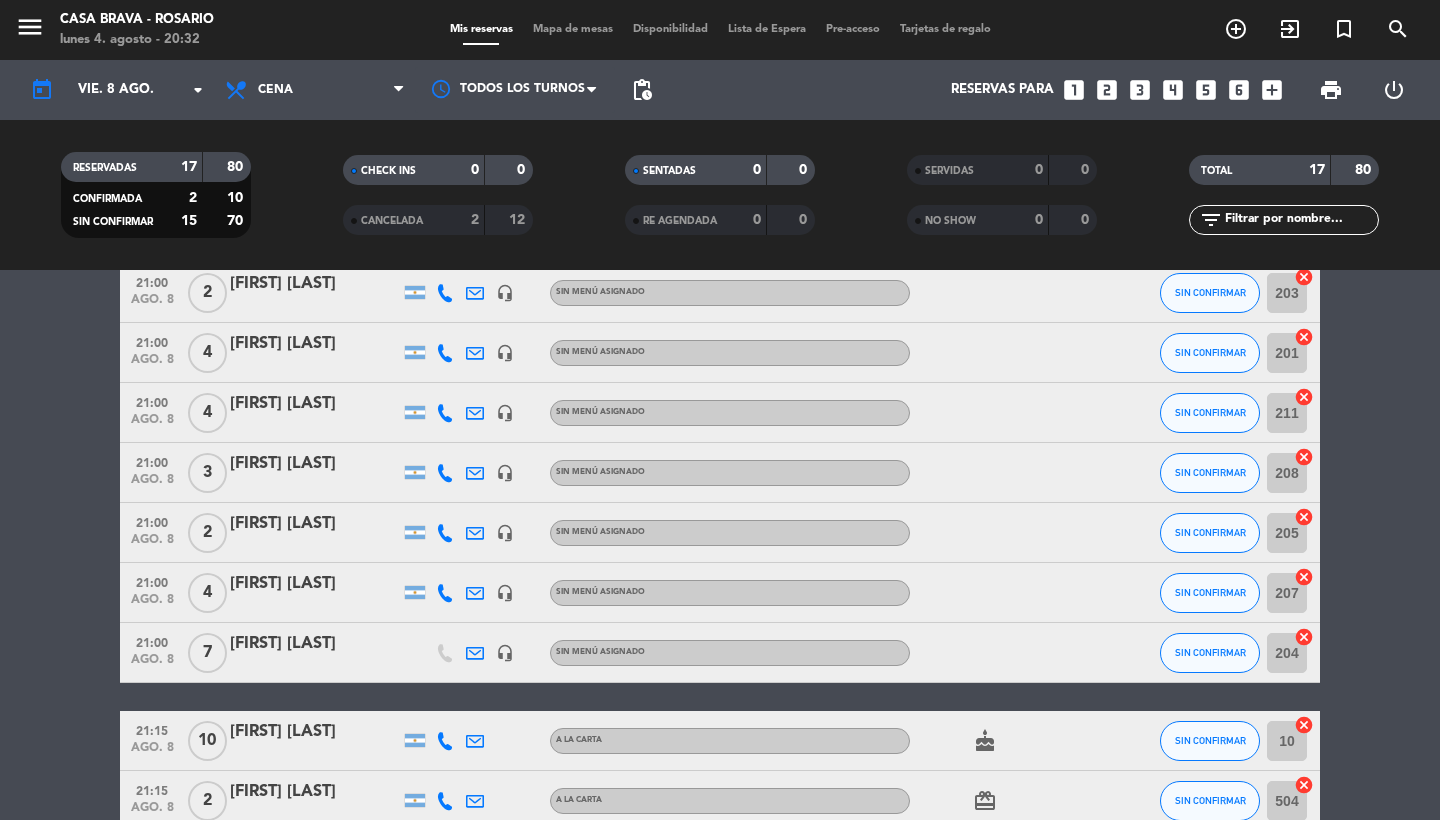 click on "[FIRST] [LAST]" 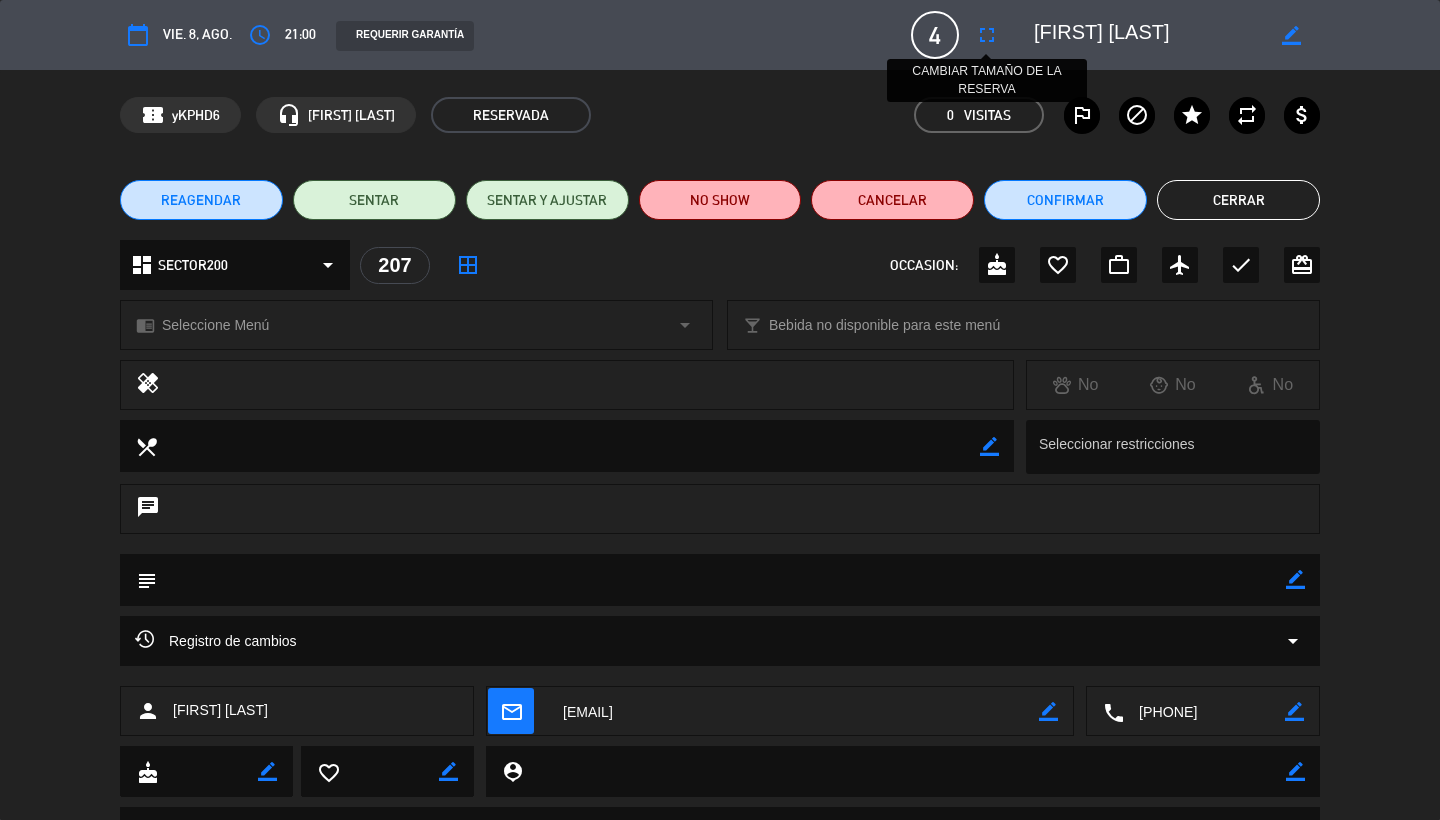click on "fullscreen" at bounding box center (987, 35) 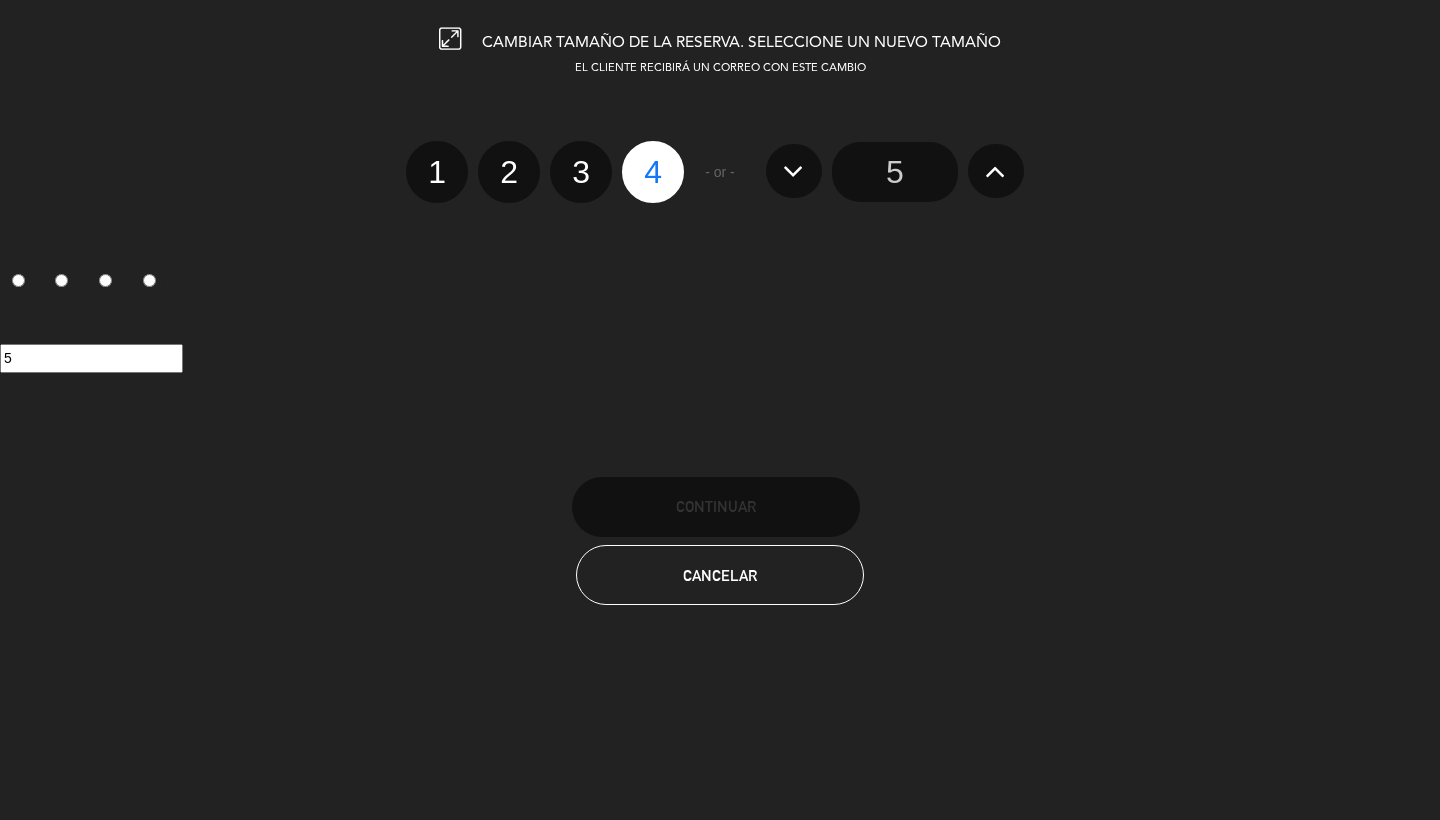 click 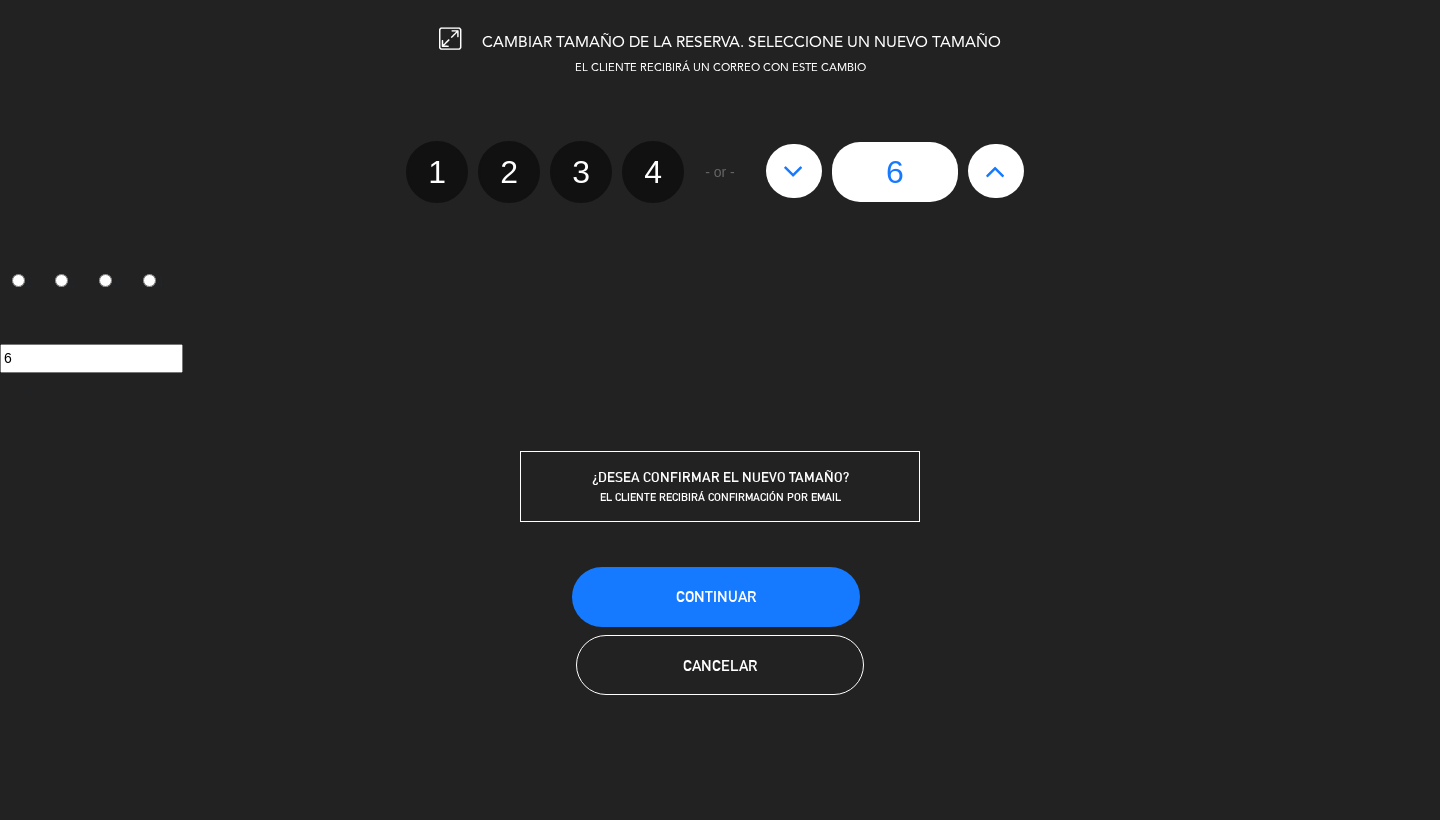 click 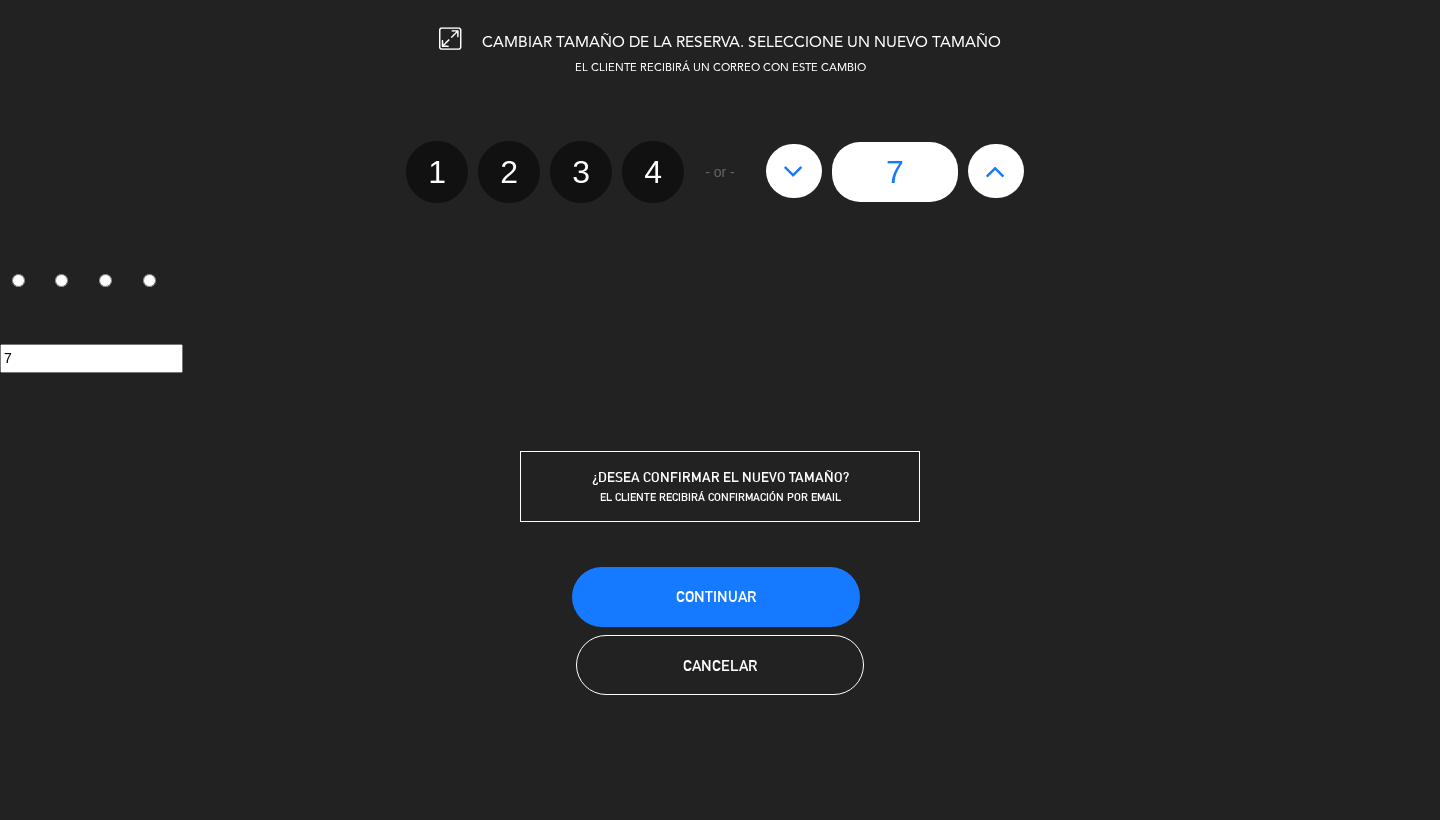 click 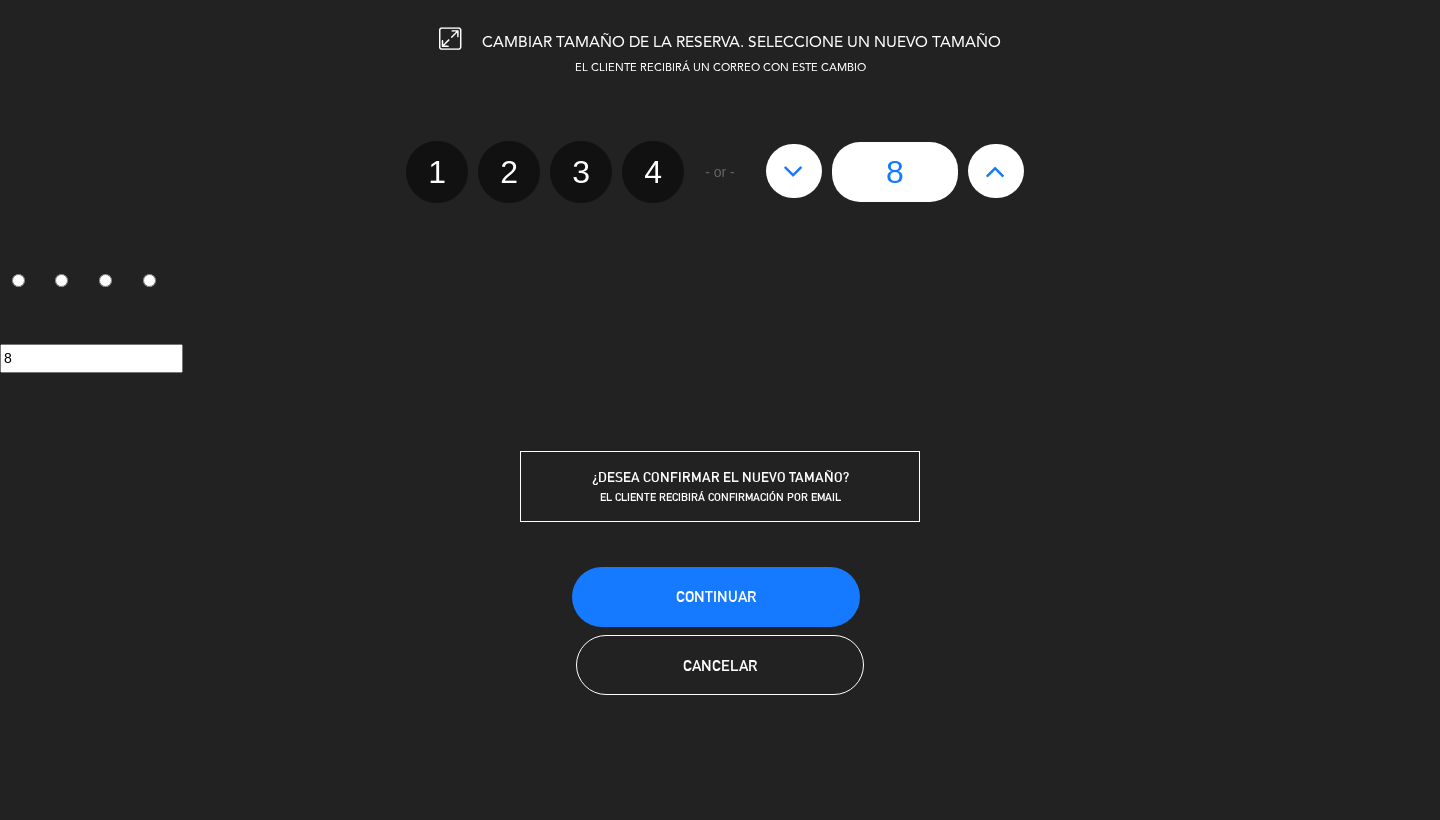 click 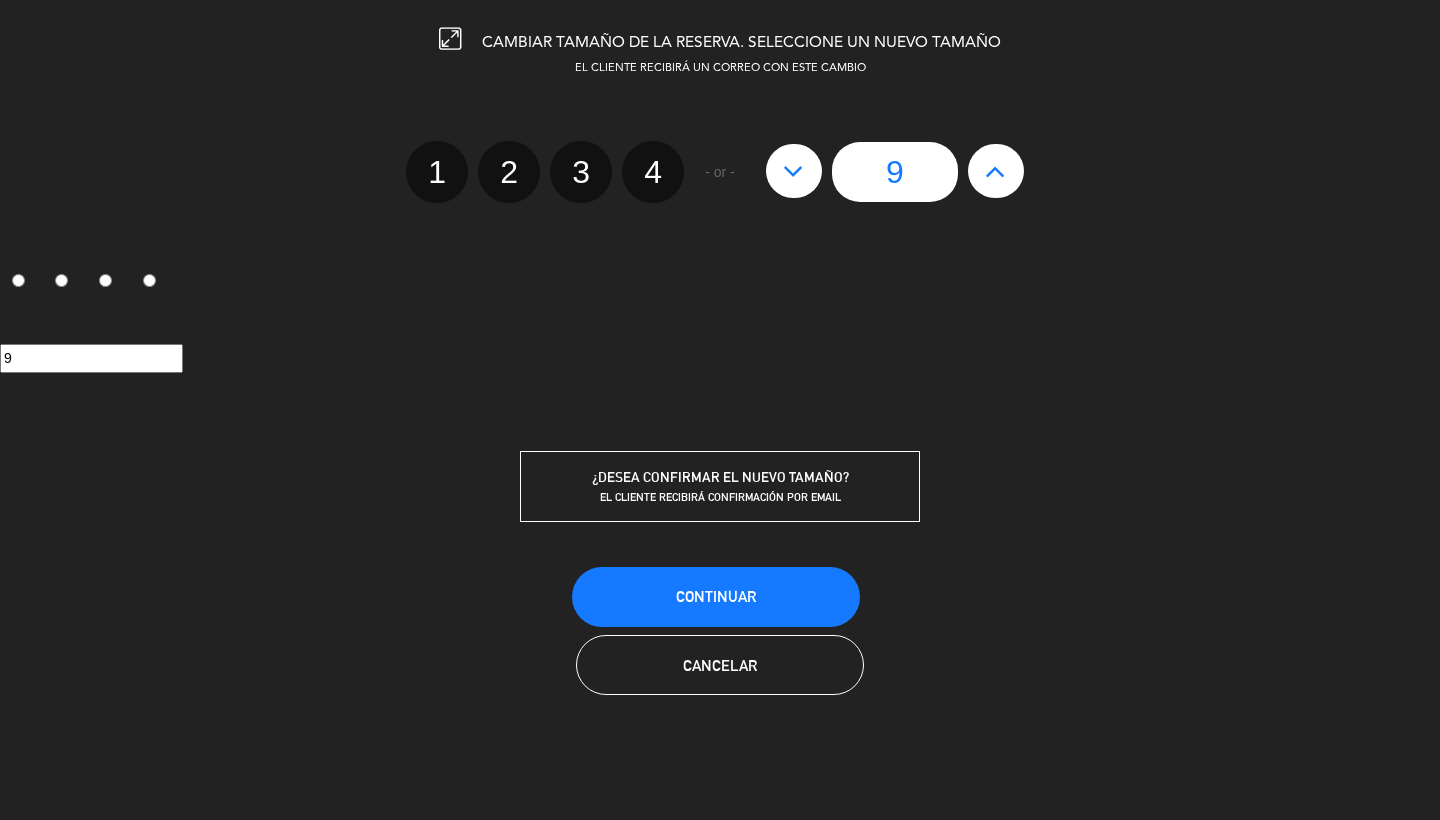 click 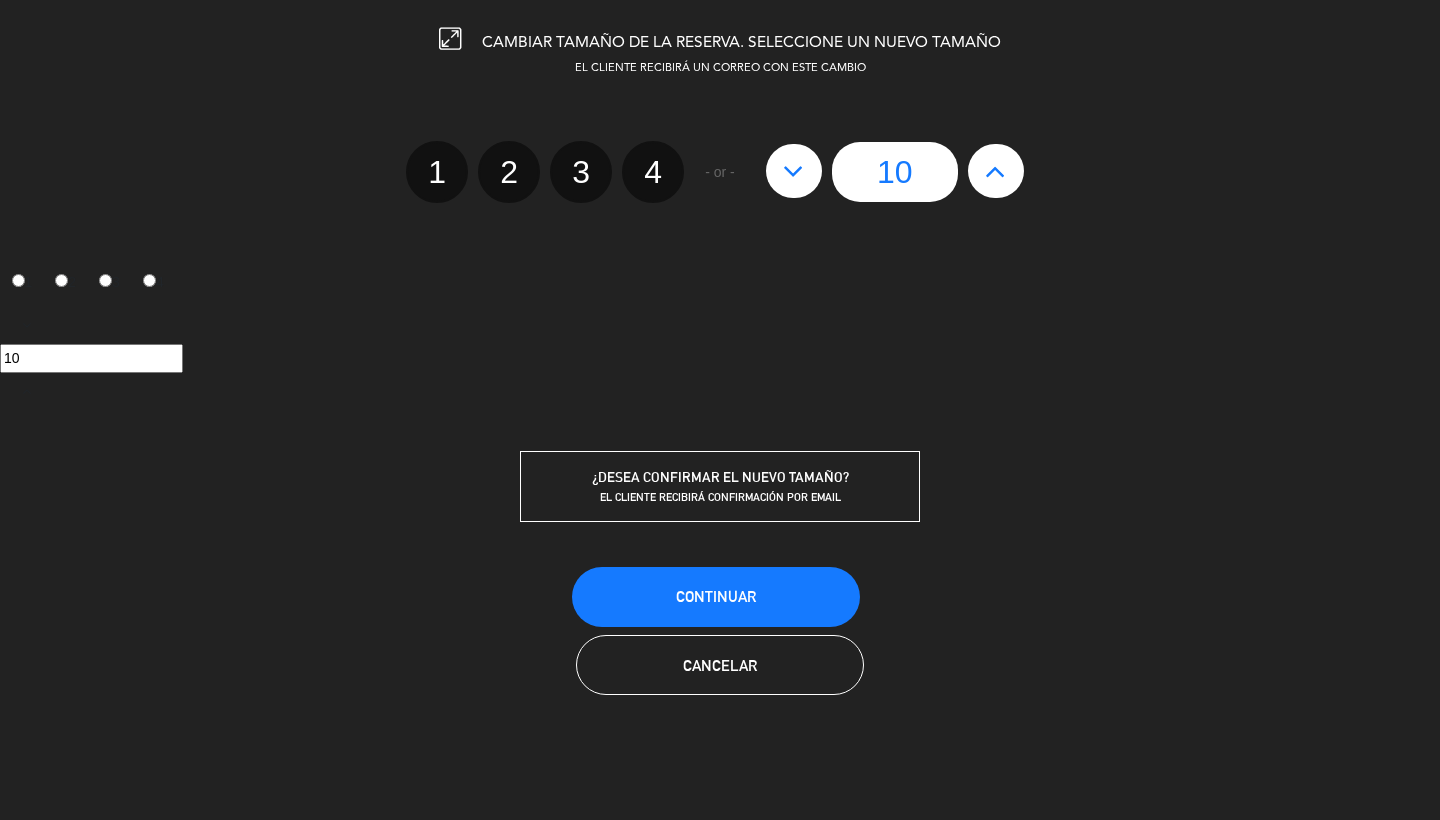 click on "Continuar" at bounding box center [716, 597] 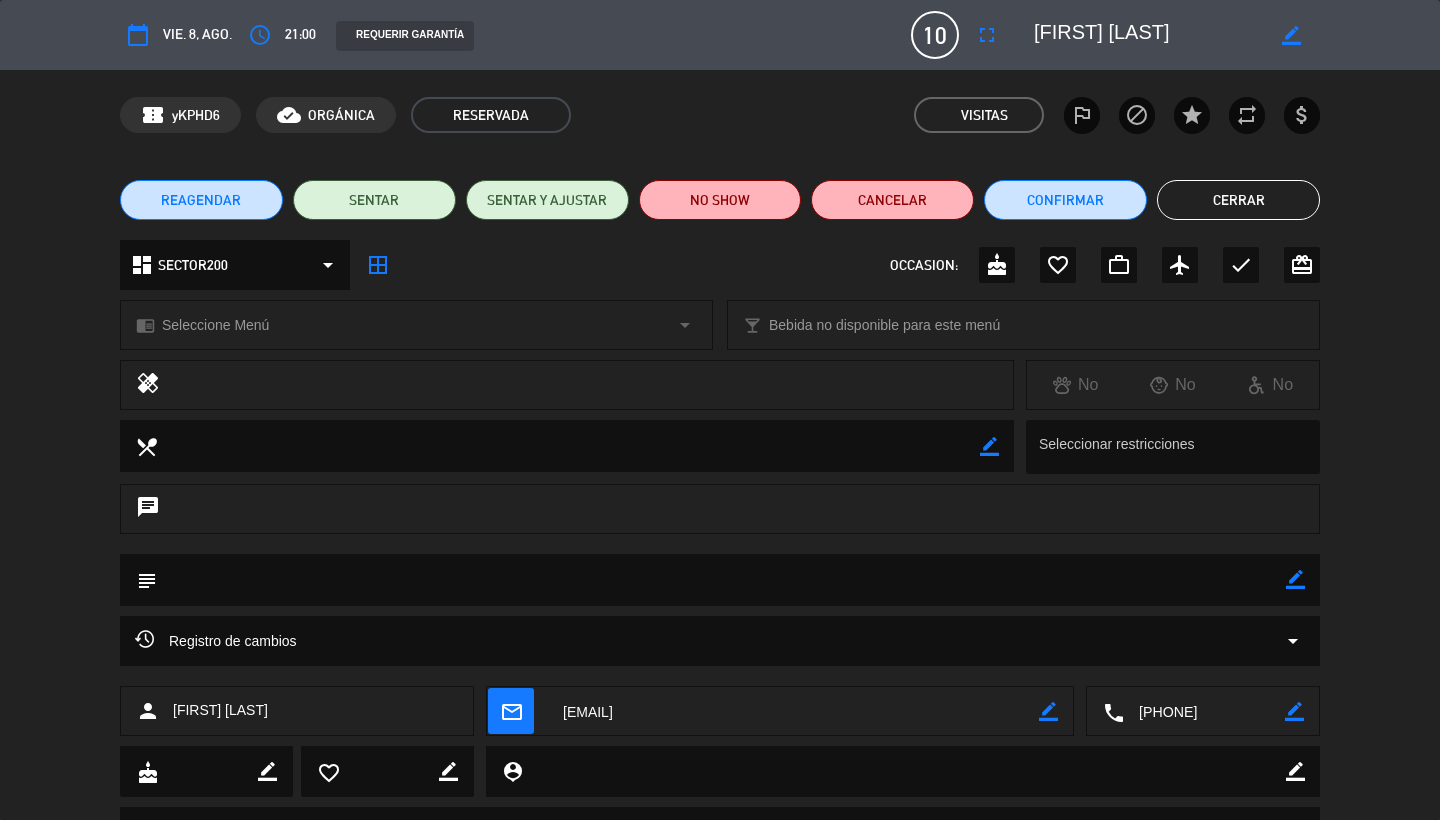click on "Cerrar" 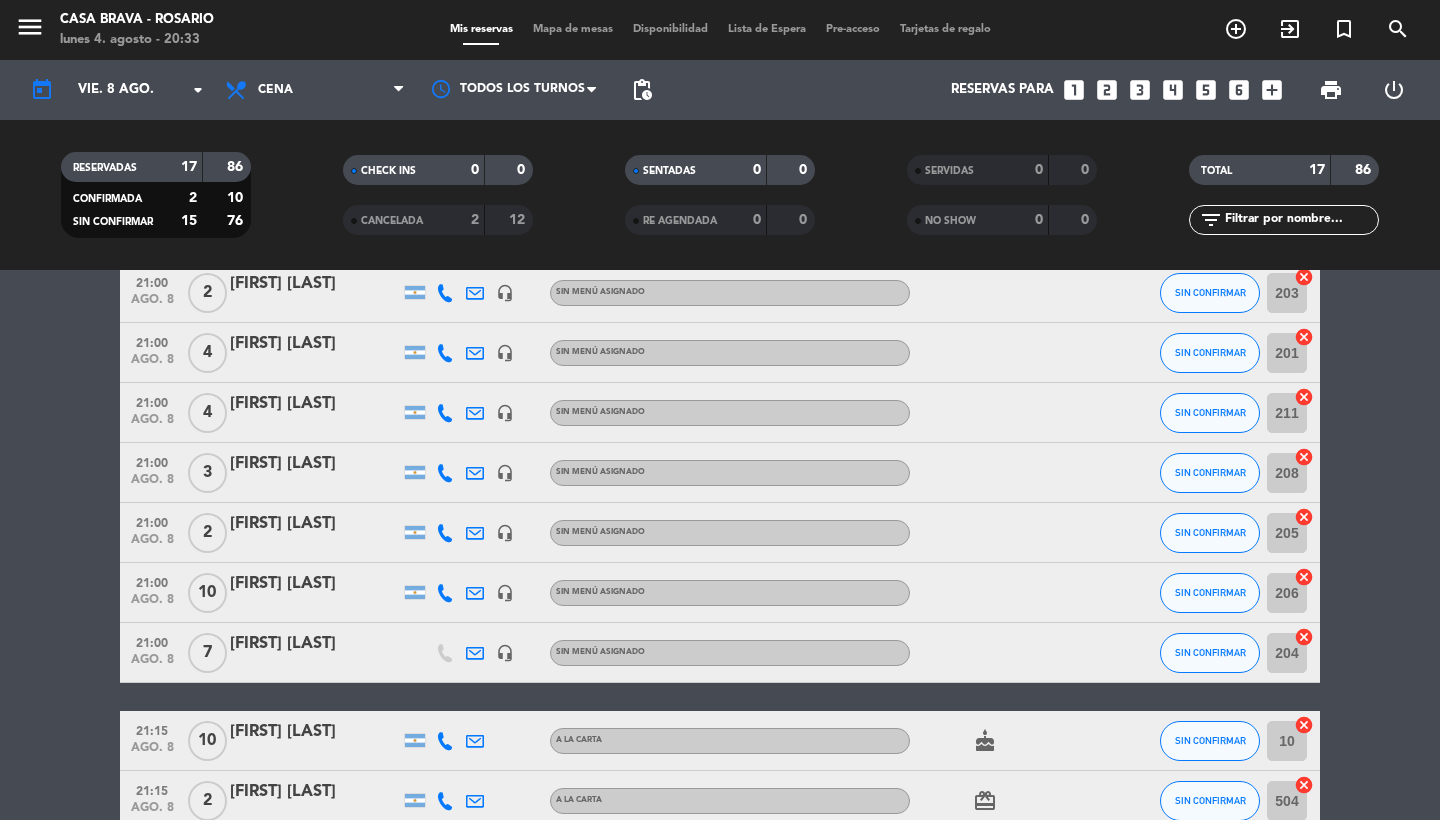 click on "Mapa de mesas" at bounding box center [573, 29] 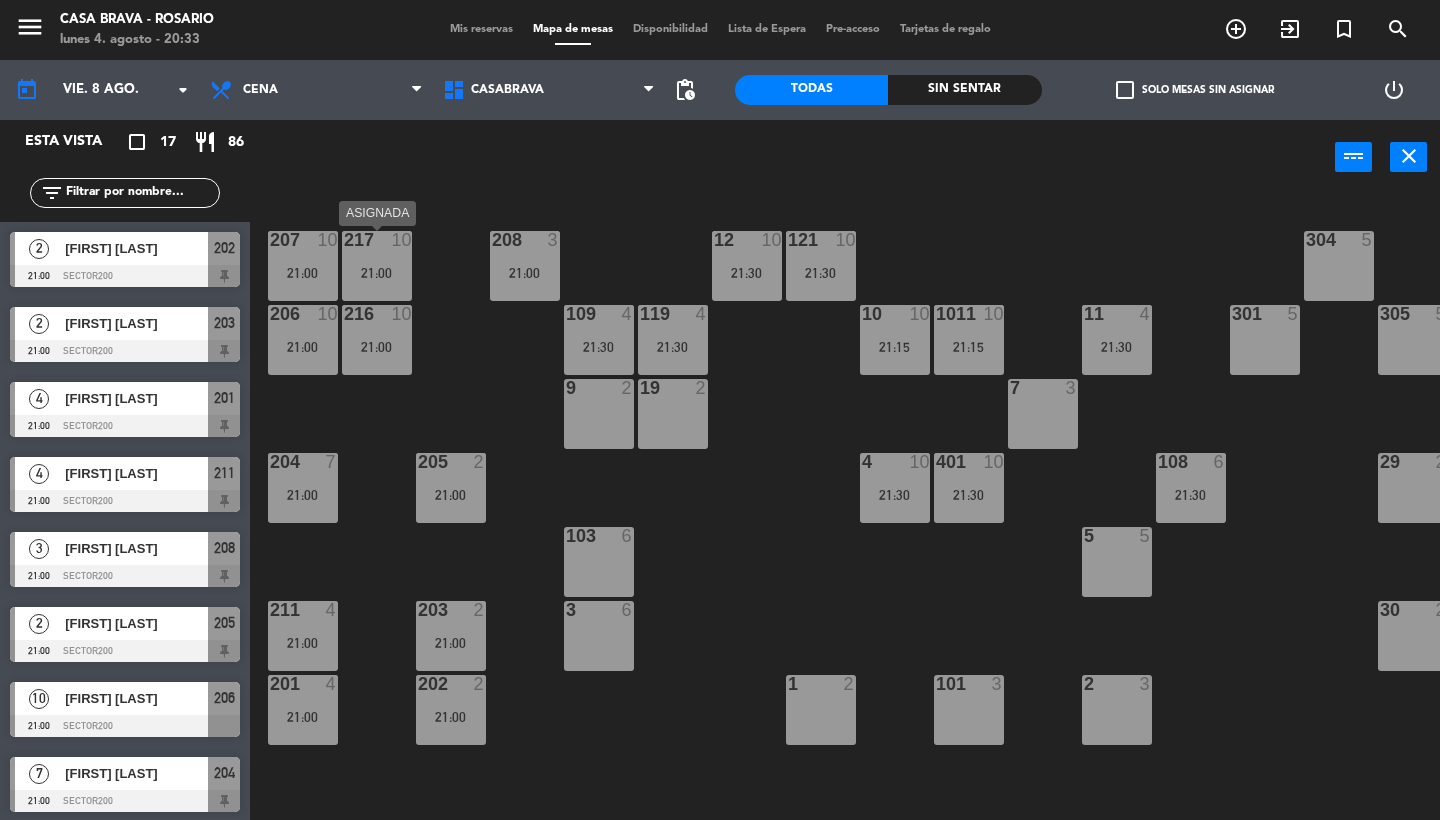 click on "[NUMBER] [NUMBER]" at bounding box center (377, 266) 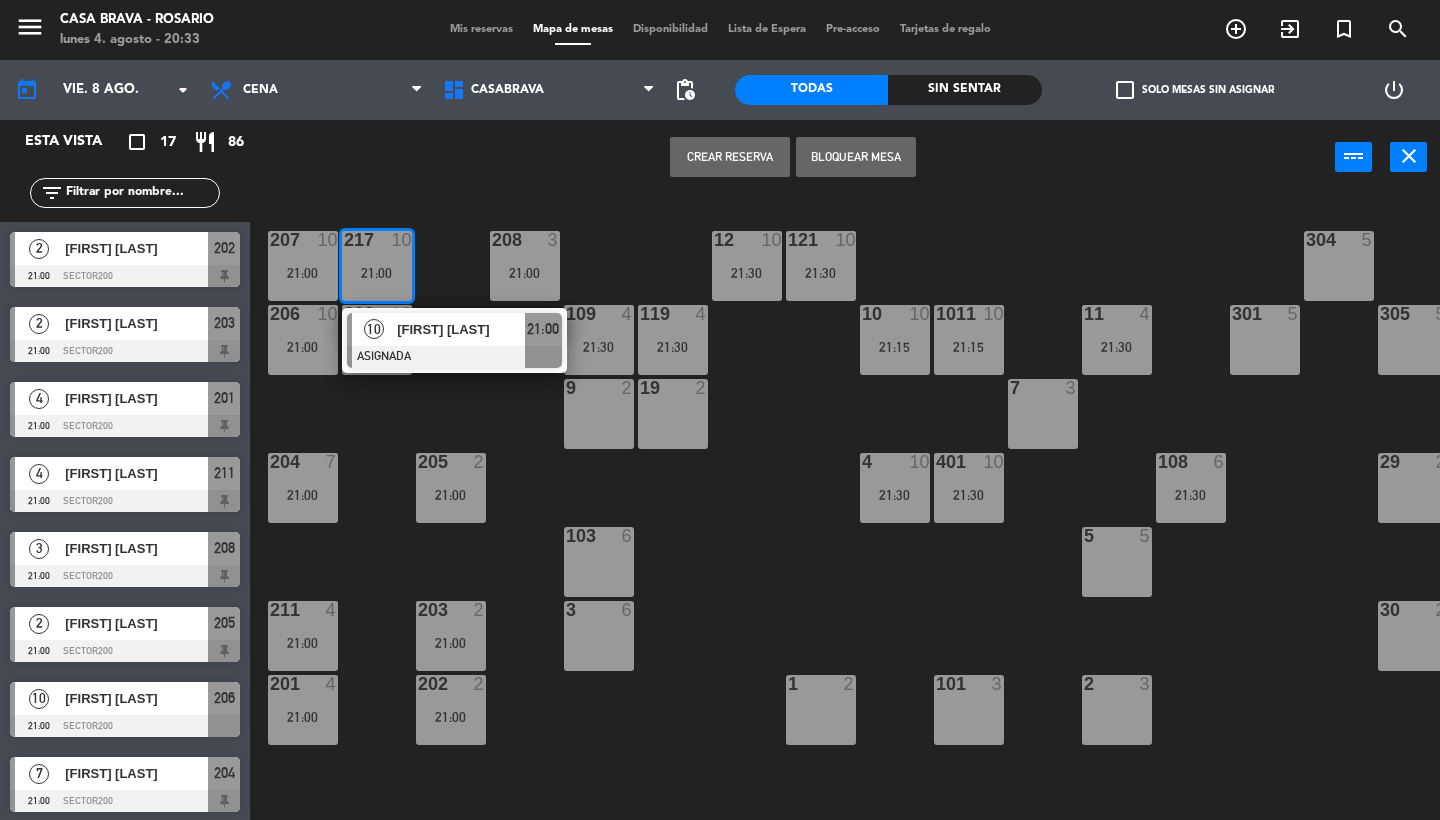 click on "[FIRST] [LAST]" 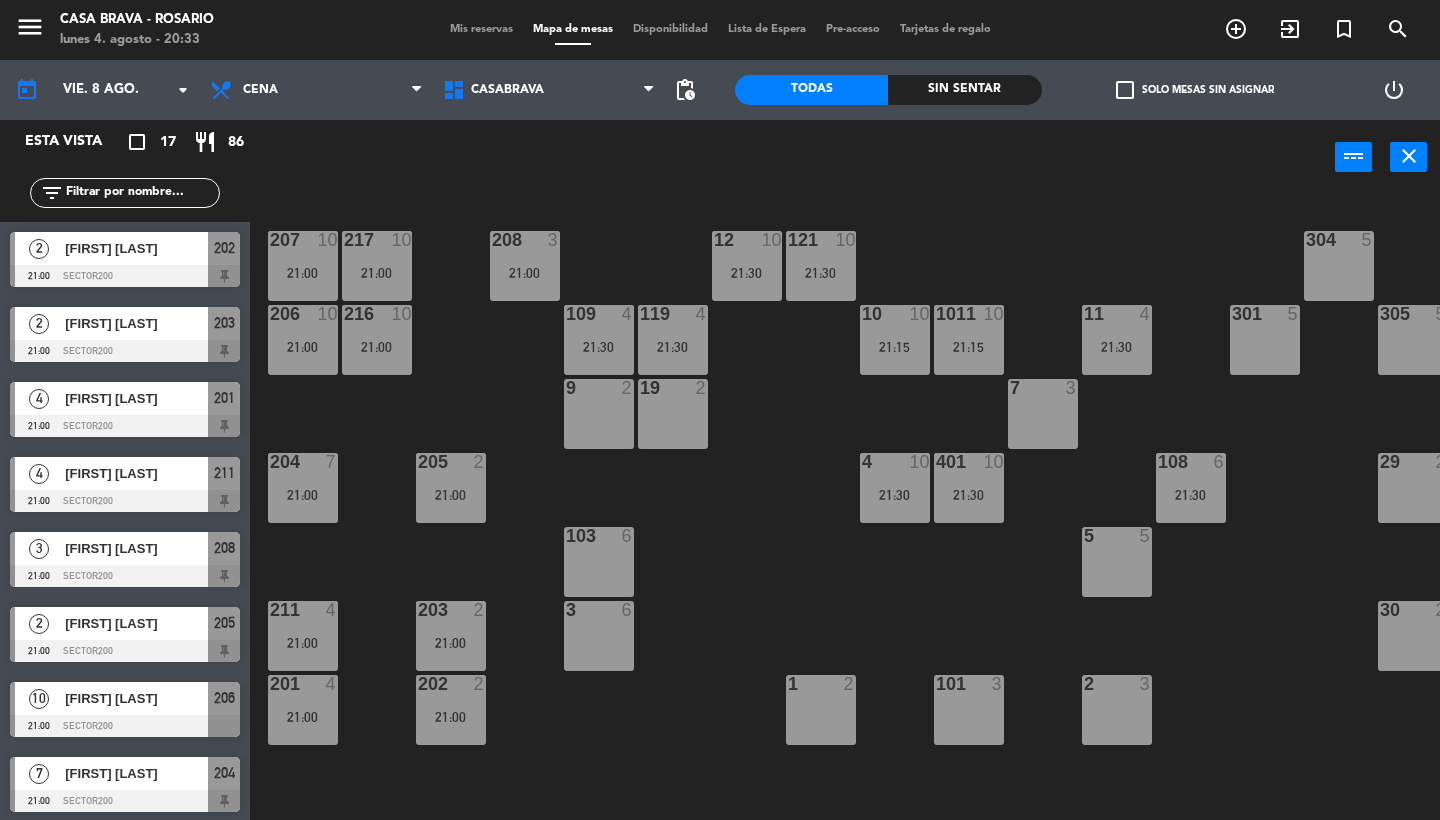 click on "21:00" at bounding box center [525, 273] 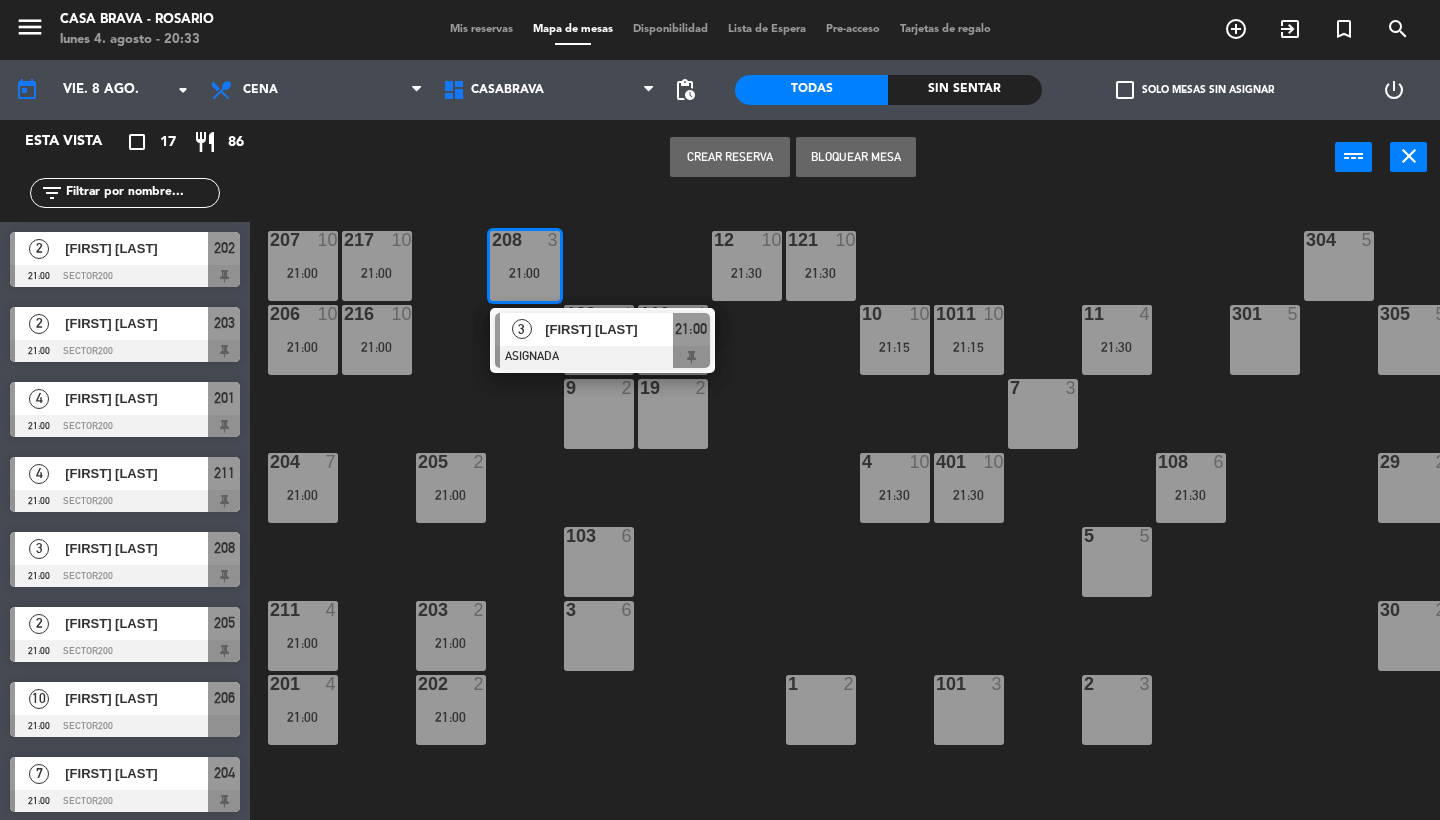 click on "[FIRST] [LAST]" at bounding box center [609, 329] 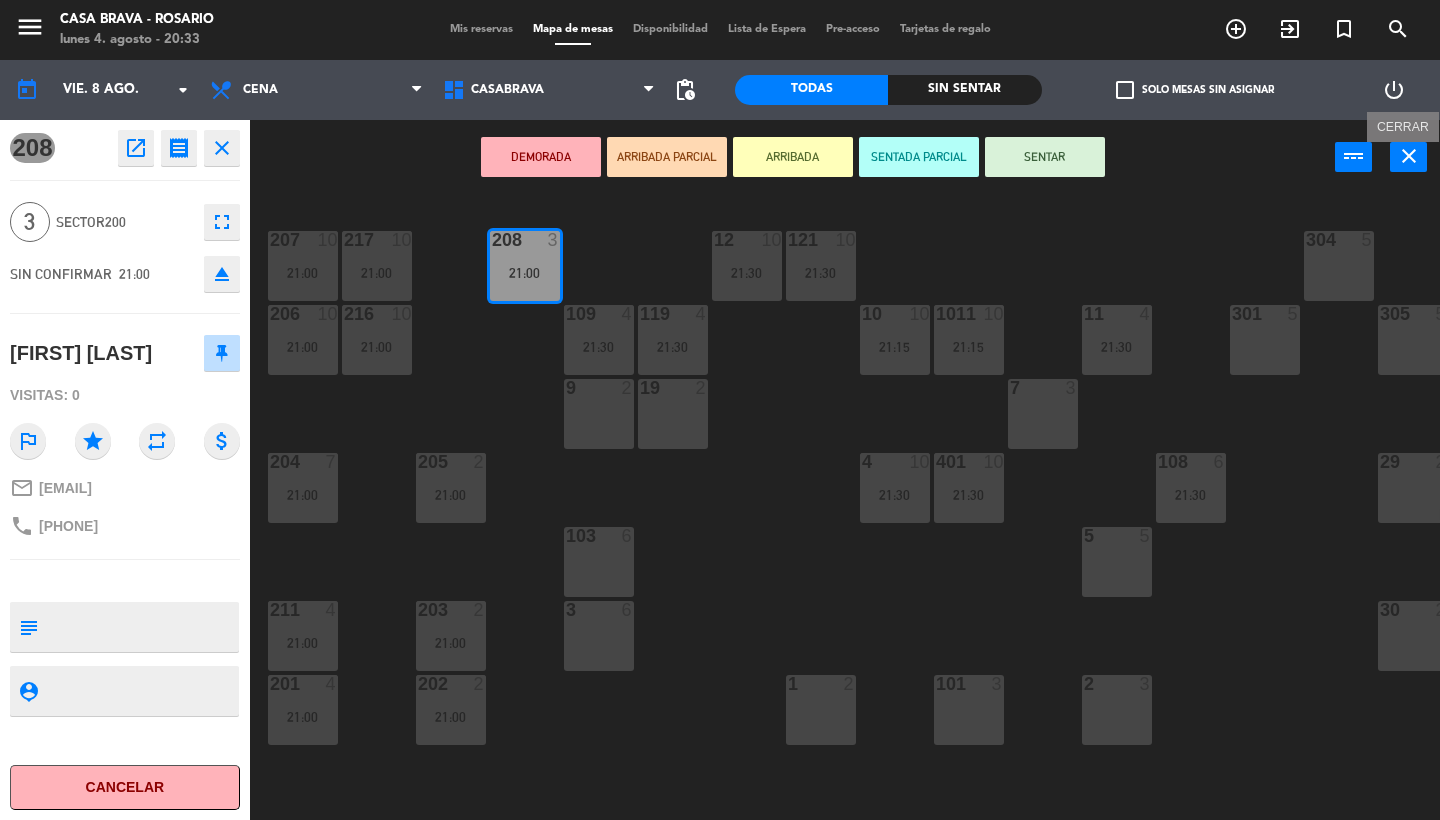 click on "close" at bounding box center (1408, 157) 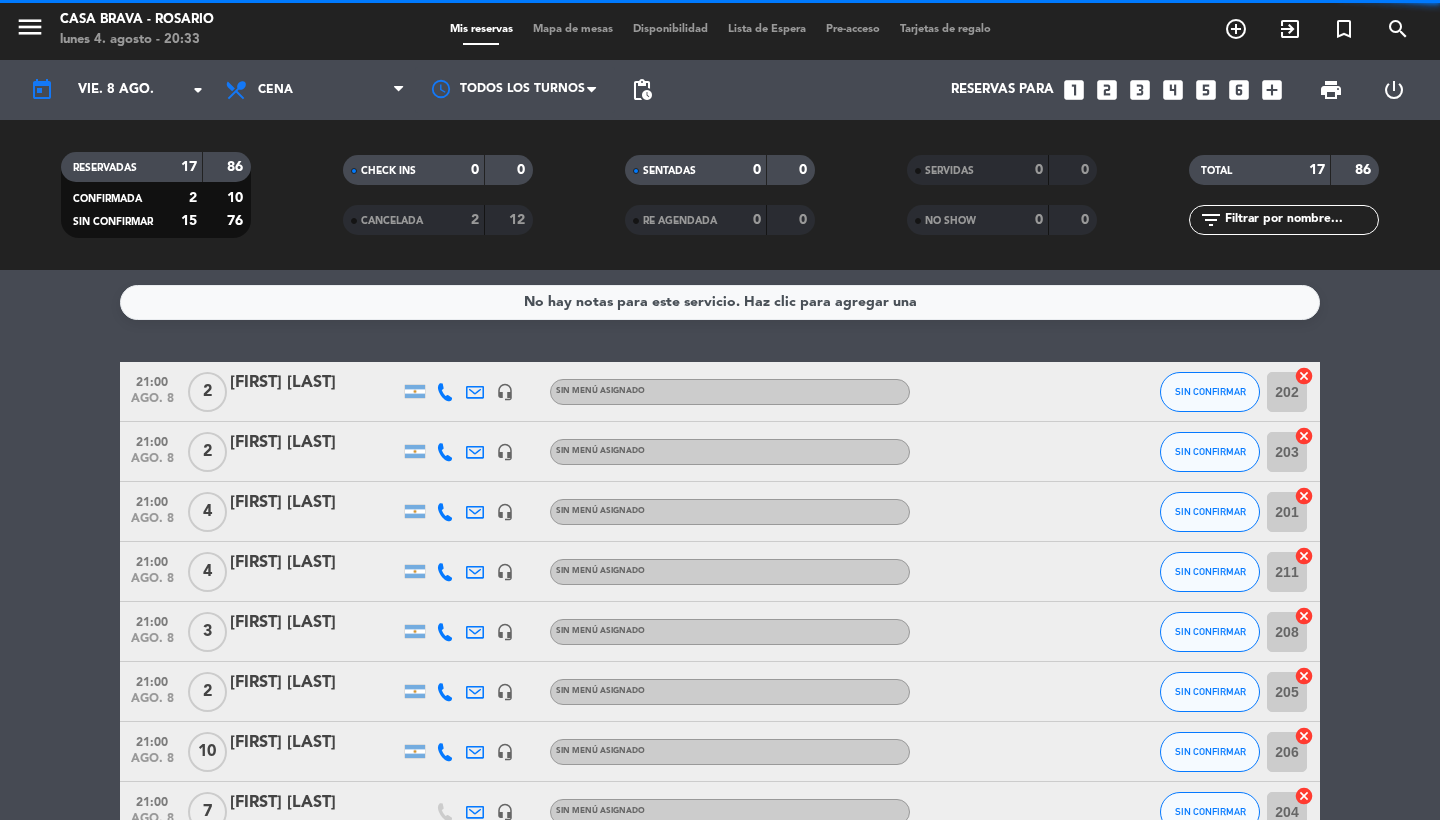 click on "Mis reservas" at bounding box center (481, 29) 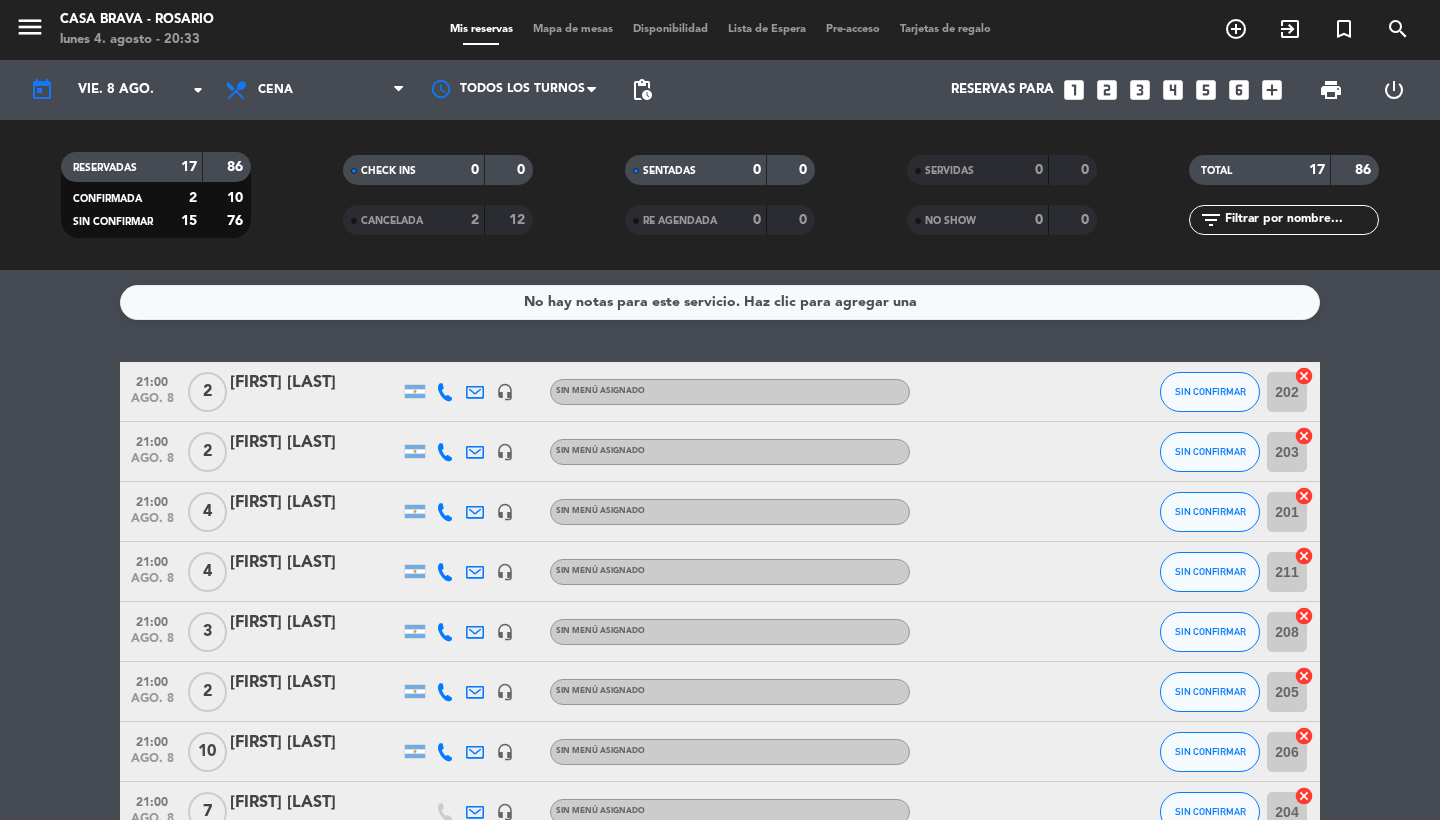 click on "Mapa de mesas" at bounding box center [573, 29] 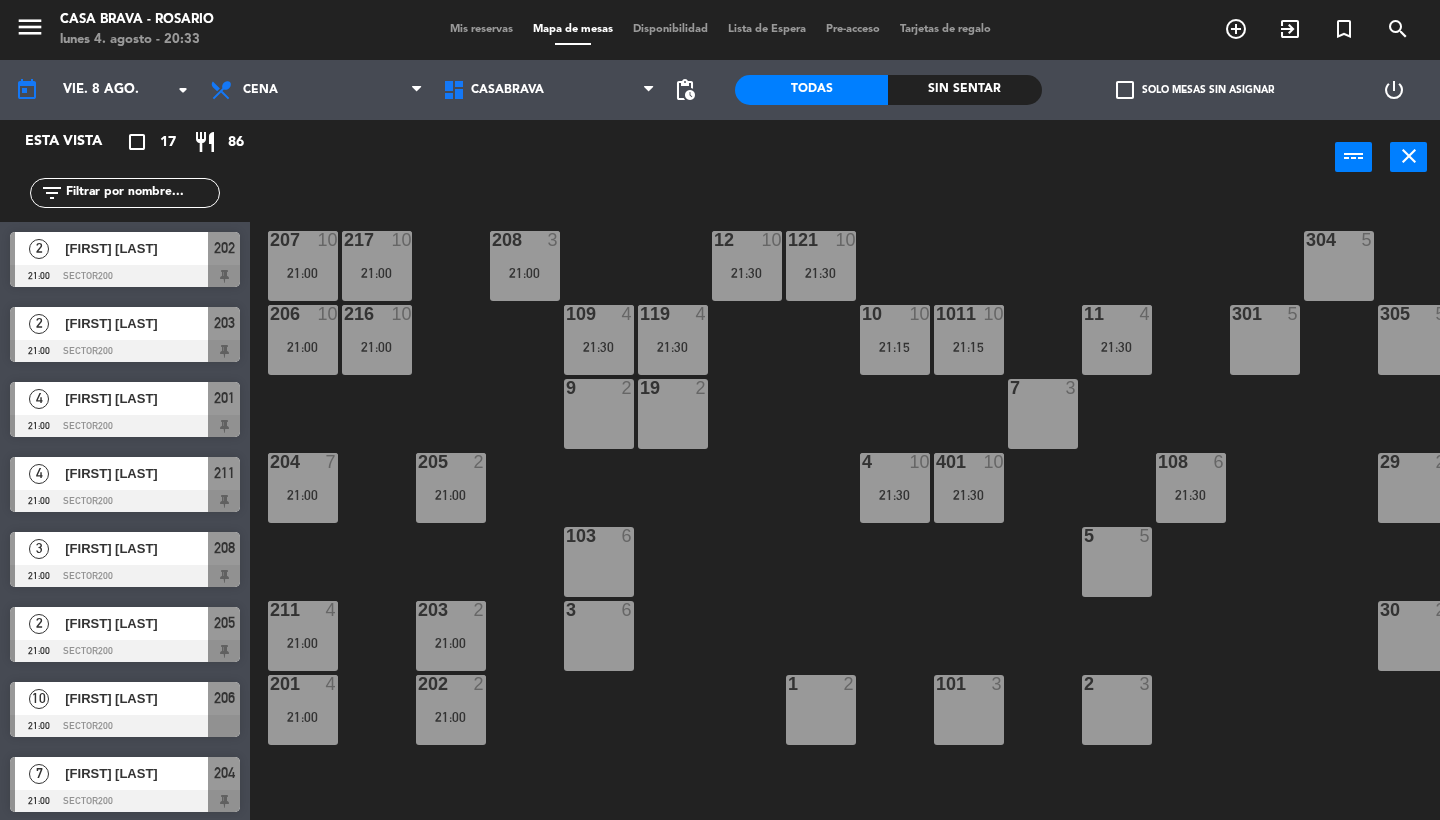click on "Mis reservas" at bounding box center [481, 29] 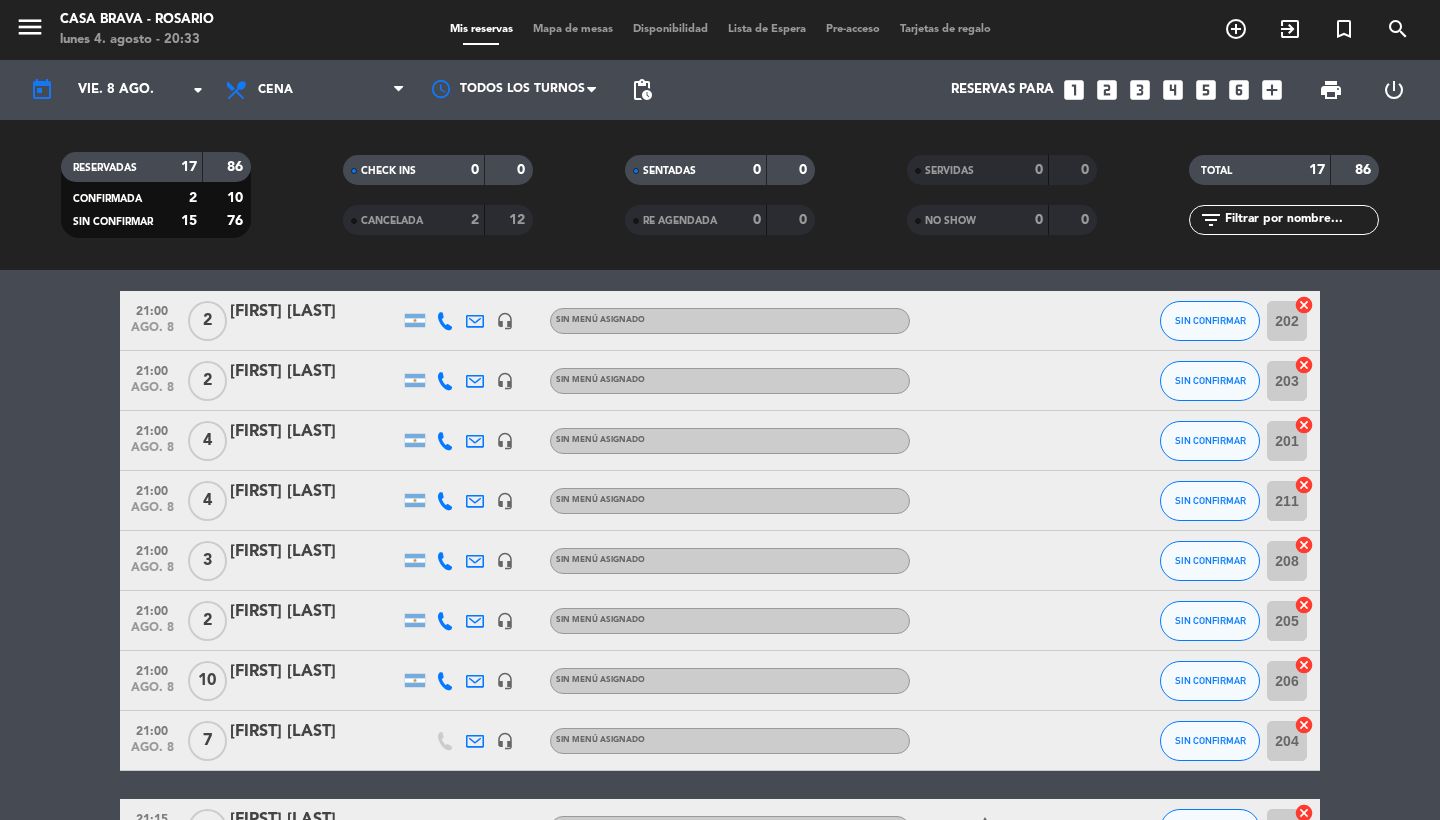 scroll, scrollTop: 94, scrollLeft: 0, axis: vertical 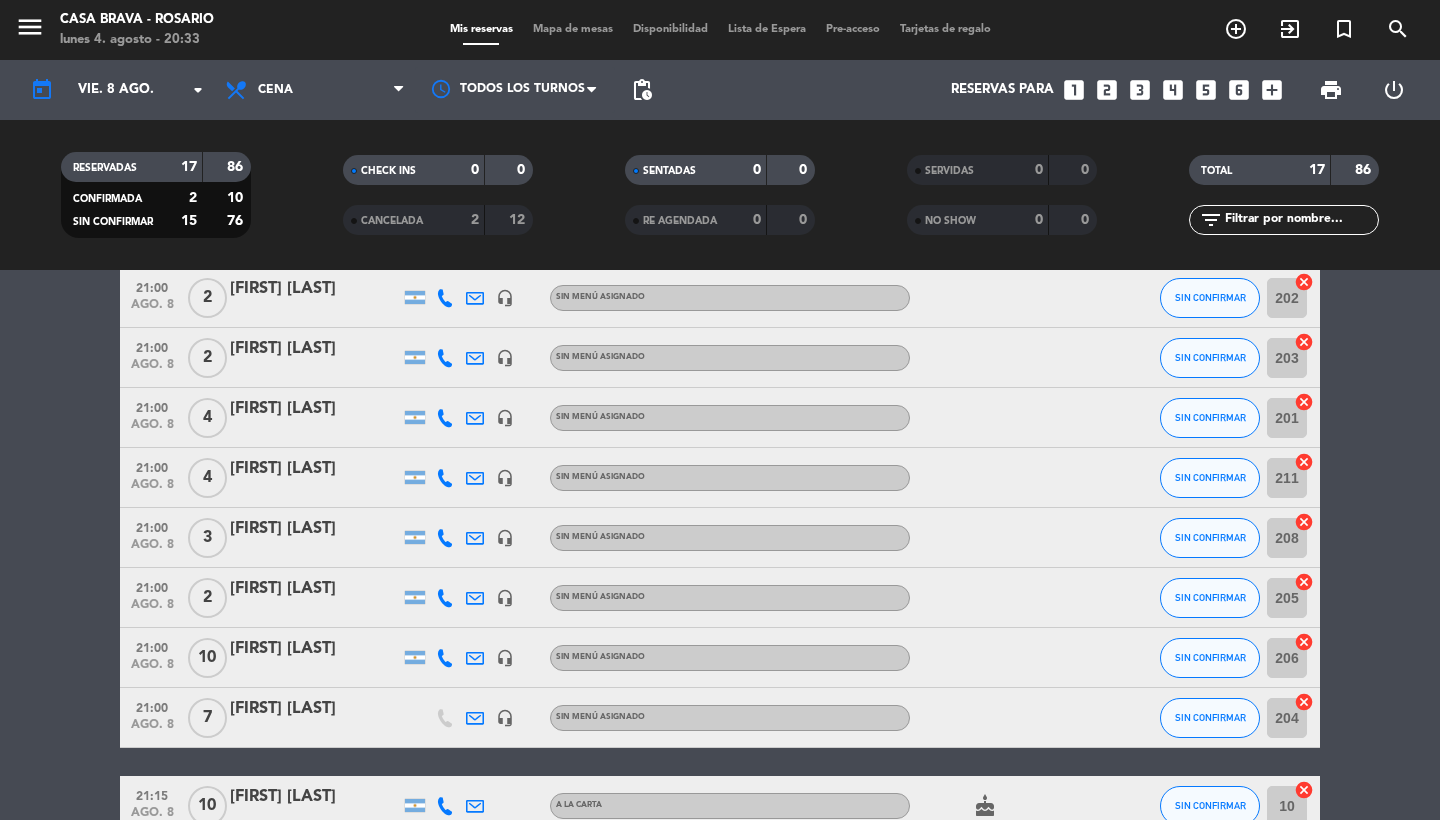 click on "cancel" 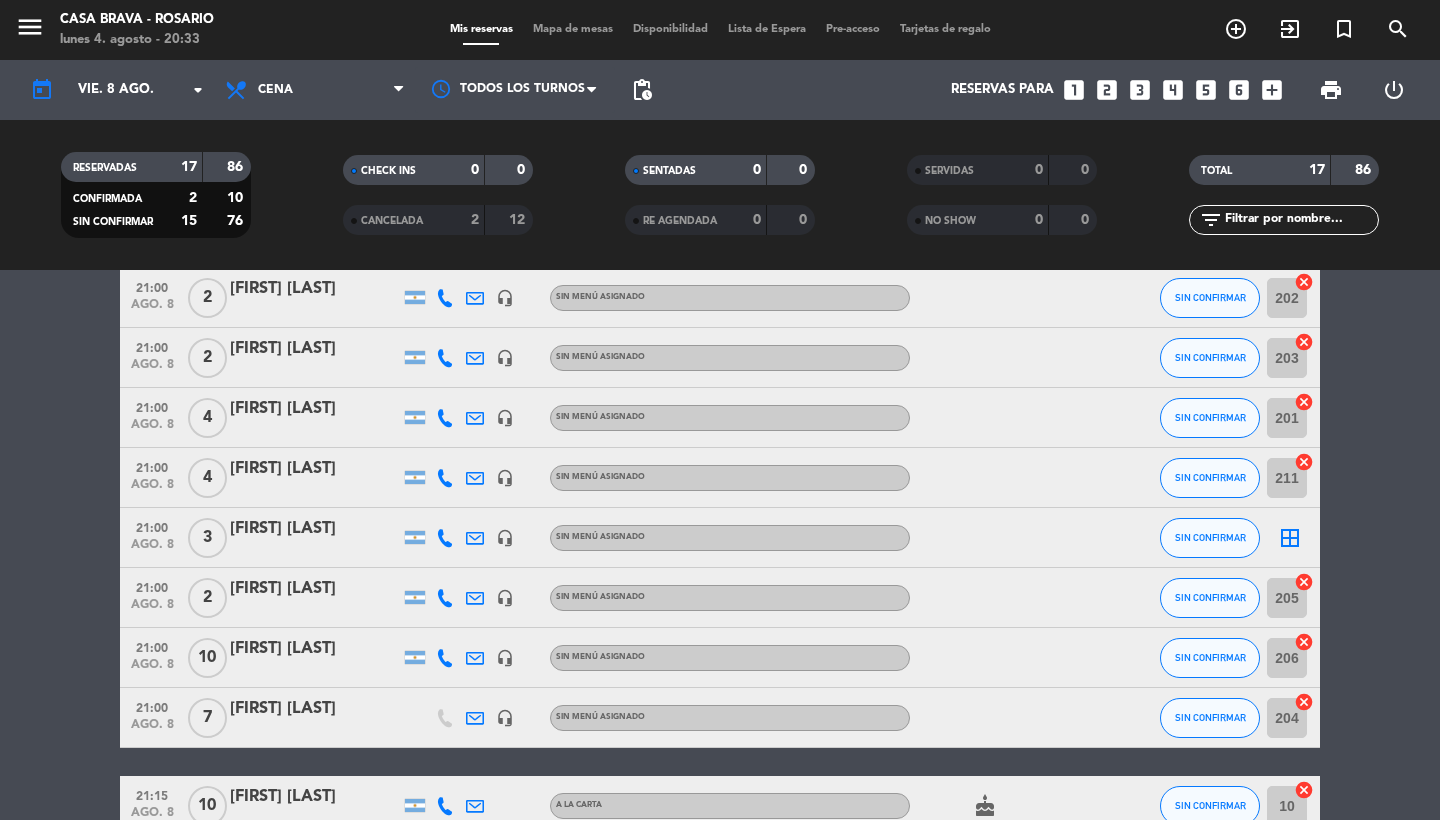 click on "[FIRST] [LAST]" 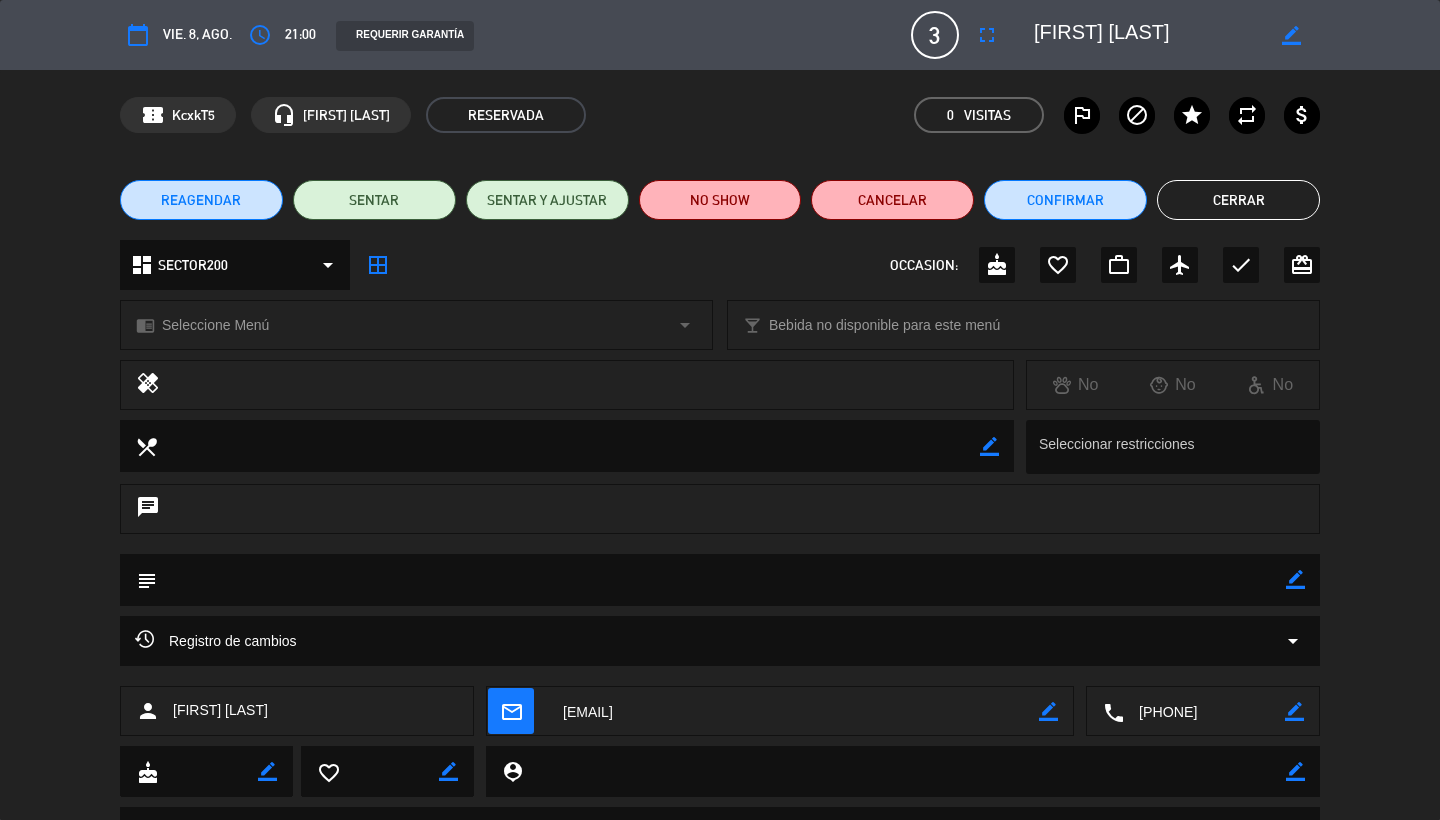 click on "Cancelar" 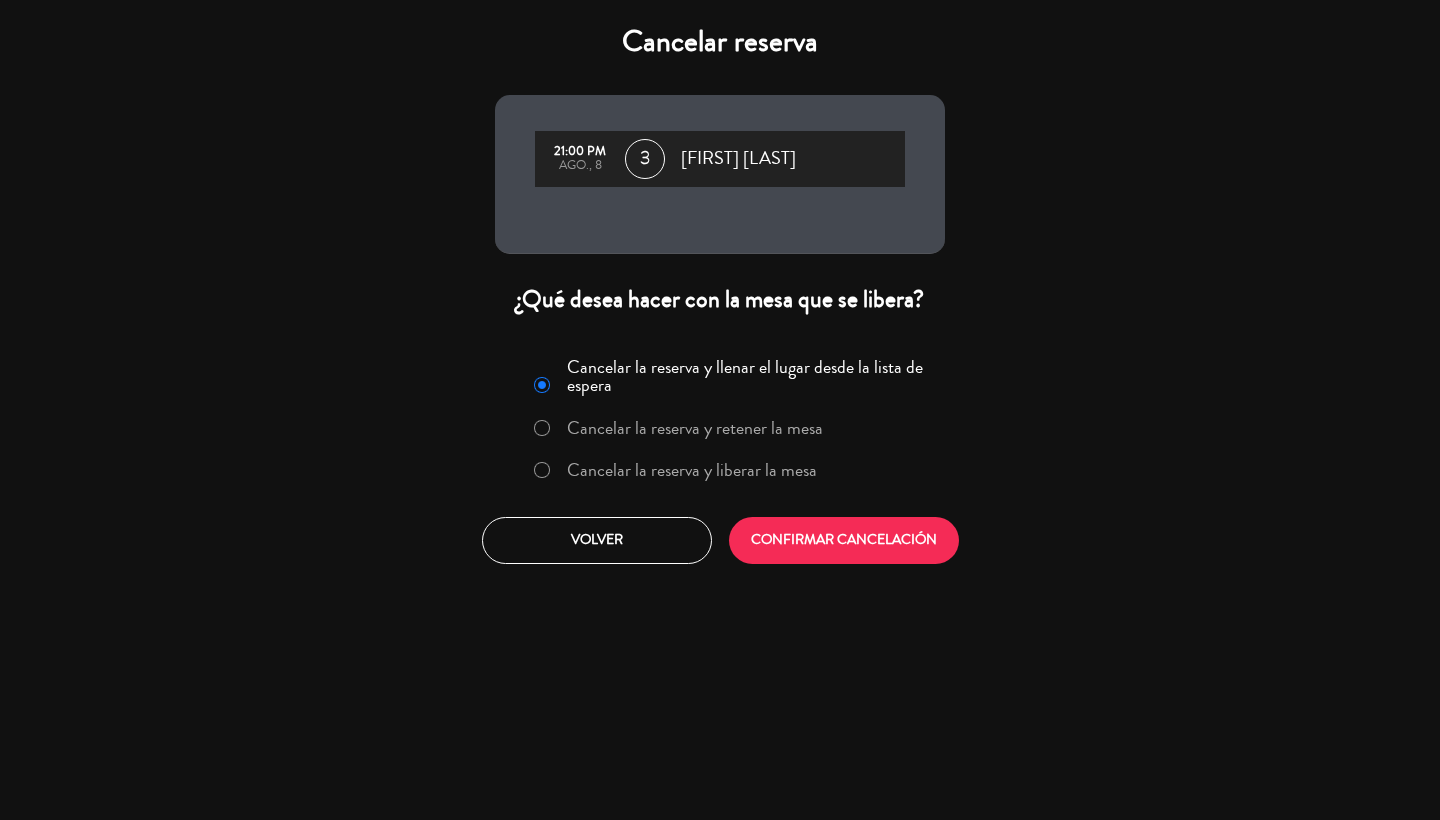 click on "Cancelar la reserva y liberar la mesa" 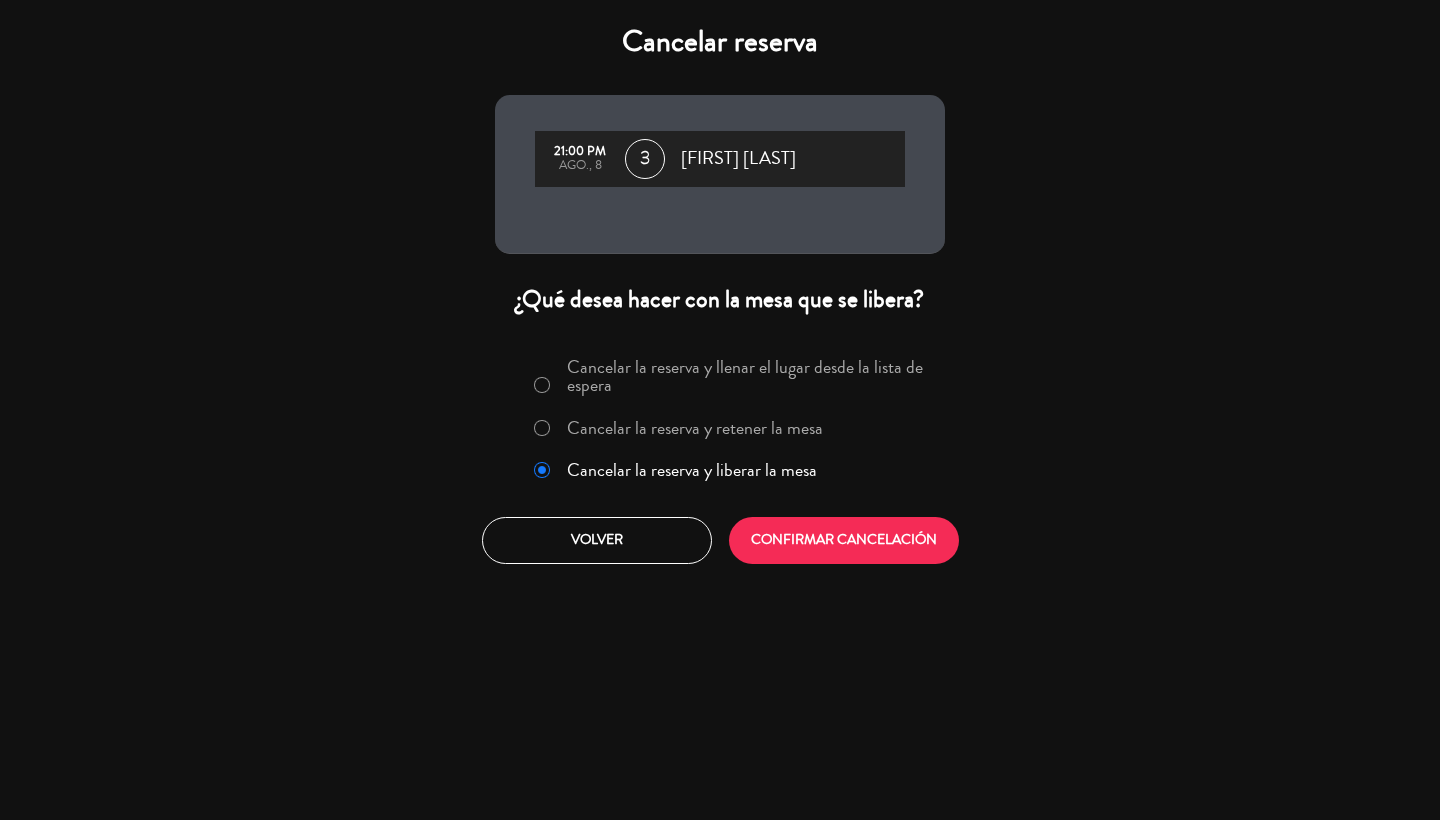 click on "Cancelar la reserva y llenar el lugar desde la lista de espera Cancelar la reserva y retener la mesa Cancelar la reserva y liberar la mesa  Volver   CONFIRMAR CANCELACIÓN" 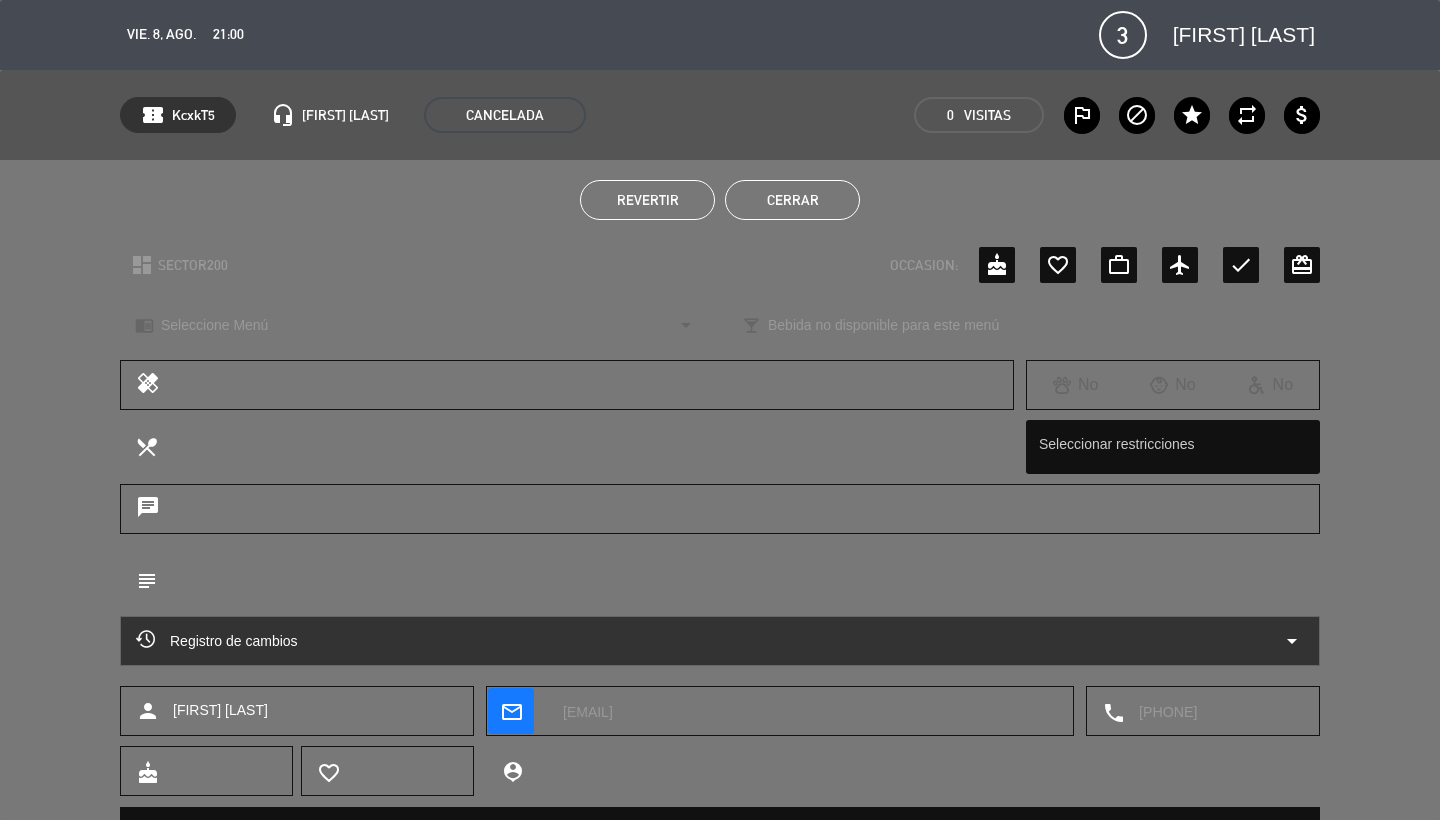click on "Cerrar" 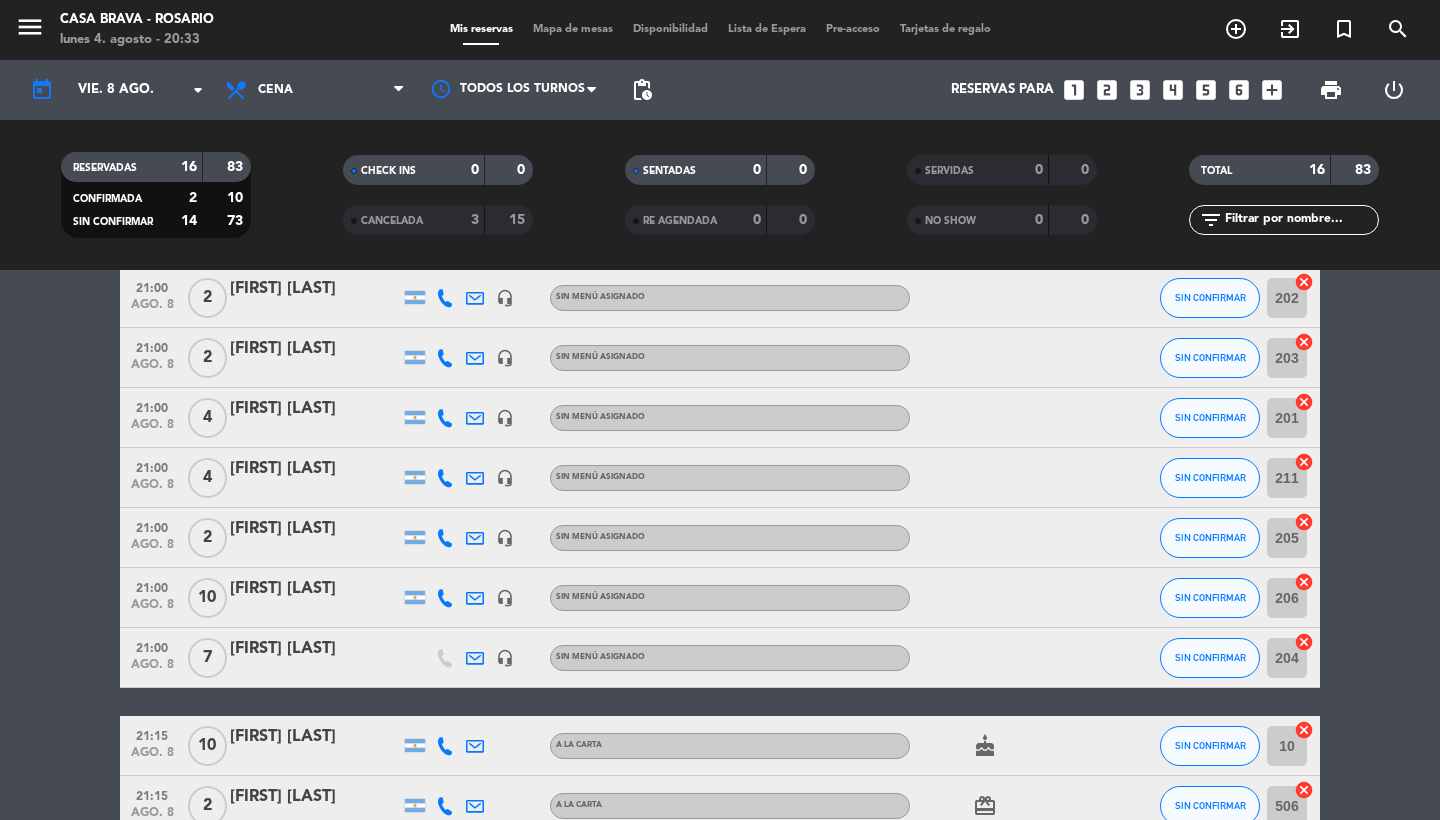 click on "Mapa de mesas" at bounding box center (573, 29) 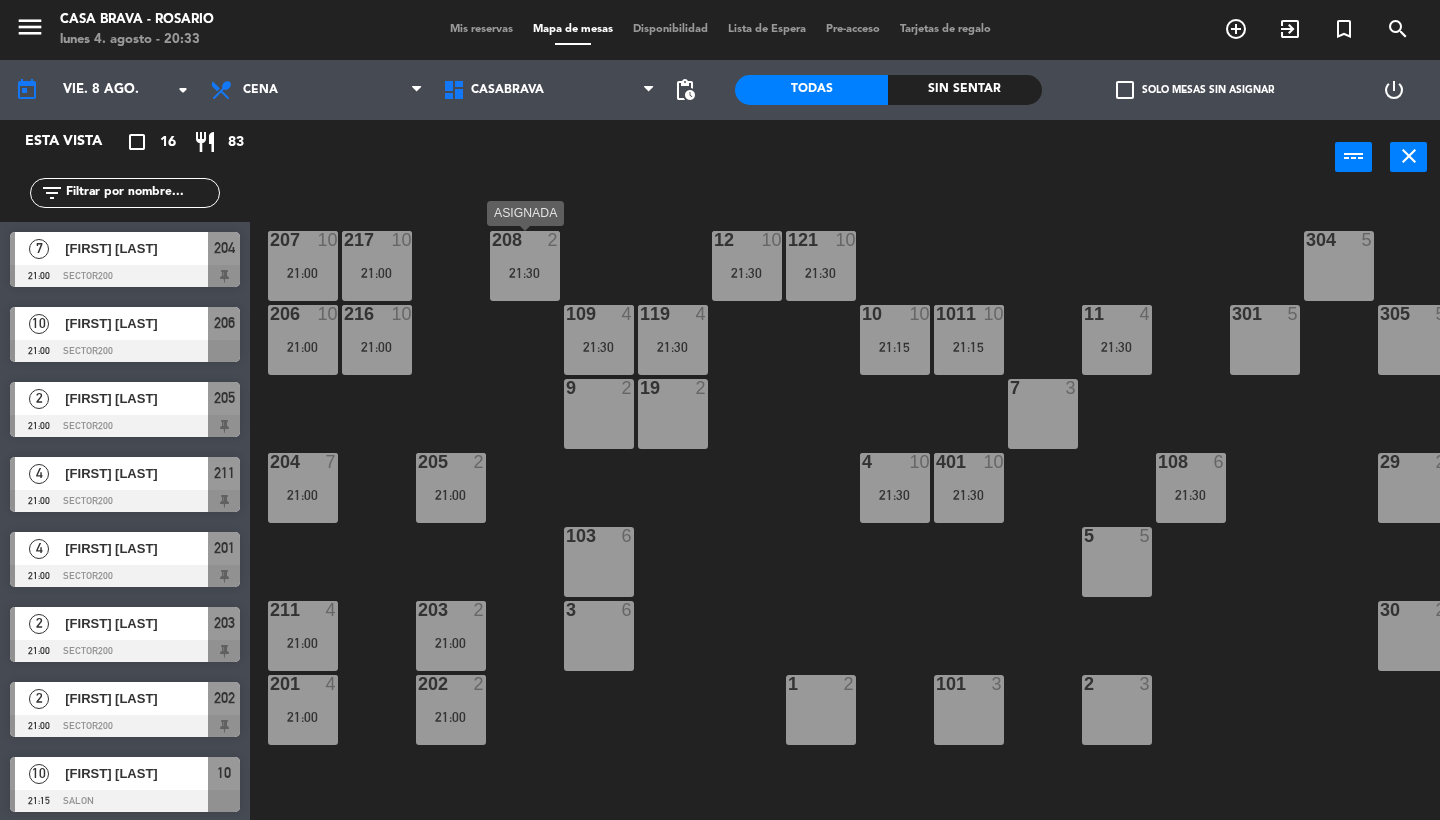 click on "21:30" at bounding box center (525, 273) 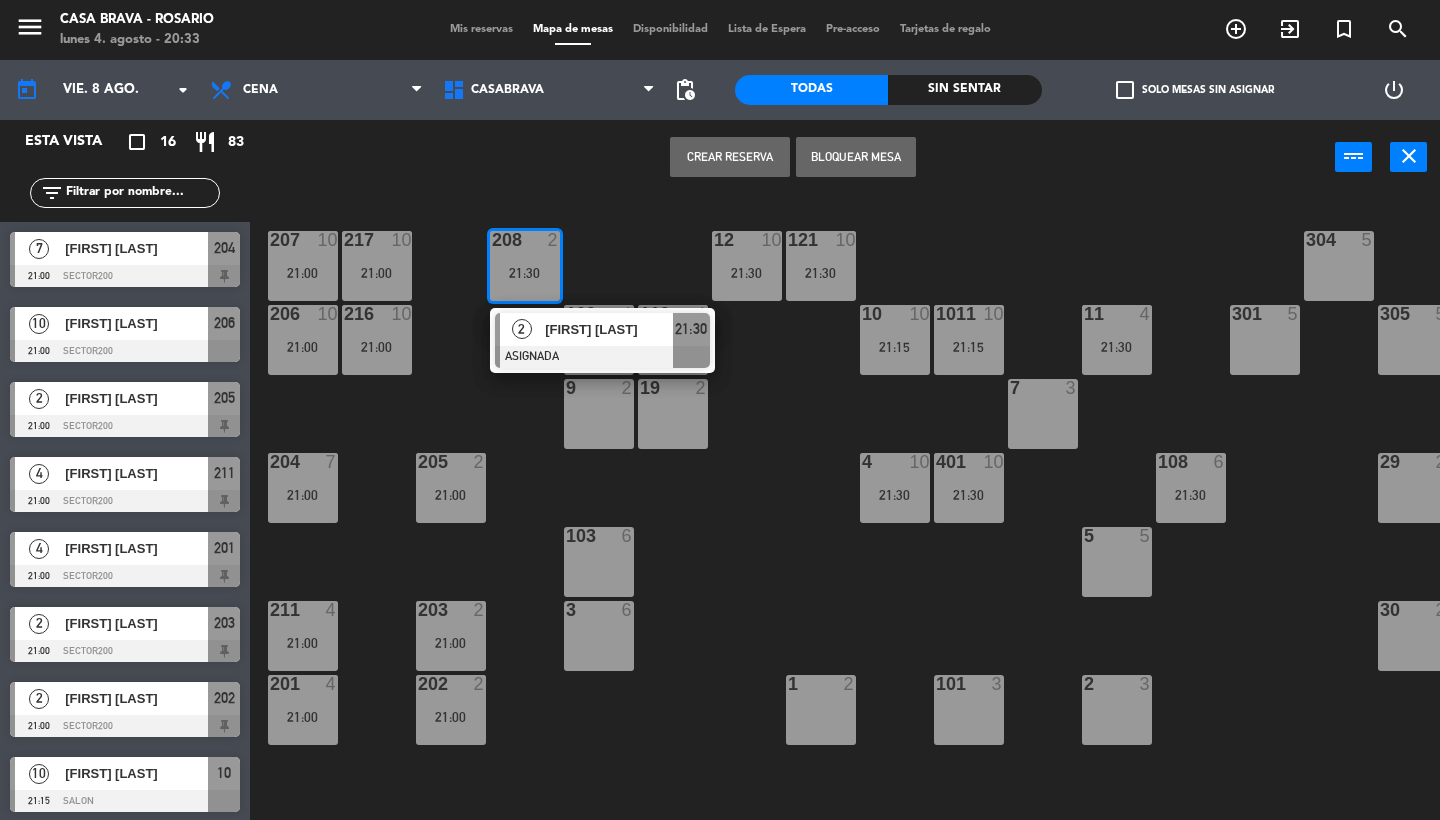click on "[FIRST] [LAST]" 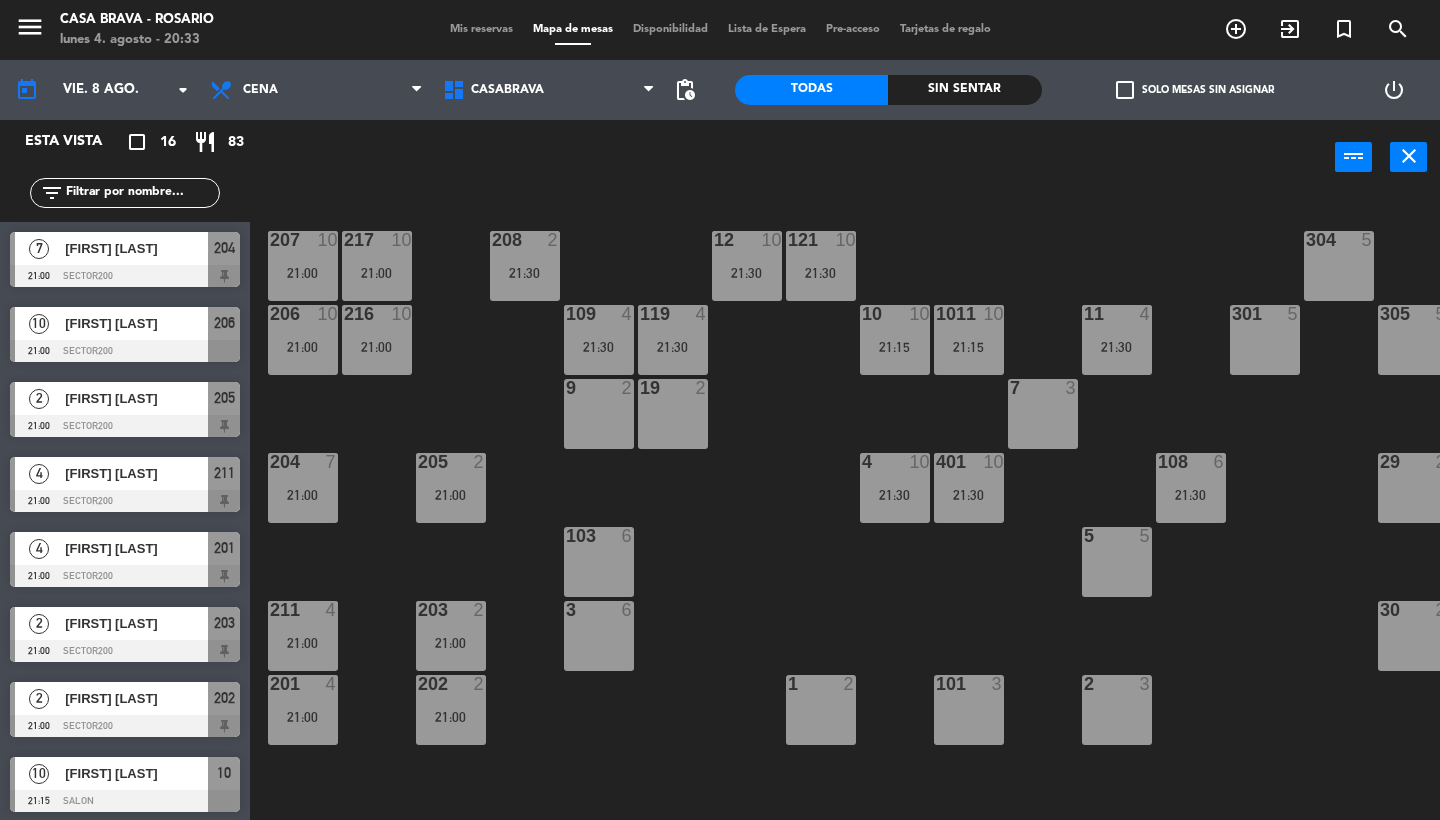 click on "[FIRST] [FIRST] [LAST]" 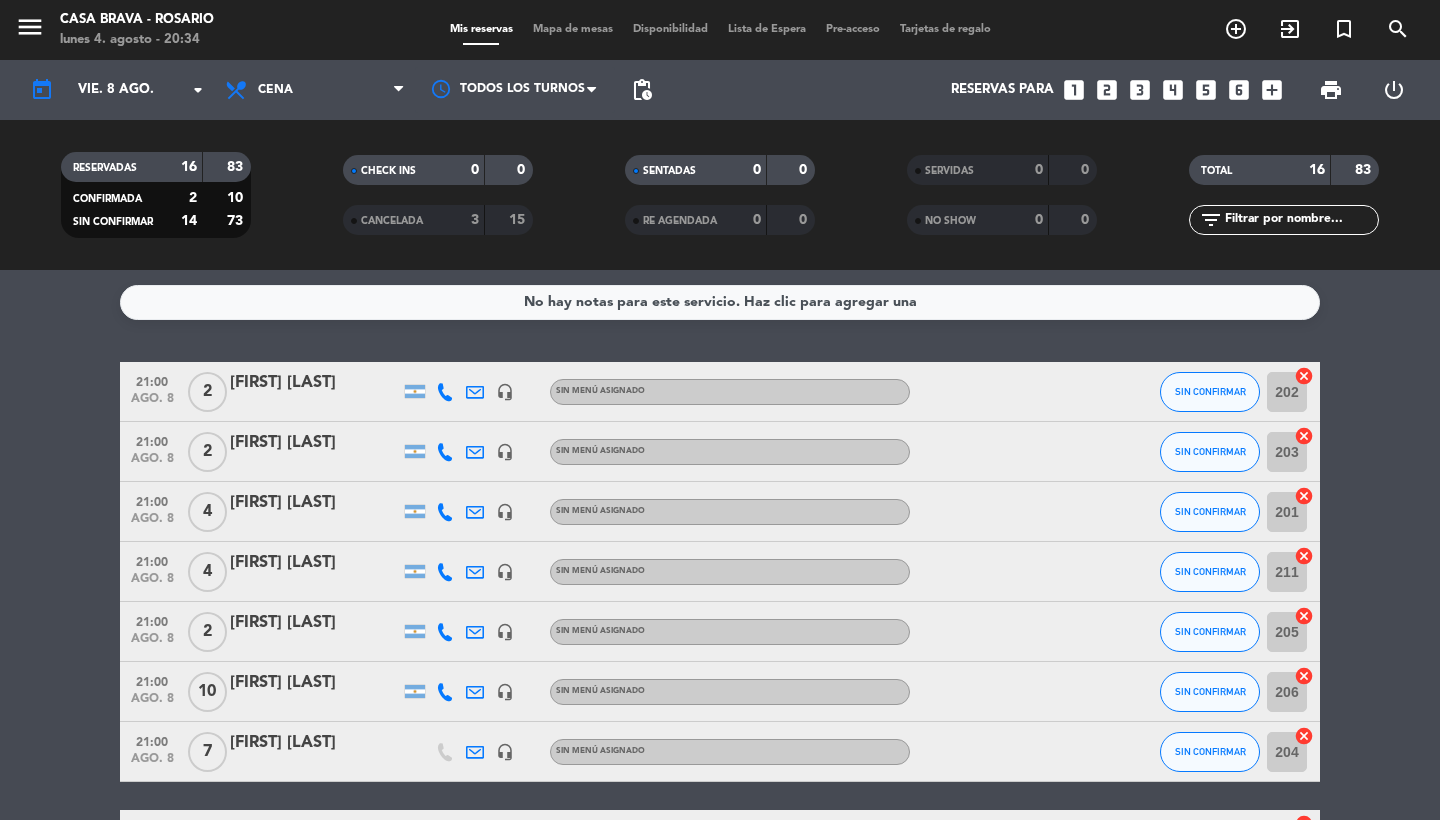 click on "Mapa de mesas" at bounding box center [573, 29] 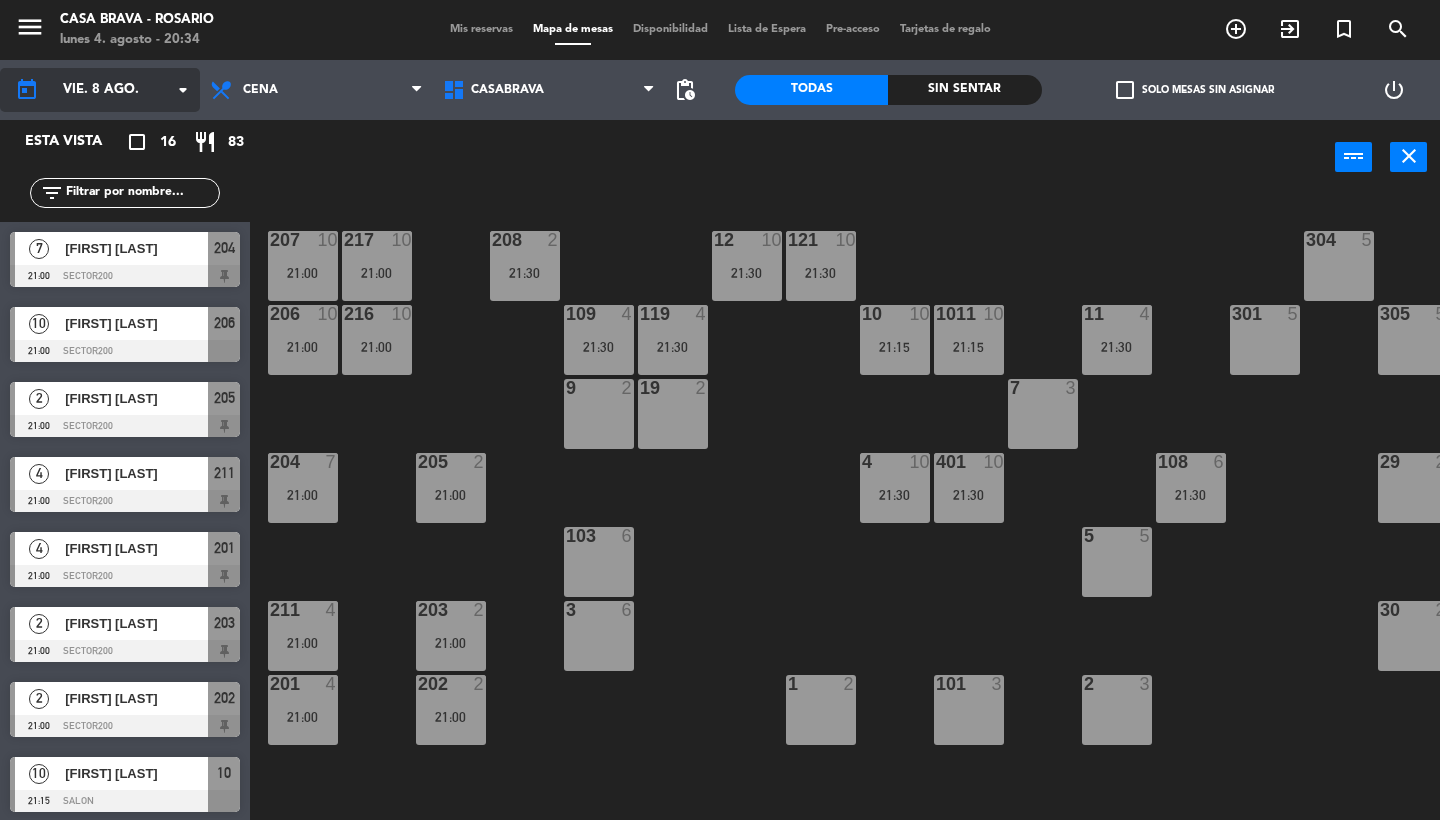 click on "arrow_drop_down" 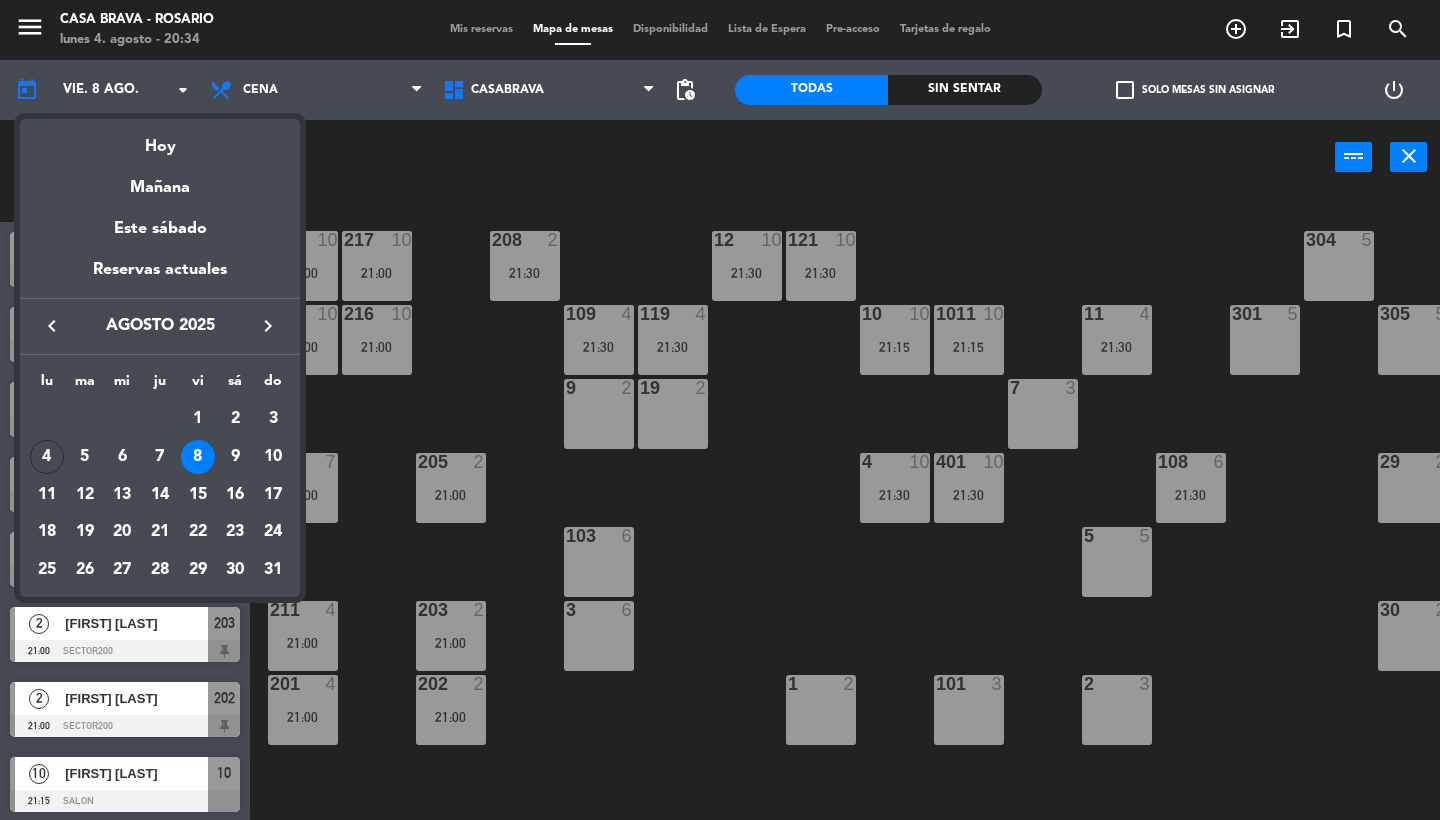 click at bounding box center [720, 410] 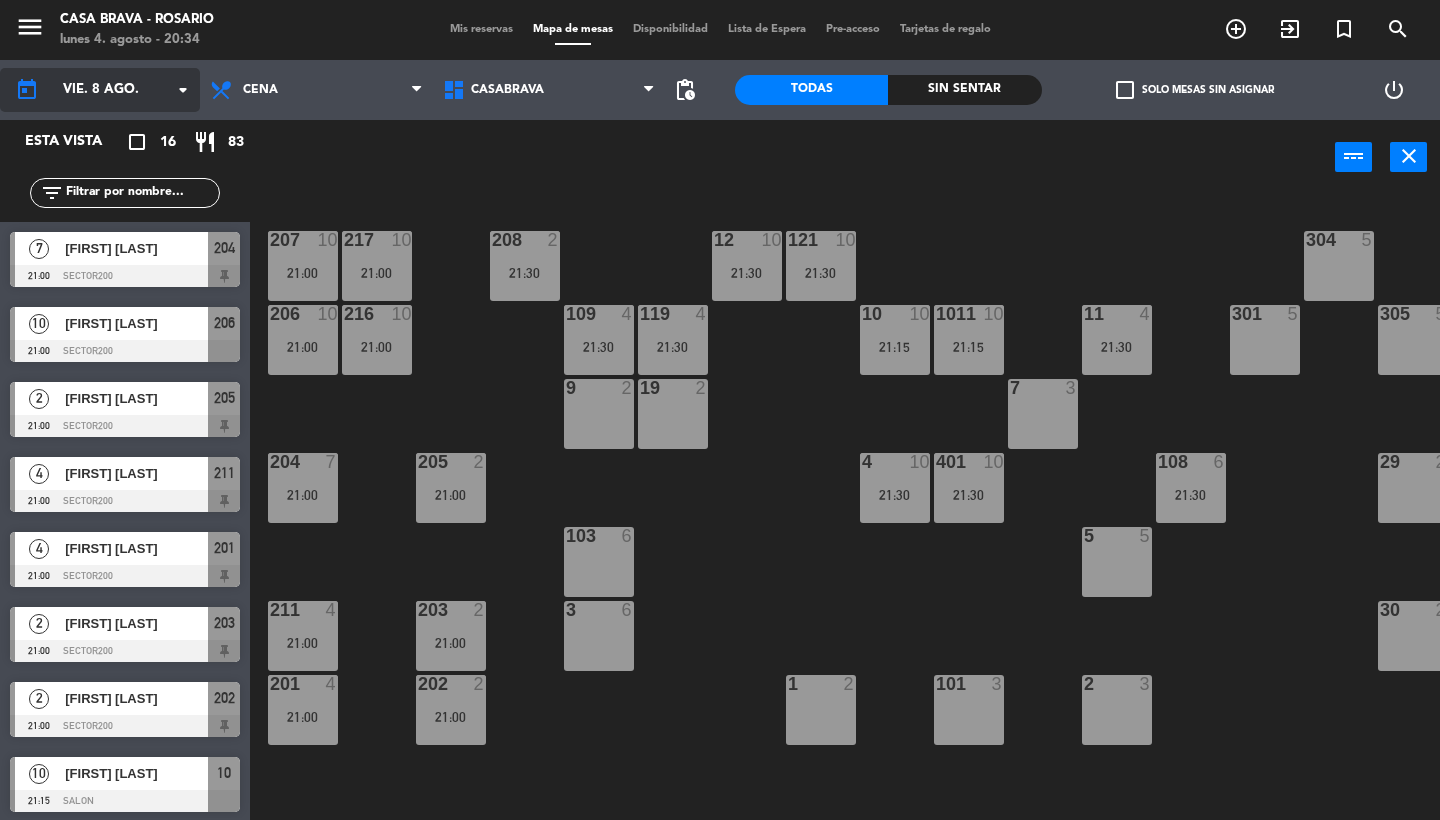 click on "vie. 8 ago." 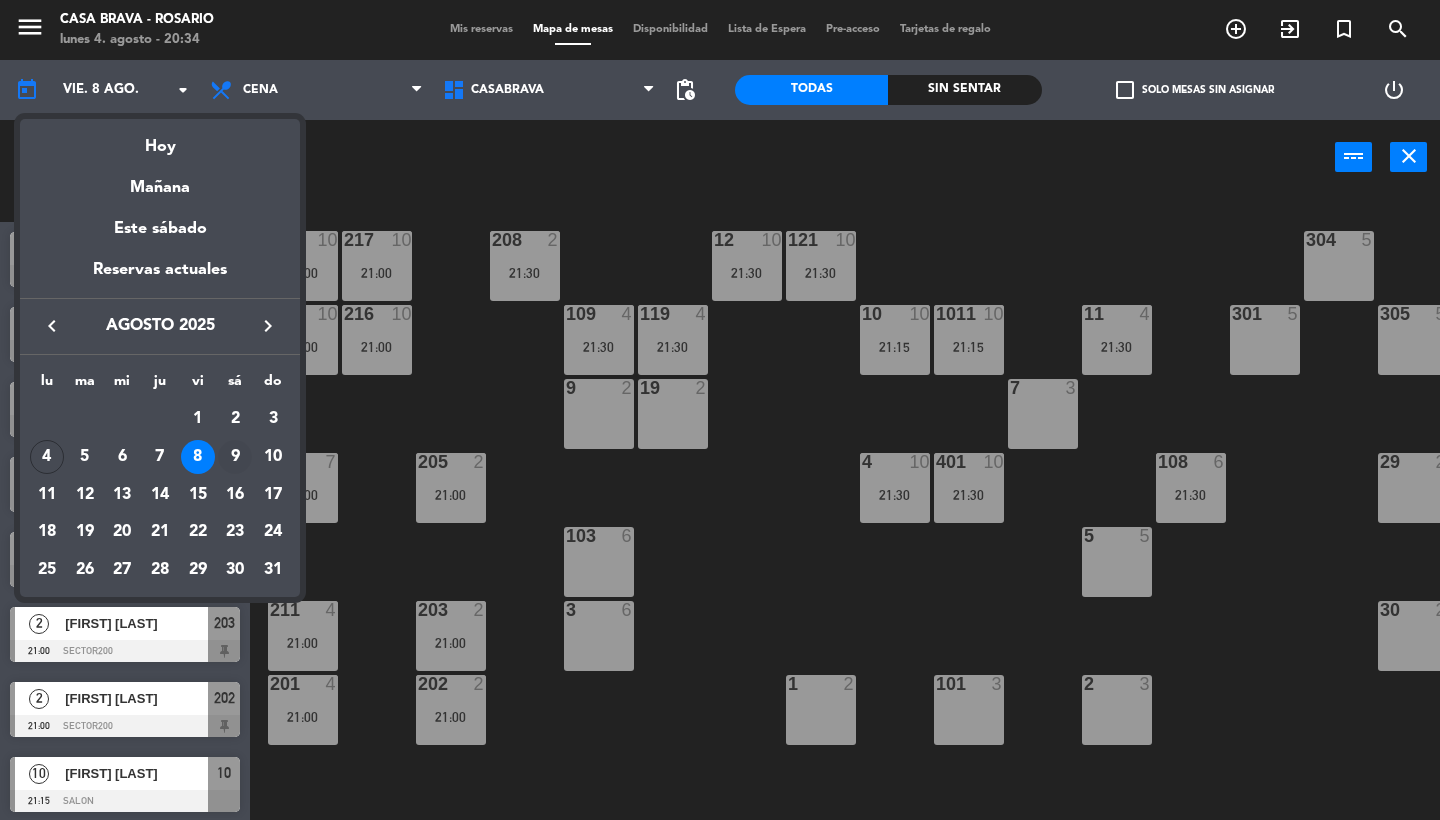 click on "9" at bounding box center [235, 457] 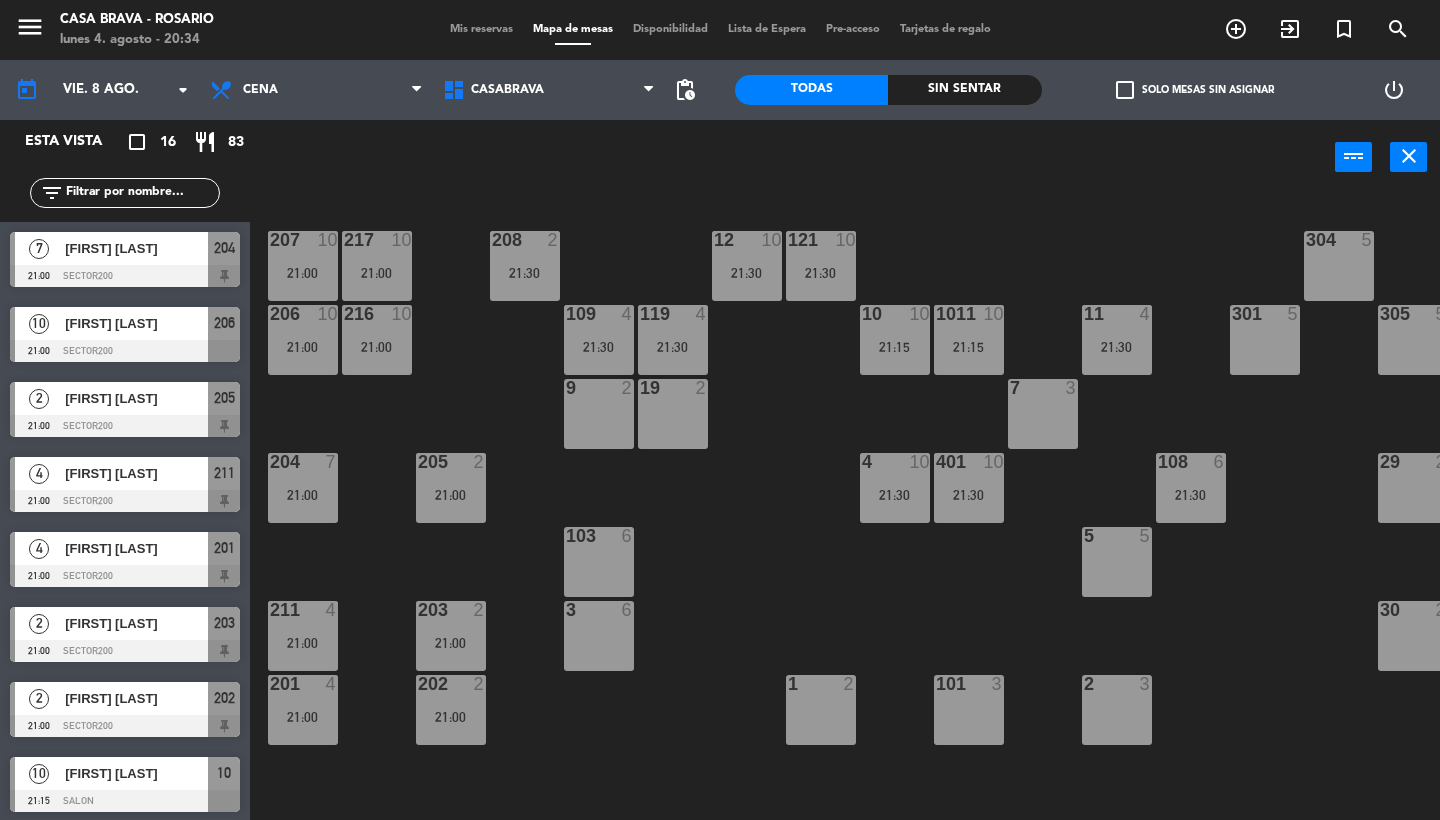 type on "sáb. 9 ago." 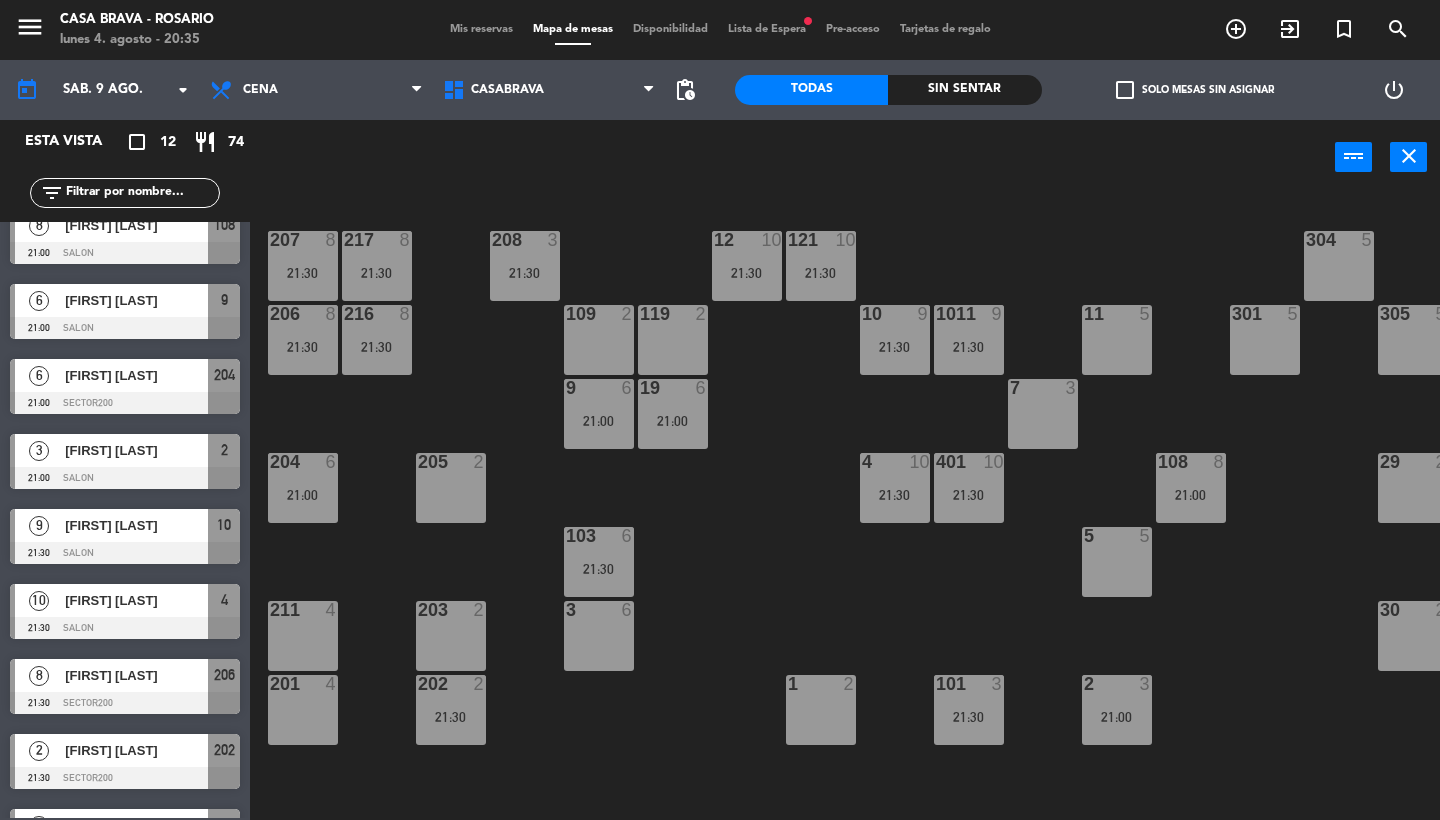 scroll, scrollTop: 42, scrollLeft: 0, axis: vertical 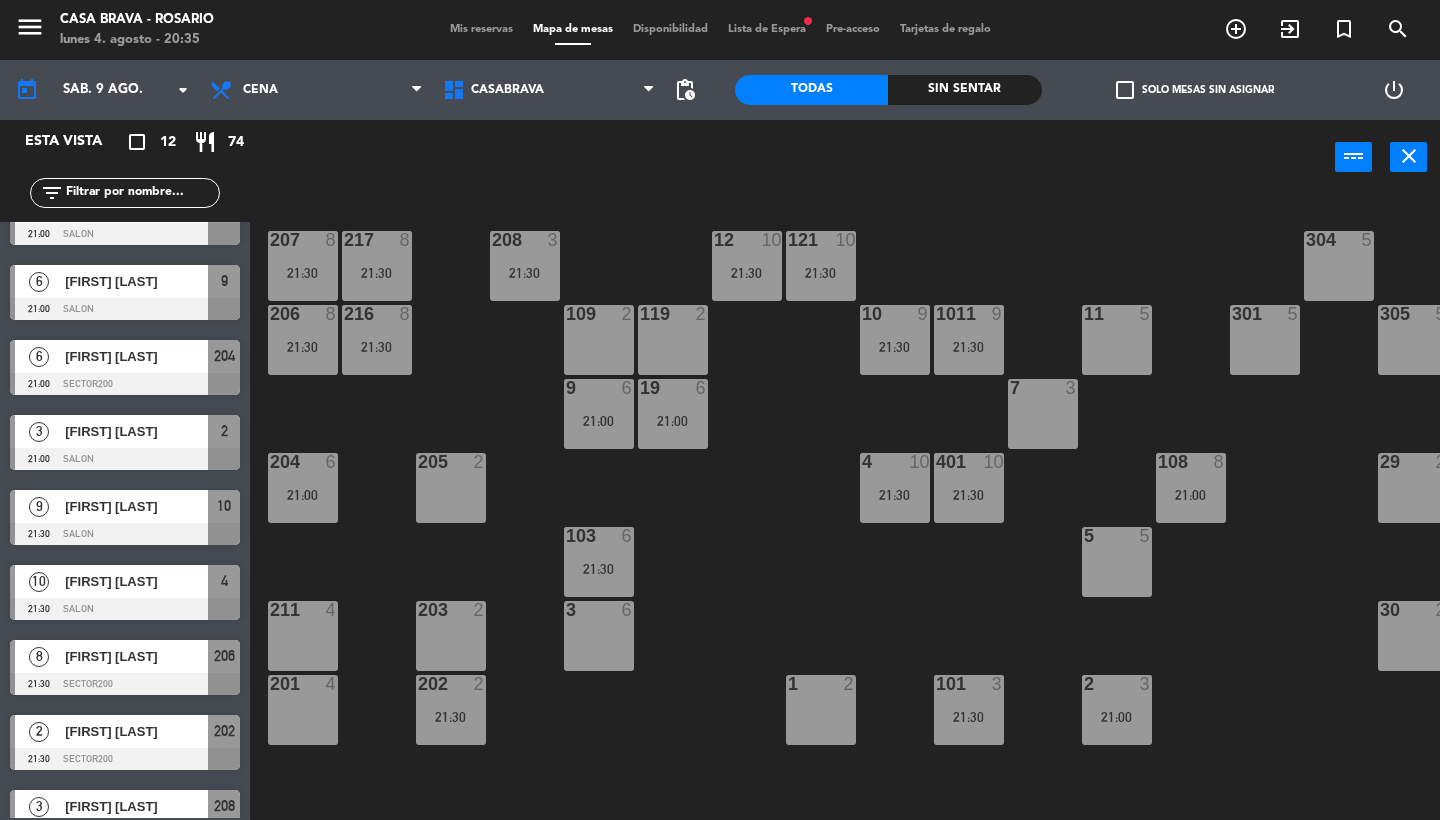 click on "Disponibilidad" at bounding box center (670, 29) 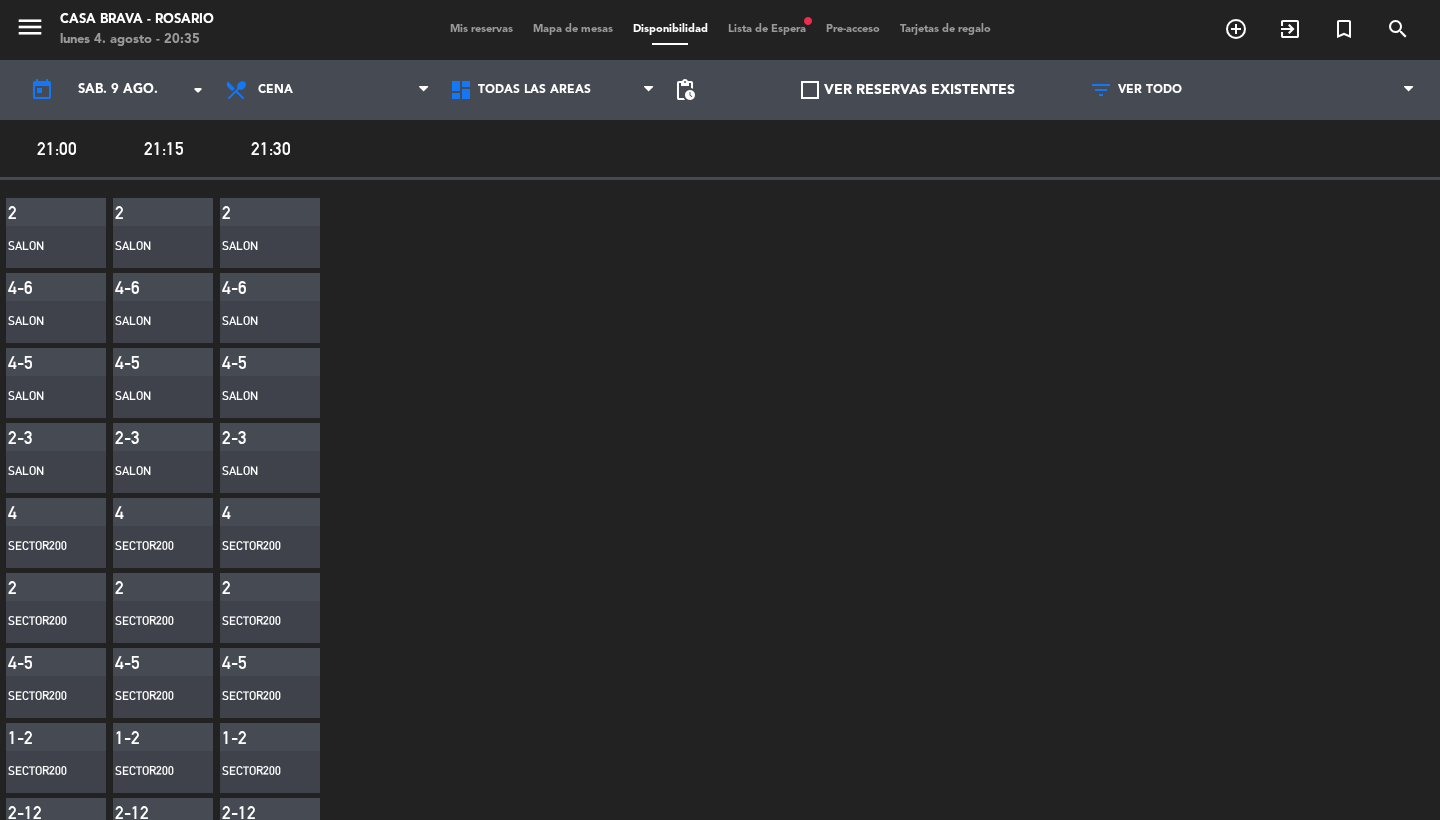scroll, scrollTop: 0, scrollLeft: 0, axis: both 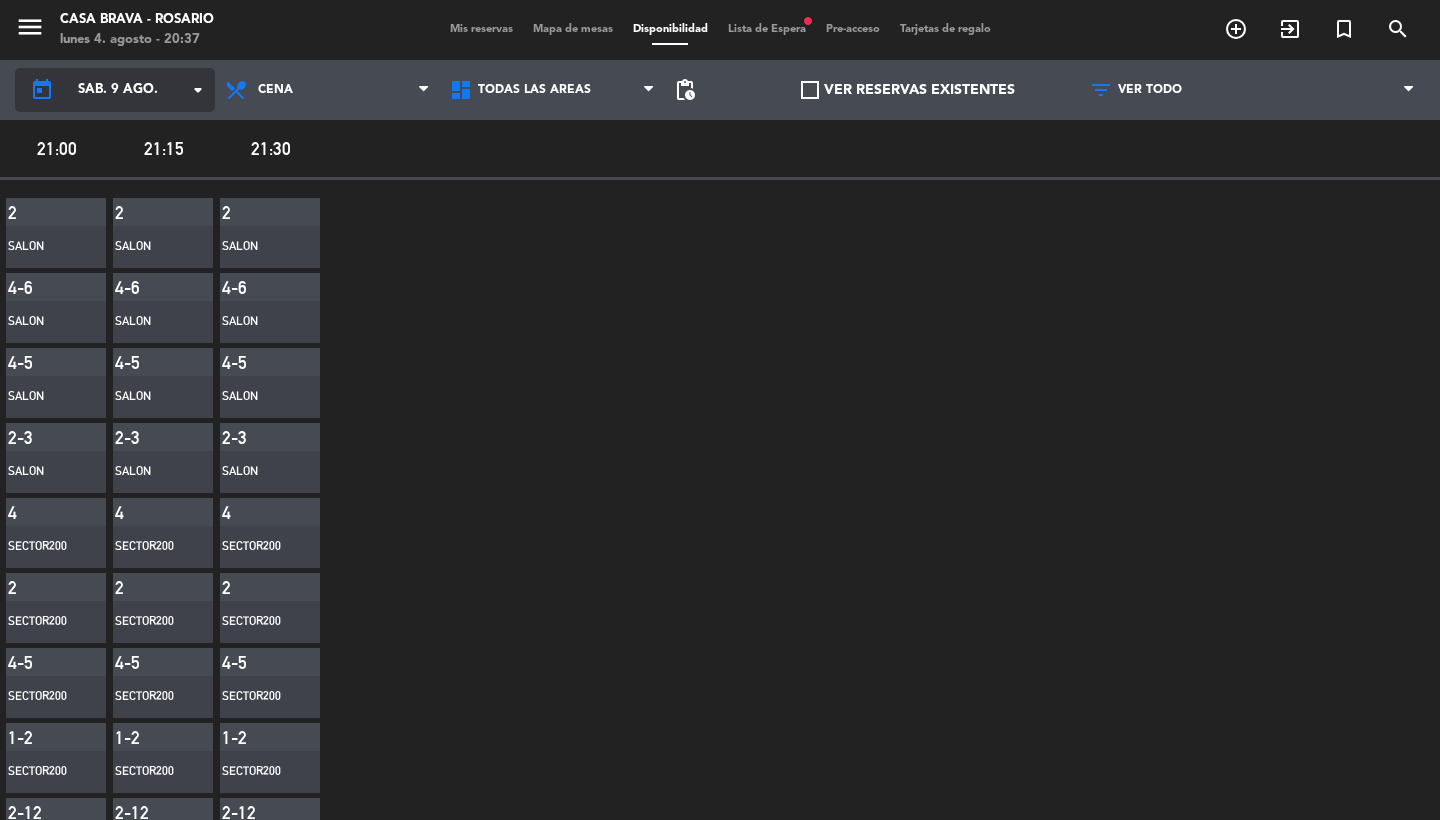 click on "sáb. 9 ago." at bounding box center [156, 90] 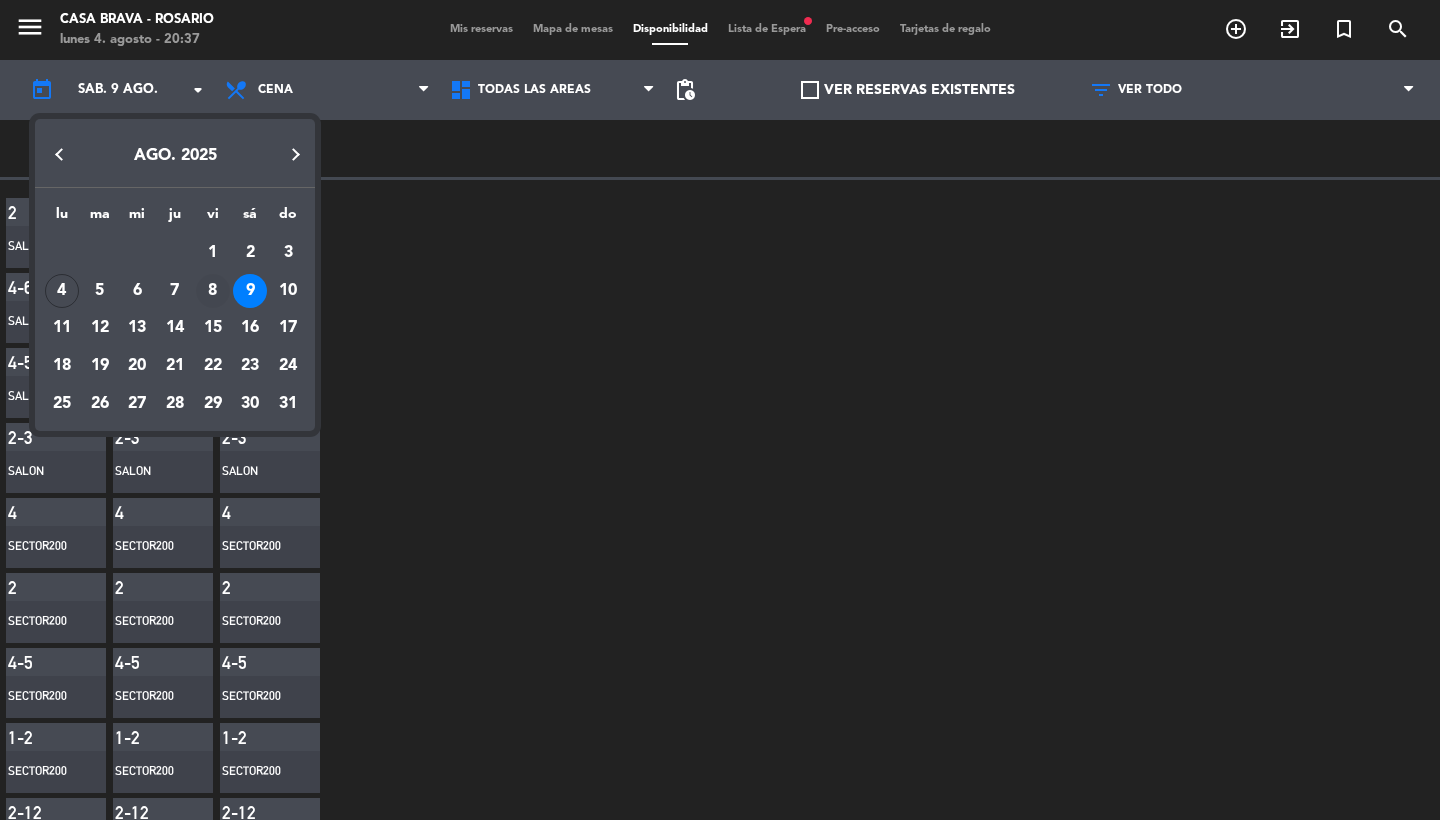 click on "8" at bounding box center [213, 291] 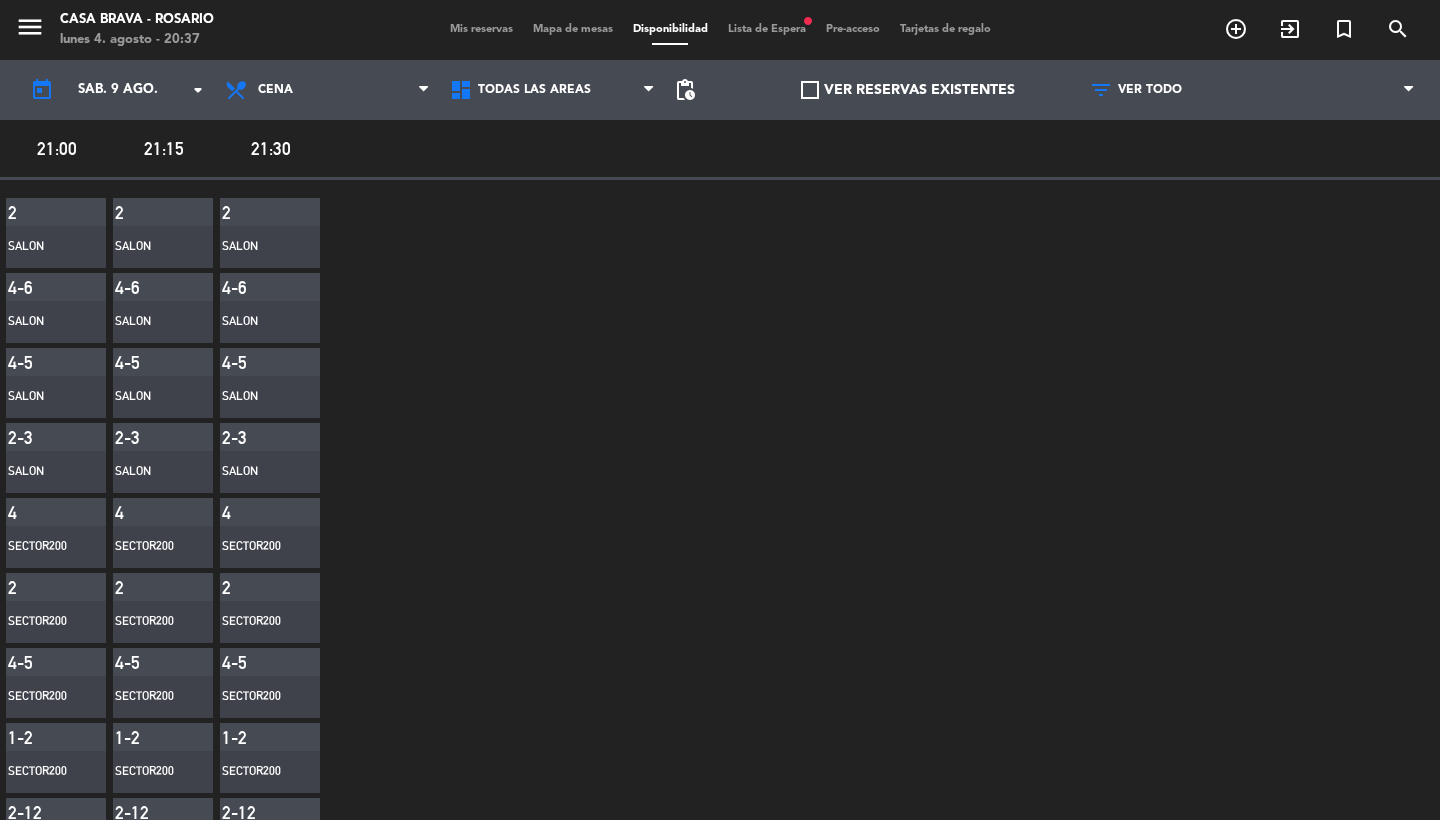 type on "vie. 8 ago." 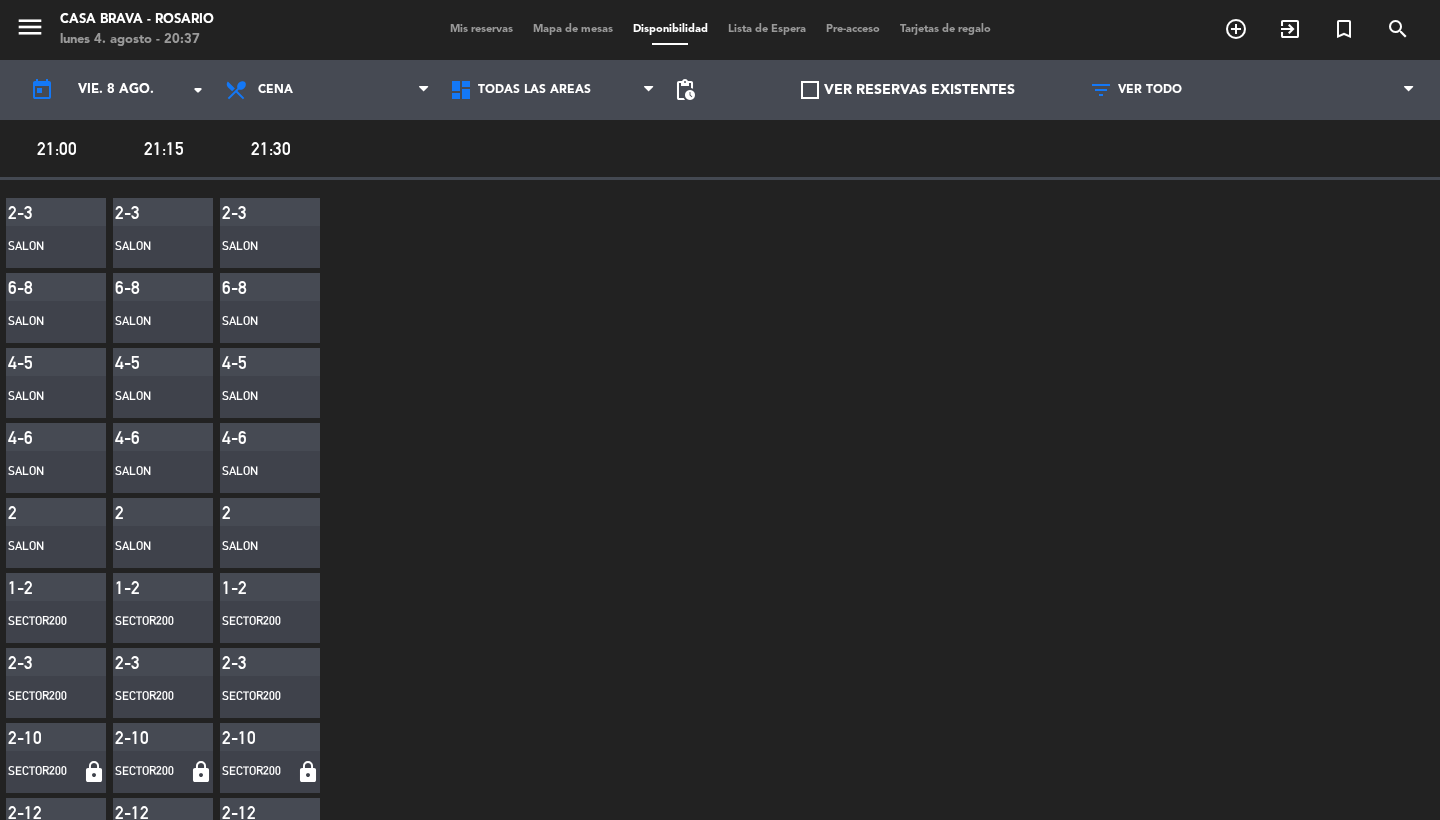 click on "Mis reservas" at bounding box center (481, 29) 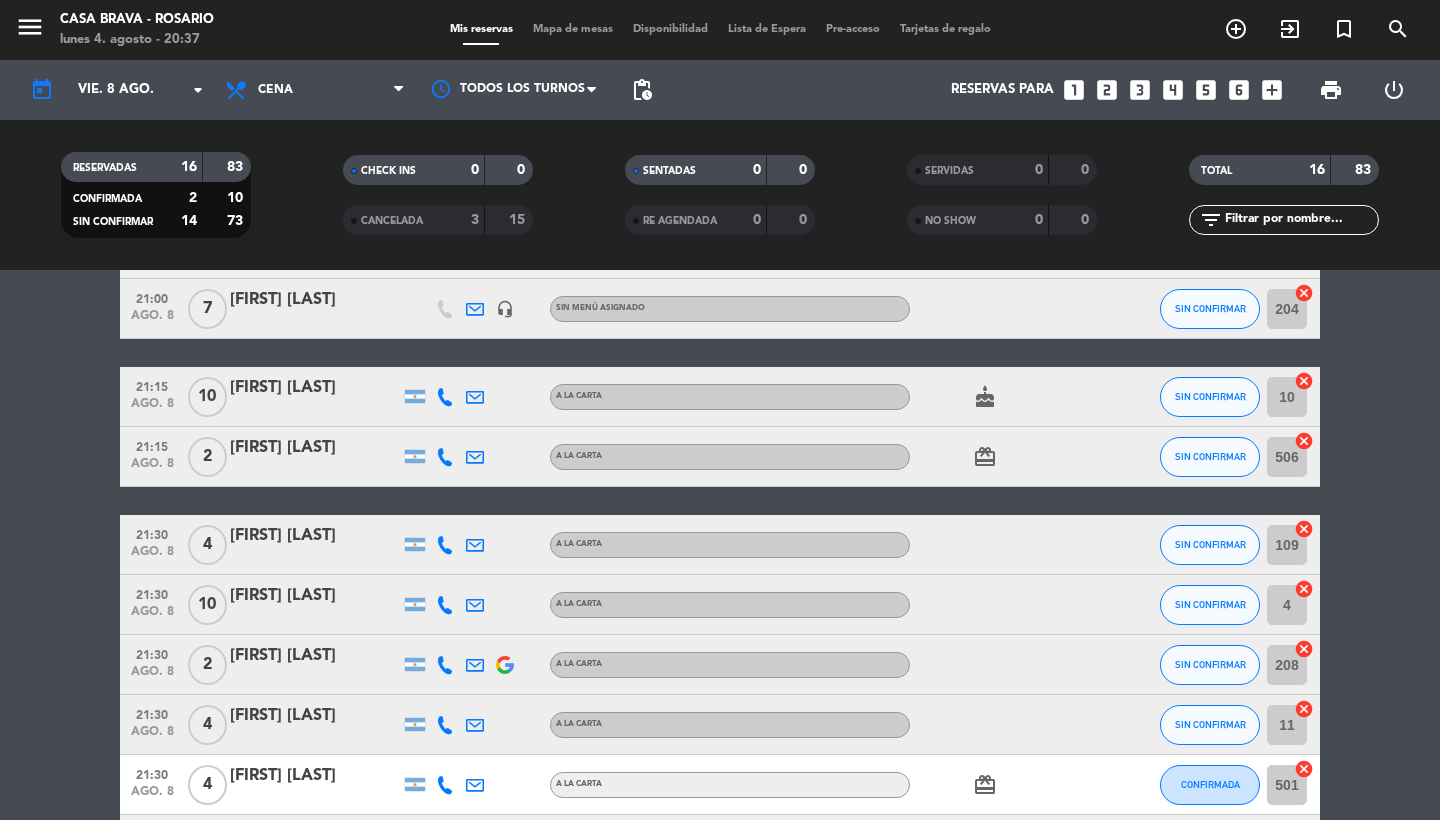 scroll, scrollTop: 447, scrollLeft: 0, axis: vertical 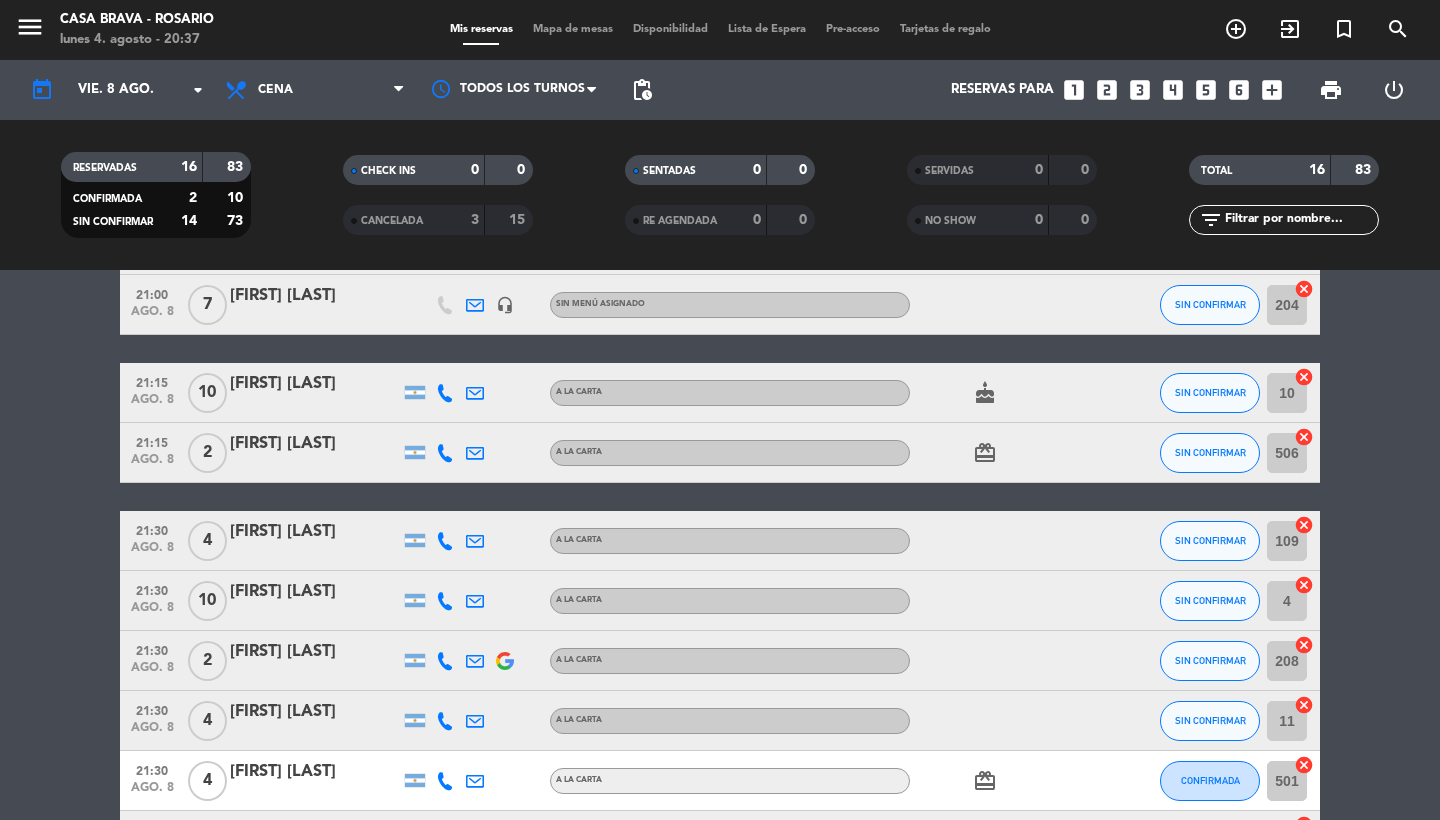 click on "[FIRST] [LAST]" 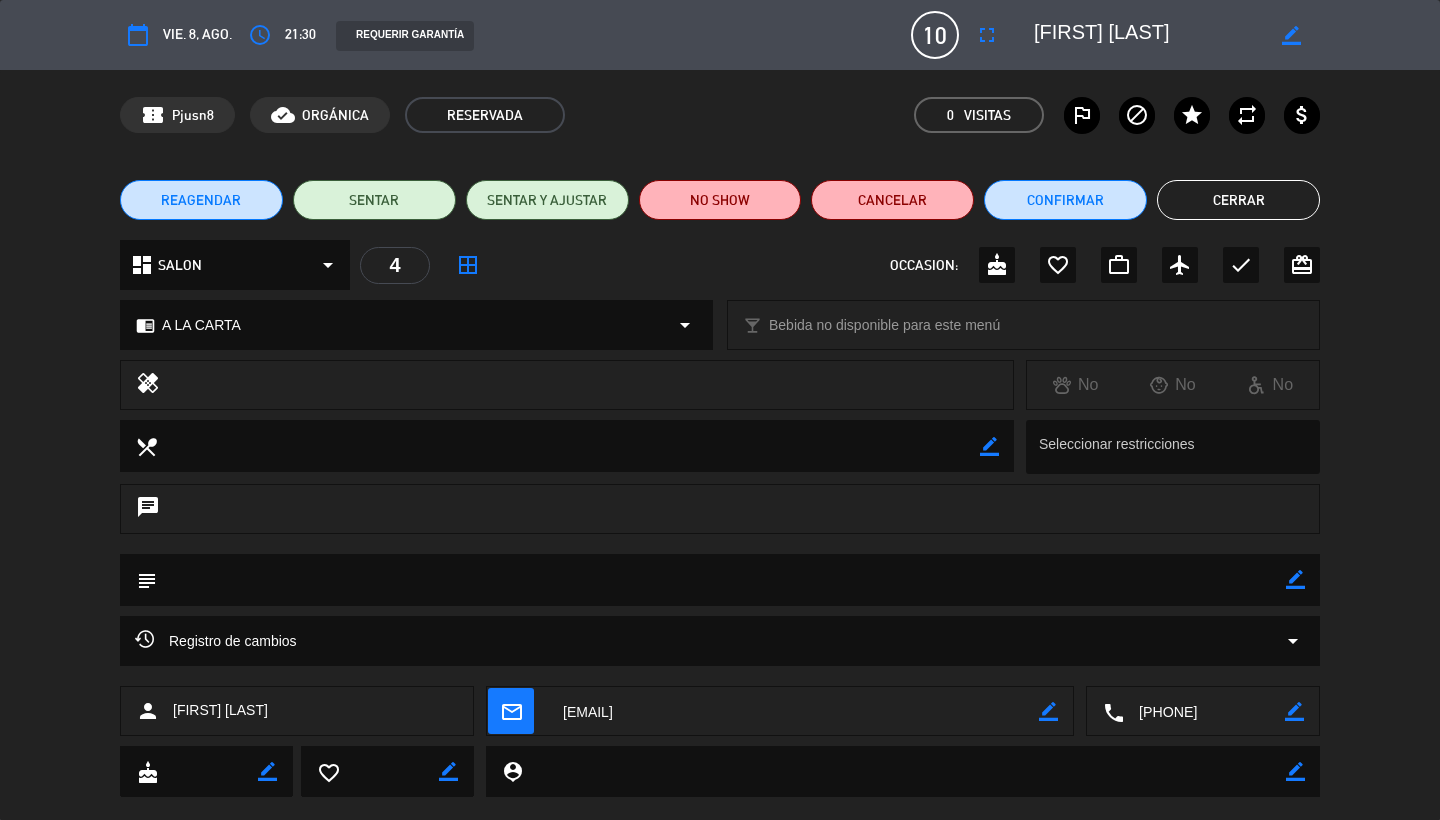 scroll, scrollTop: 1, scrollLeft: 0, axis: vertical 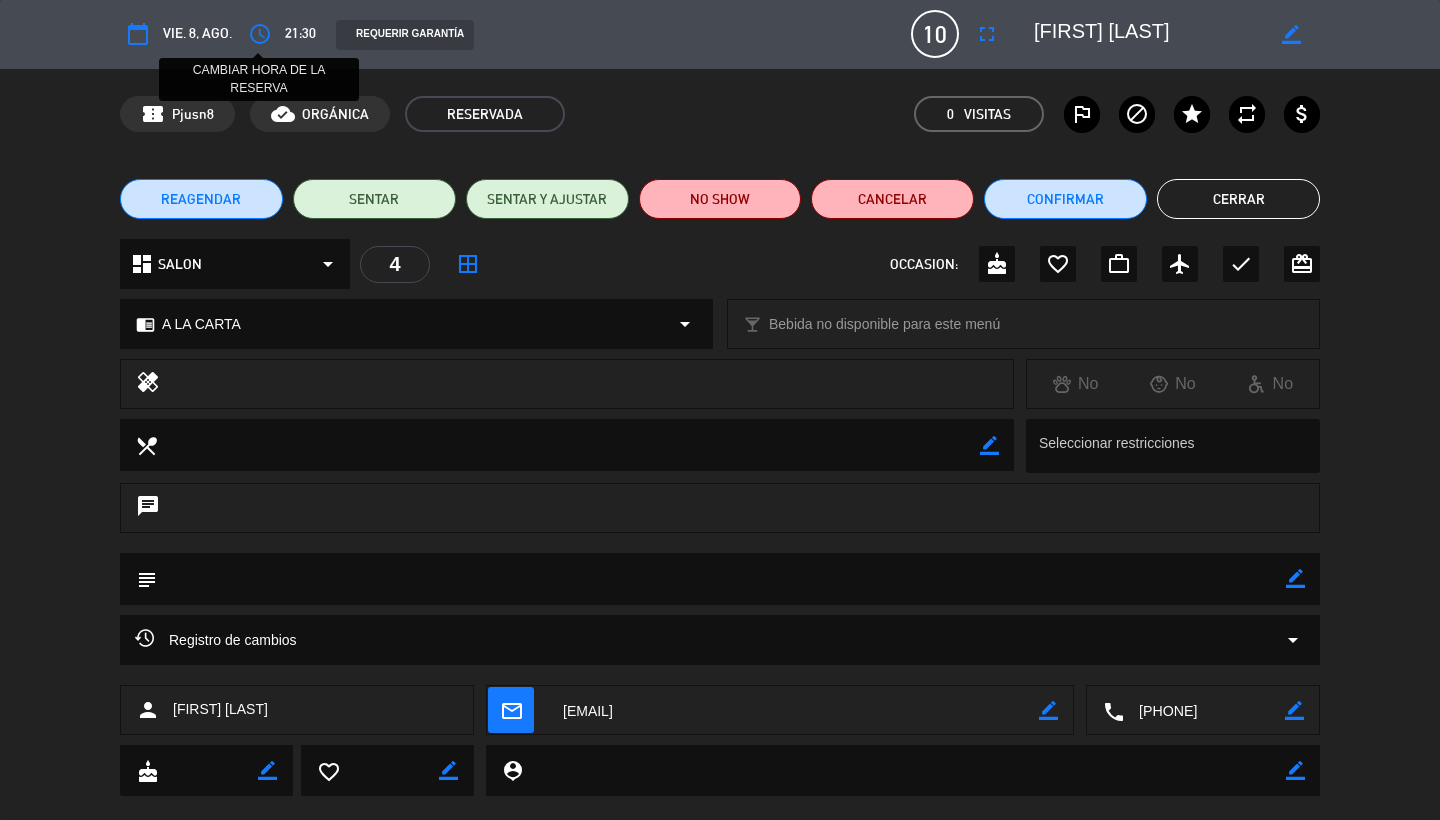 click on "access_time" at bounding box center (260, 34) 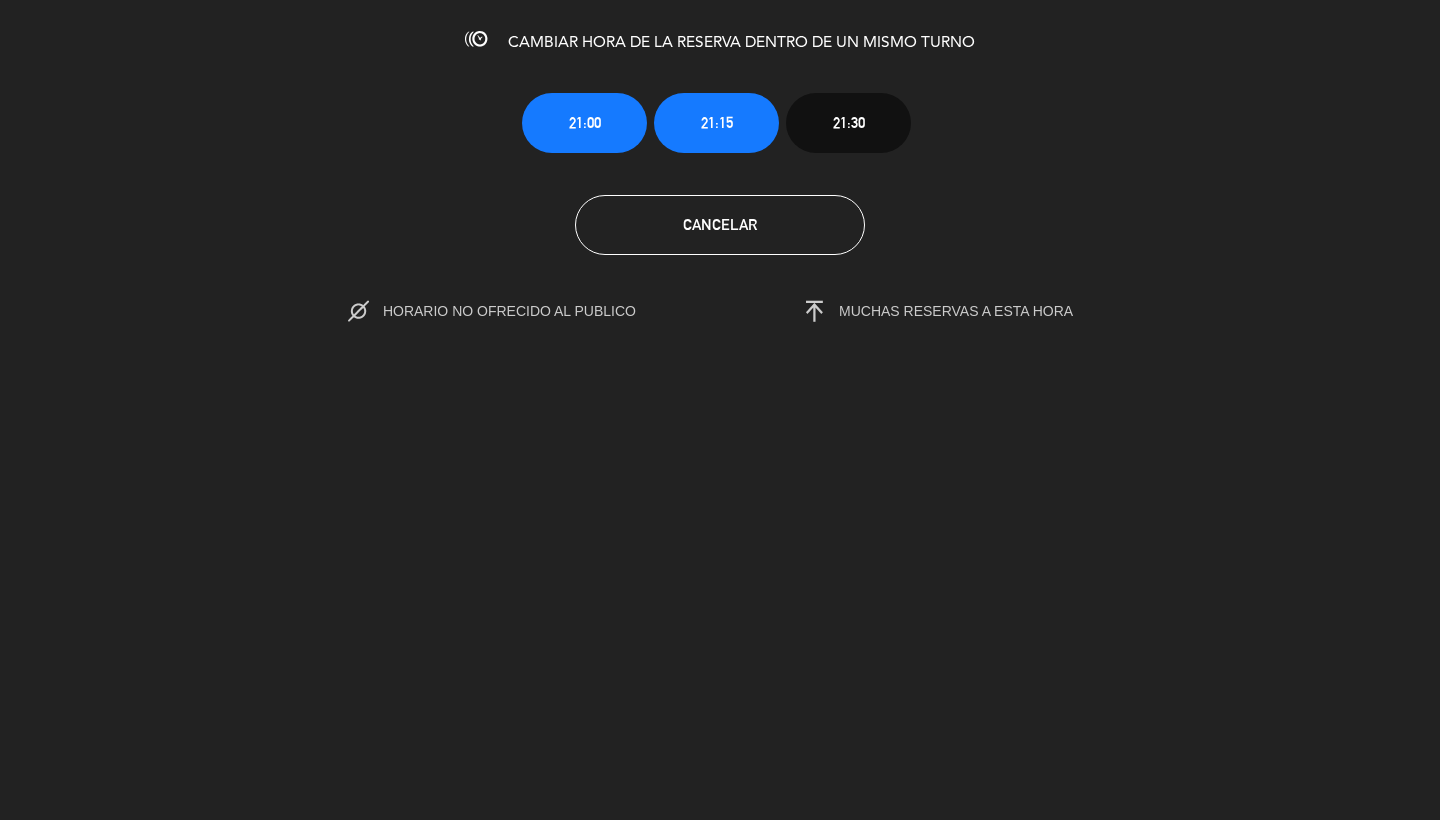 click on "21:00" 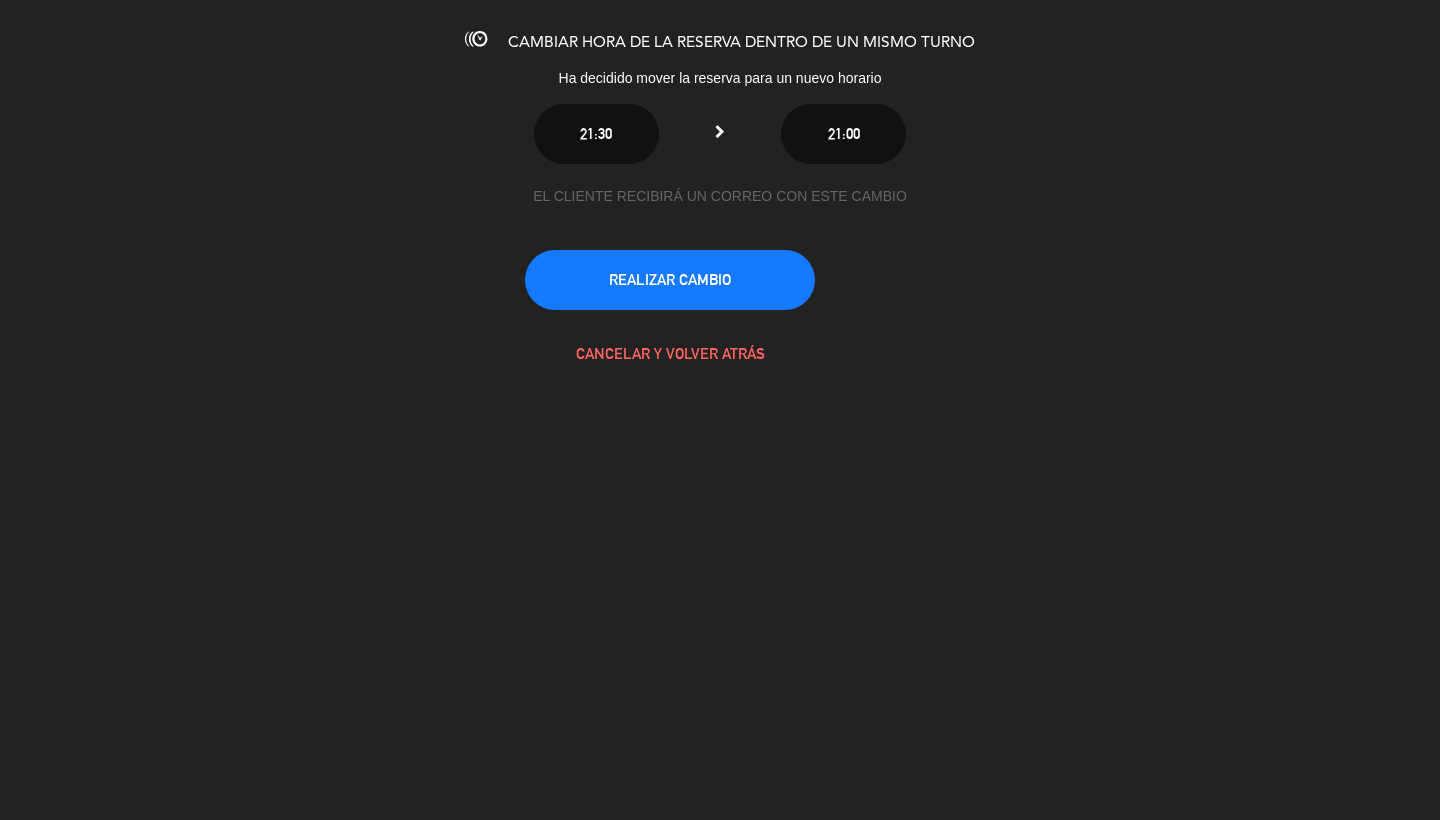 click on "REALIZAR CAMBIO" 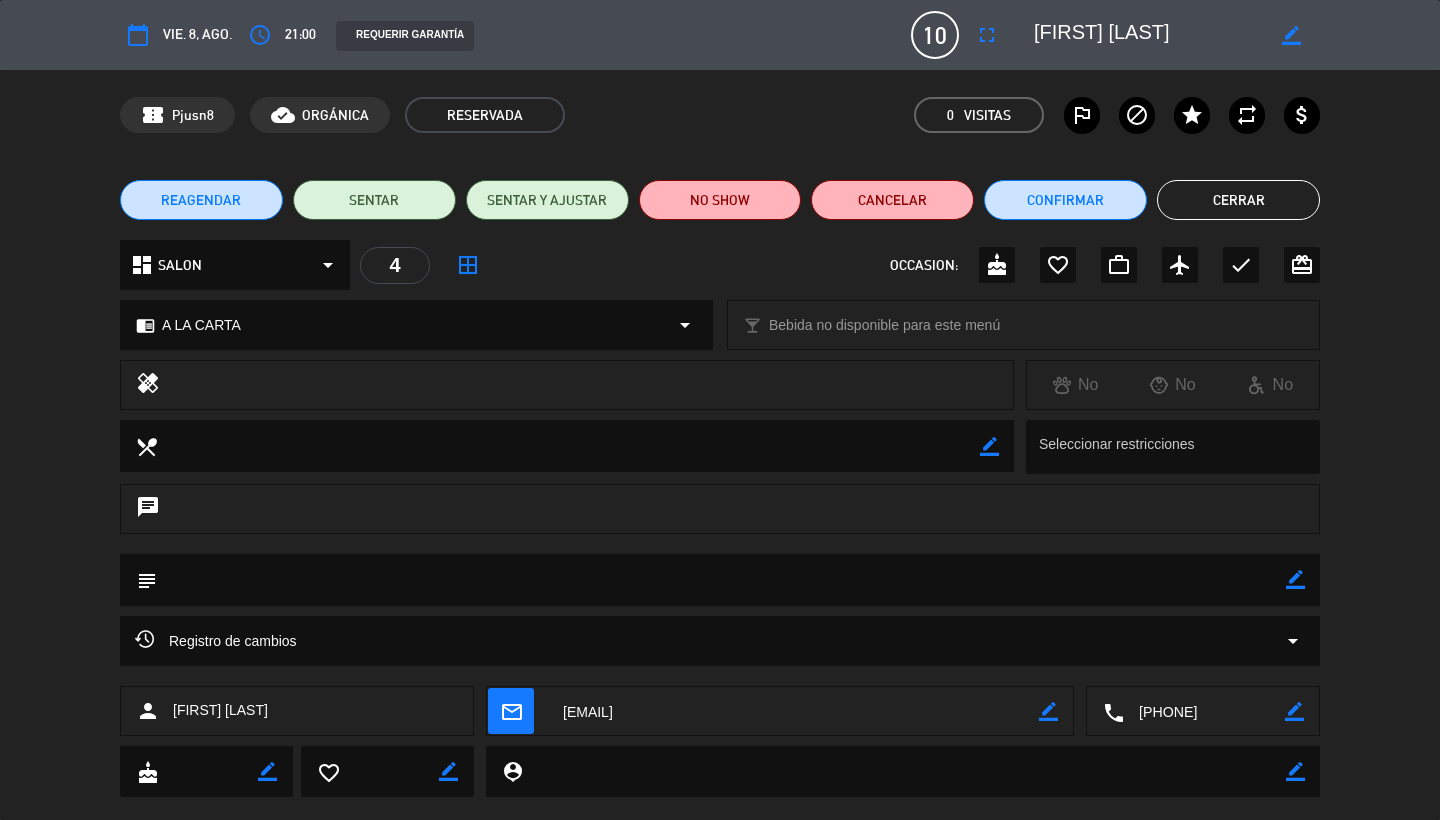 click on "Cerrar" 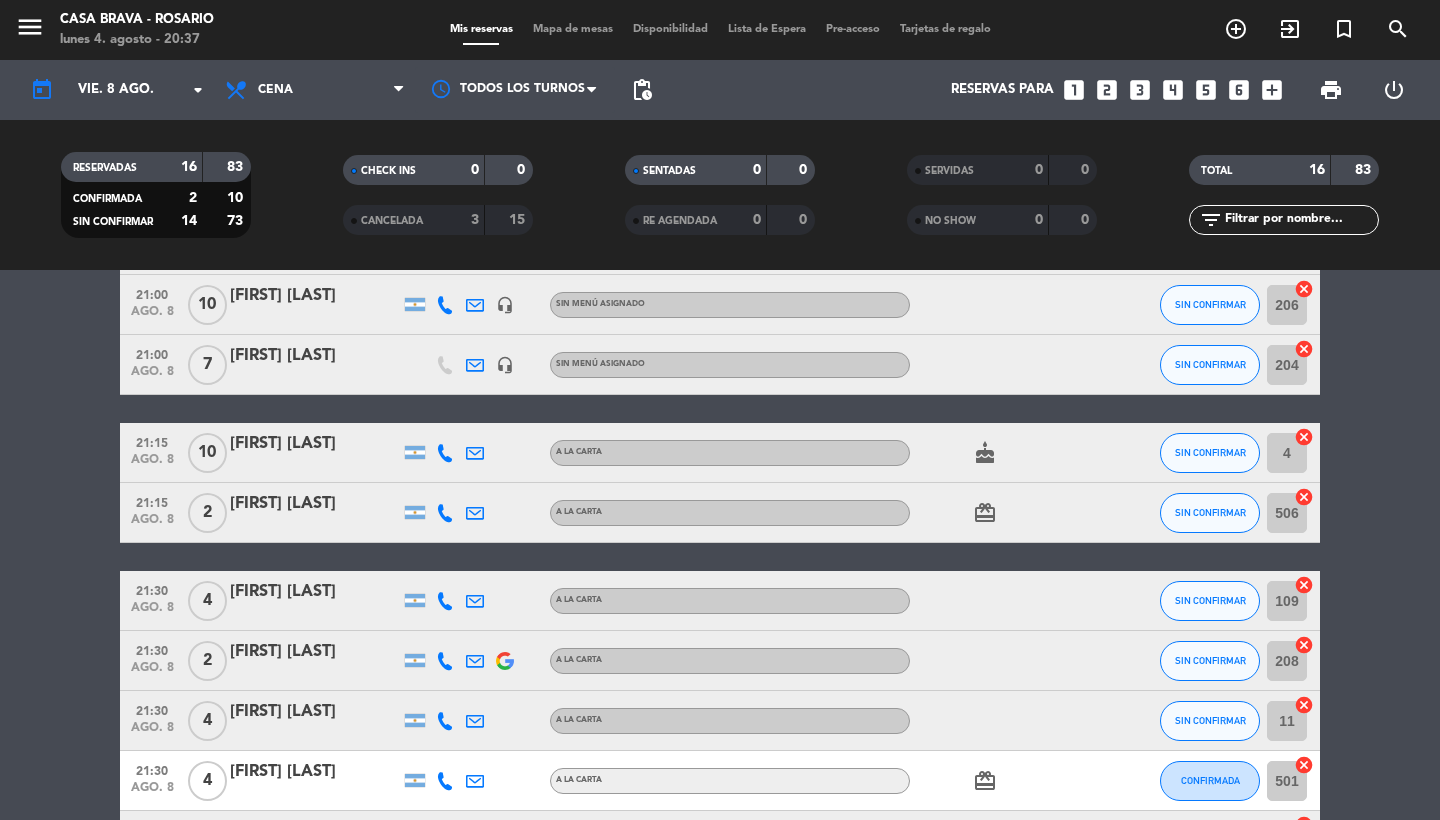 click on "Mapa de mesas" at bounding box center [573, 29] 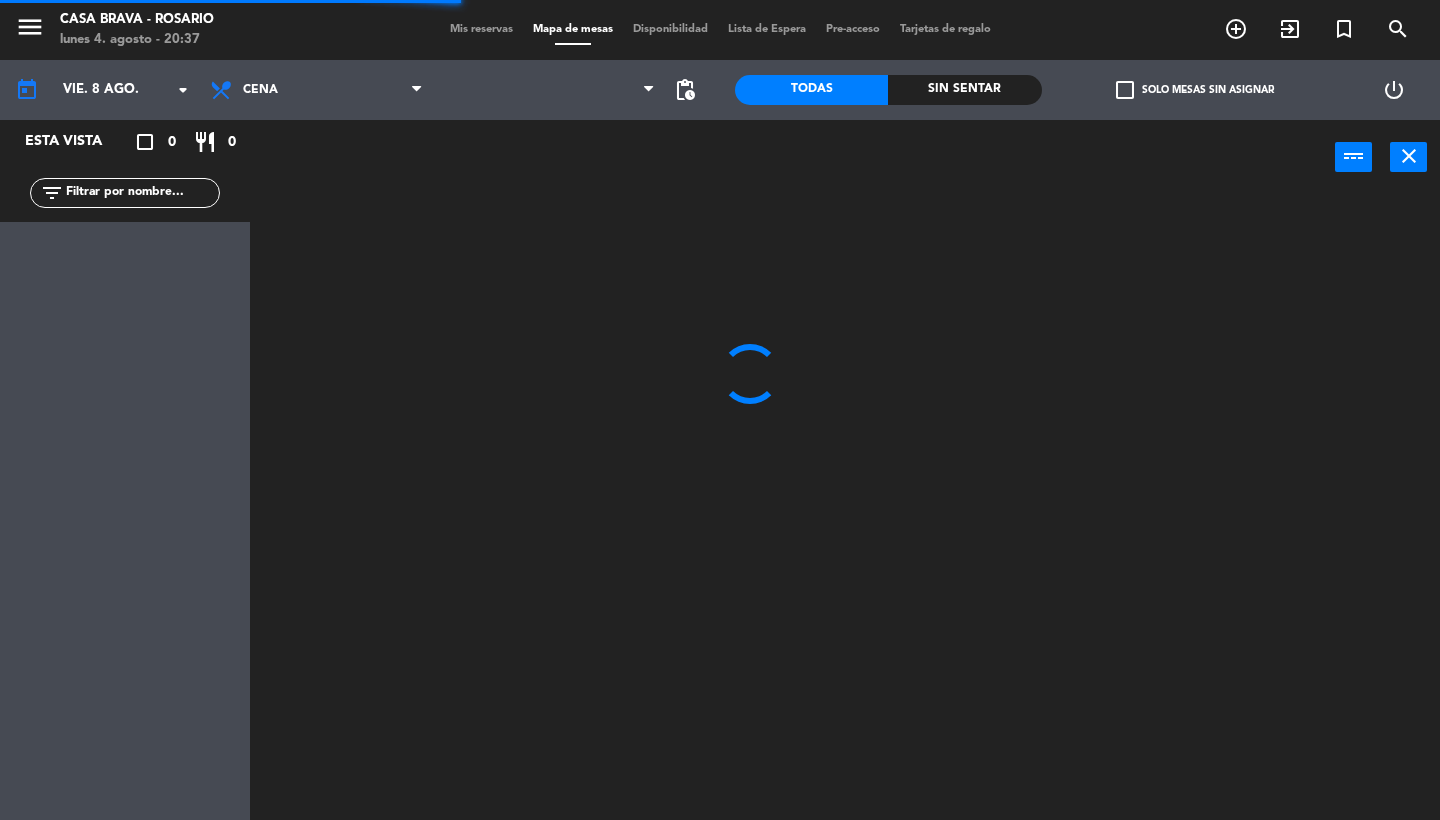 click on "Disponibilidad" at bounding box center [670, 29] 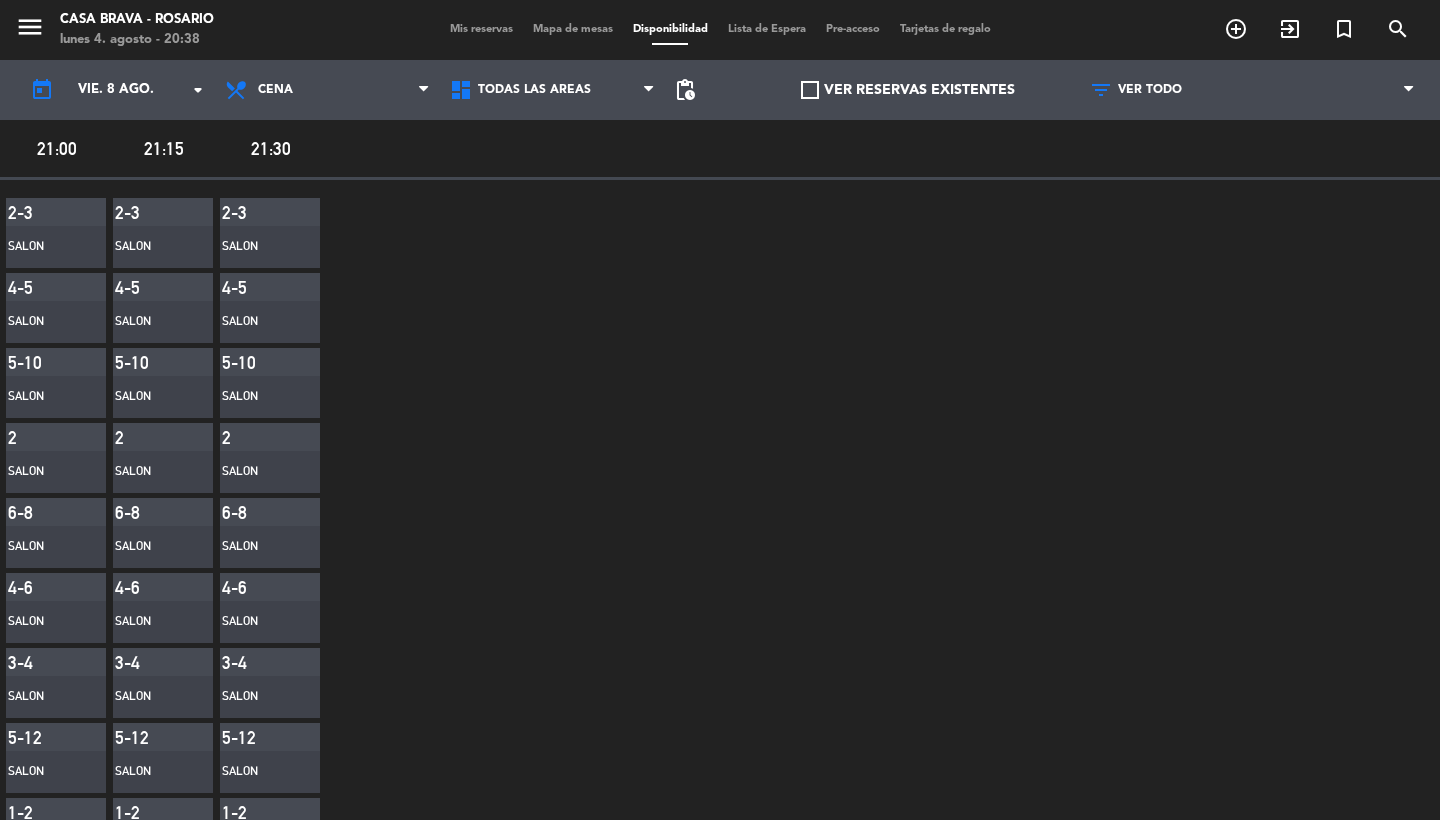 click on "Mapa de mesas" at bounding box center [573, 29] 